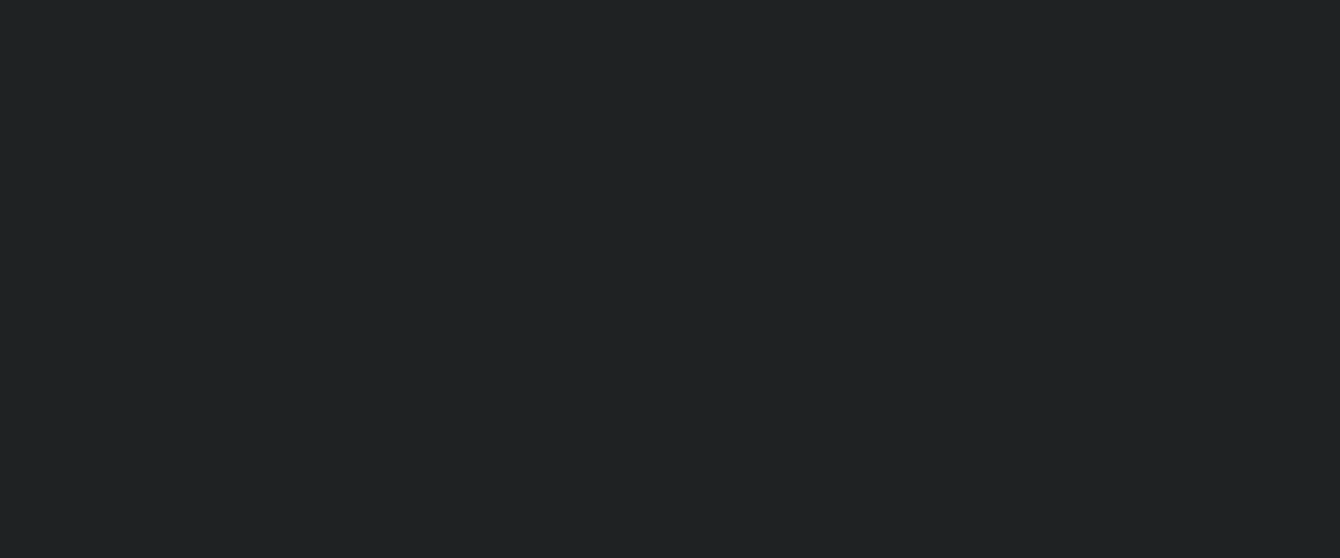 scroll, scrollTop: 0, scrollLeft: 0, axis: both 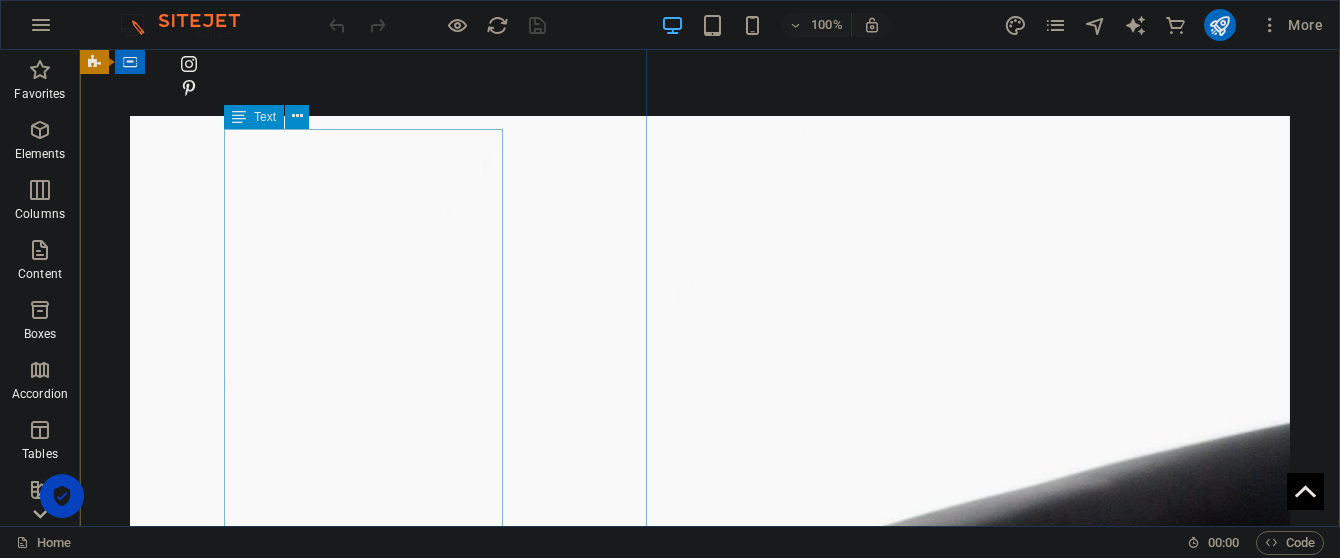 click on "There are 1.3 billion people worldwide who live with disabilities, including auditory, cognitive, neurological, physical, speech, and visual disabilities. Many disabilities can significantly impact how users interact with the web. For individuals who are blind or have low vision, screen readers and keyboard navigation can be essential tools for browsing and engaging with web content. Some people with cognitive or motor disabilities might use voice commands, while those who are deaf or hard-of-hearing may interpret audio content through closed captions and / or descriptive transcripts. Lorem ipsum dolor sit amet, consectetuer adipiscing elit. Aenean commodo ligula eget dolor. Aenean massa. Cum sociis natoque penatibus et magnis dis parturient [PERSON_NAME]." at bounding box center (710, 1733) 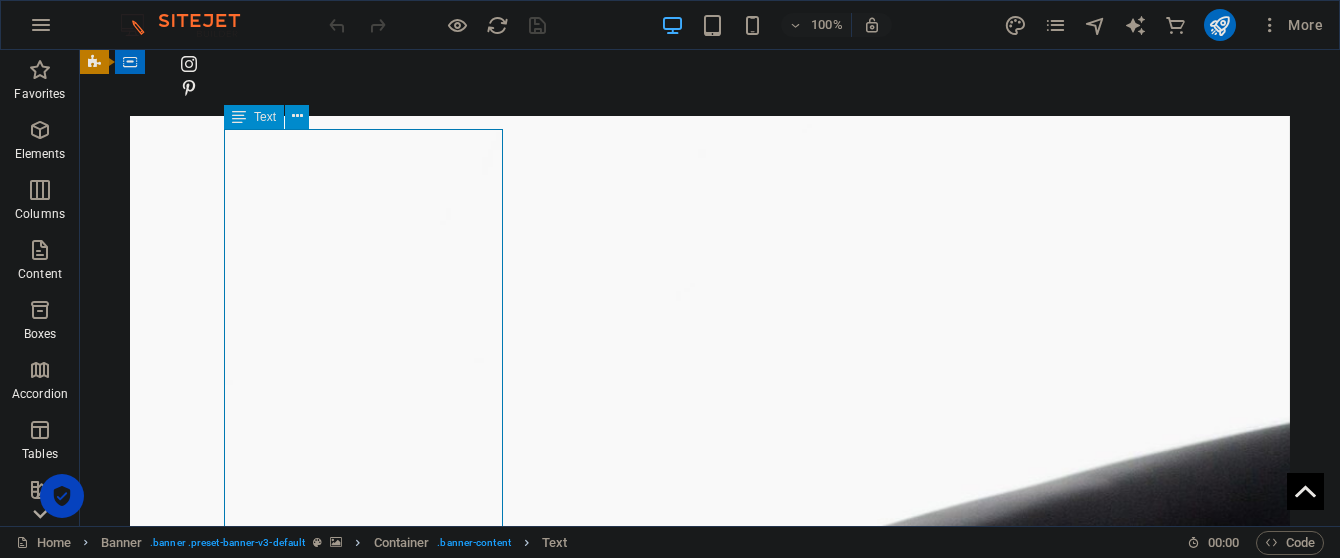 click on "There are 1.3 billion people worldwide who live with disabilities, including auditory, cognitive, neurological, physical, speech, and visual disabilities. Many disabilities can significantly impact how users interact with the web. For individuals who are blind or have low vision, screen readers and keyboard navigation can be essential tools for browsing and engaging with web content. Some people with cognitive or motor disabilities might use voice commands, while those who are deaf or hard-of-hearing may interpret audio content through closed captions and / or descriptive transcripts. Lorem ipsum dolor sit amet, consectetuer adipiscing elit. Aenean commodo ligula eget dolor. Aenean massa. Cum sociis natoque penatibus et magnis dis parturient [PERSON_NAME]." at bounding box center [710, 1733] 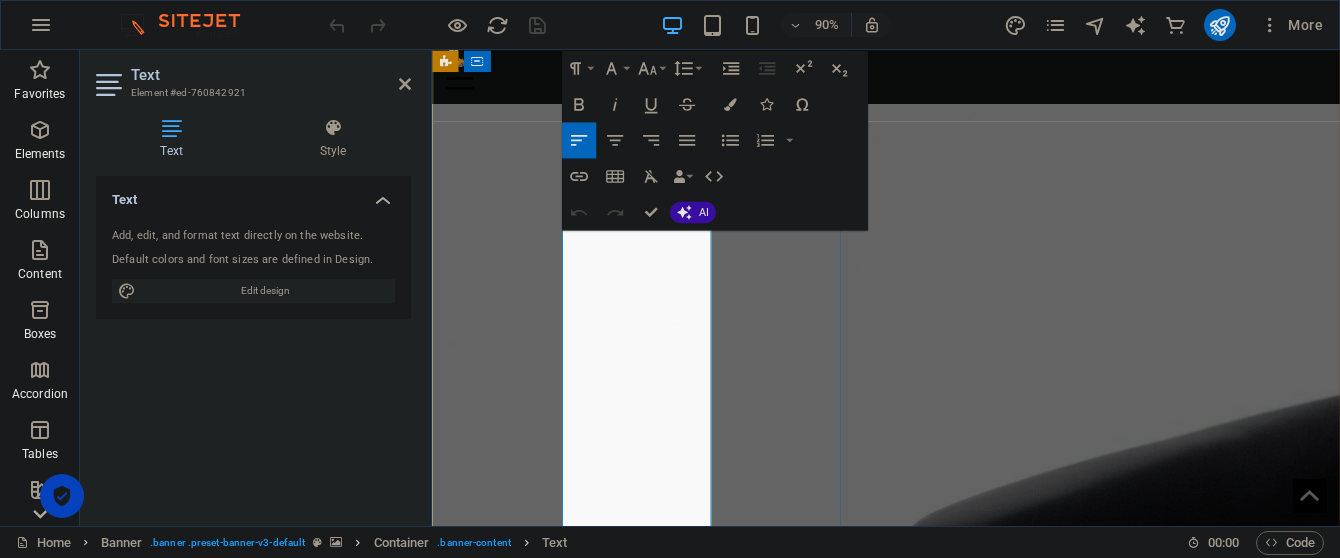 drag, startPoint x: 590, startPoint y: 272, endPoint x: 660, endPoint y: 485, distance: 224.20749 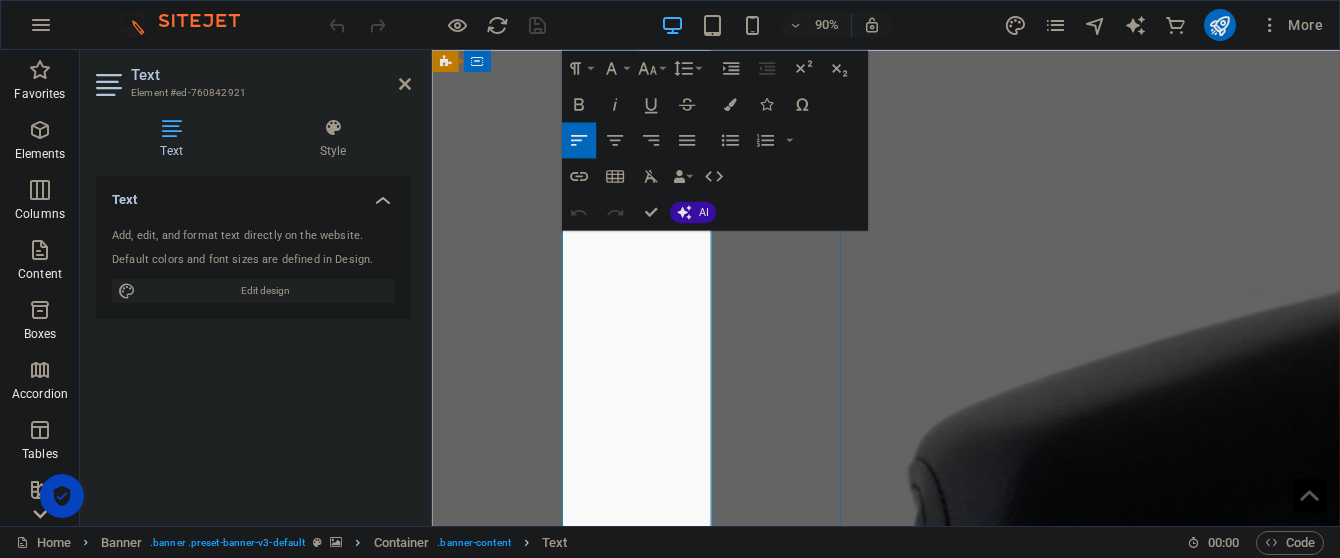 scroll, scrollTop: 509, scrollLeft: 0, axis: vertical 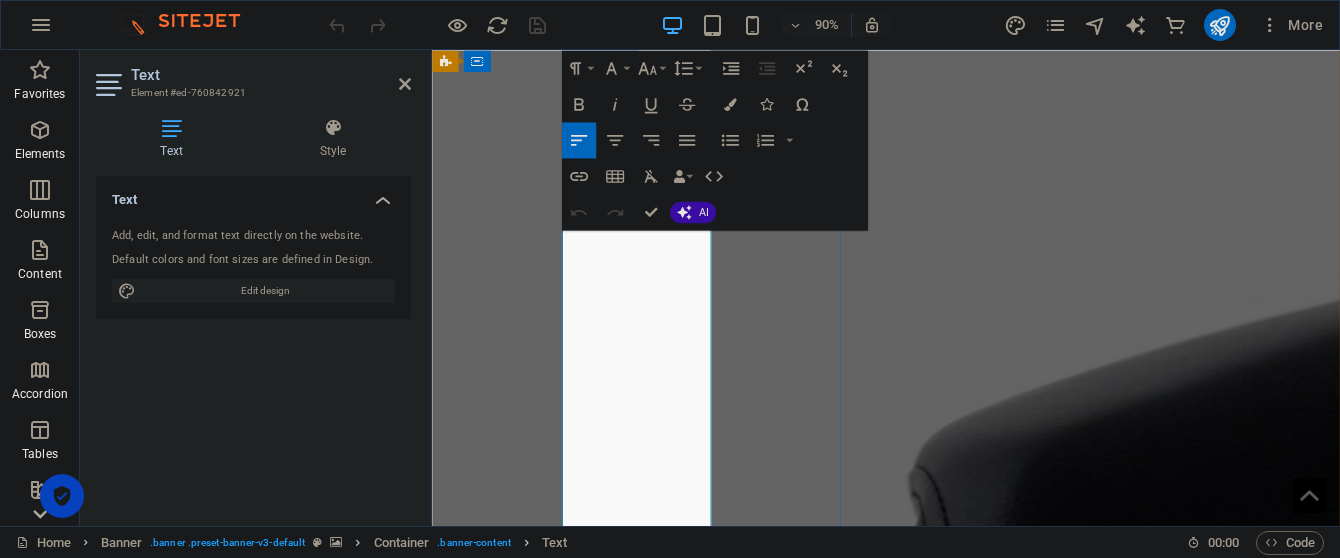 copy on "There are 1.3 billion people worldwide who live with disabilities, including auditory, cognitive, neurological, physical, speech, and visual disabilities. Many disabilities can significantly impact how users interact with the web. For individuals who are blind or have low vision, screen readers and keyboard navigation can be essential tools for browsing and engaging with web content. Some people with cognitive or motor disabilities might use voice commands, while those who are deaf or hard-of-hearing may interpret audio content through closed captions and / or descriptive transcripts. Lorem ipsum dolor sit amet, consectetuer adipiscing elit. Aenean commodo ligula eget dolor. Aenean massa. Cum sociis natoque penatibus et magnis dis parturient [PERSON_NAME]." 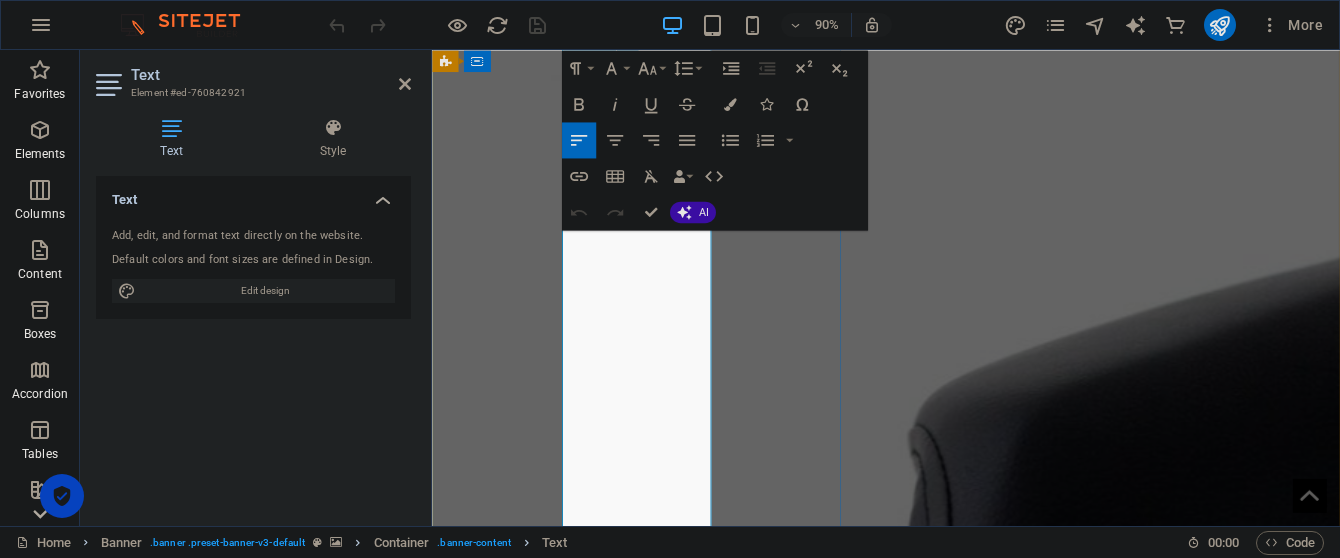 scroll, scrollTop: 560, scrollLeft: 0, axis: vertical 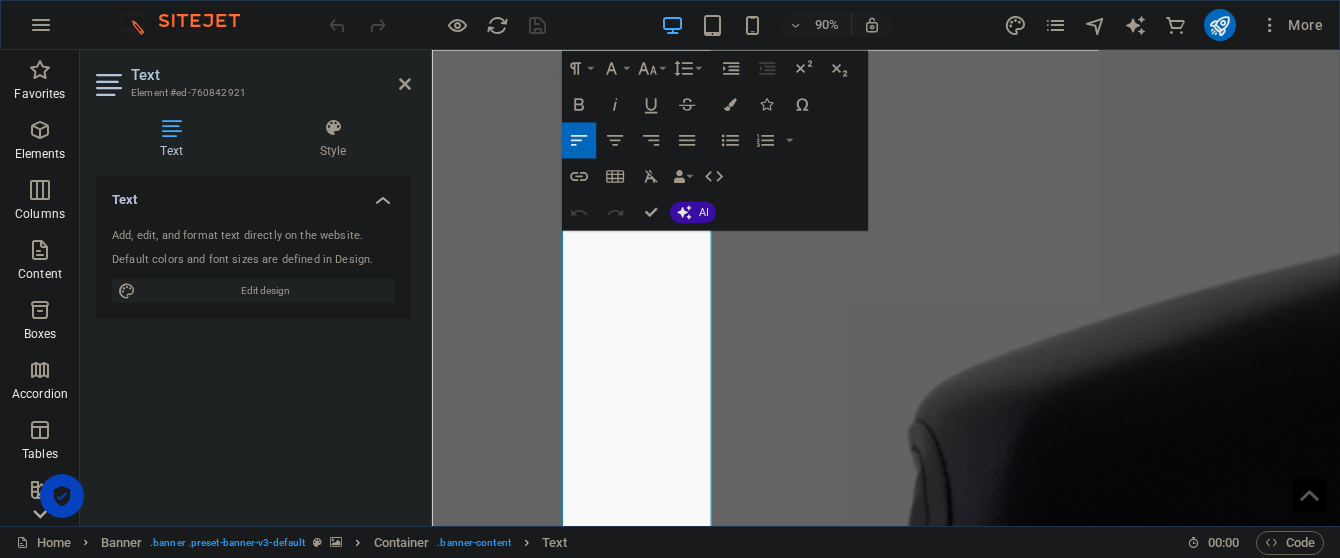 click at bounding box center (936, 750) 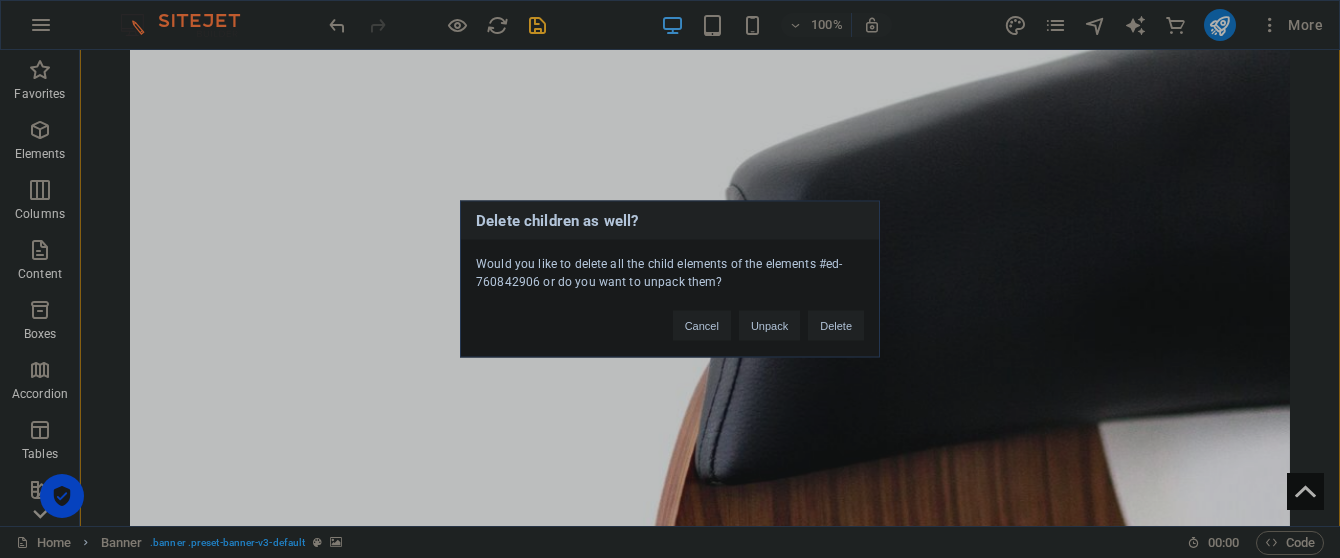 type 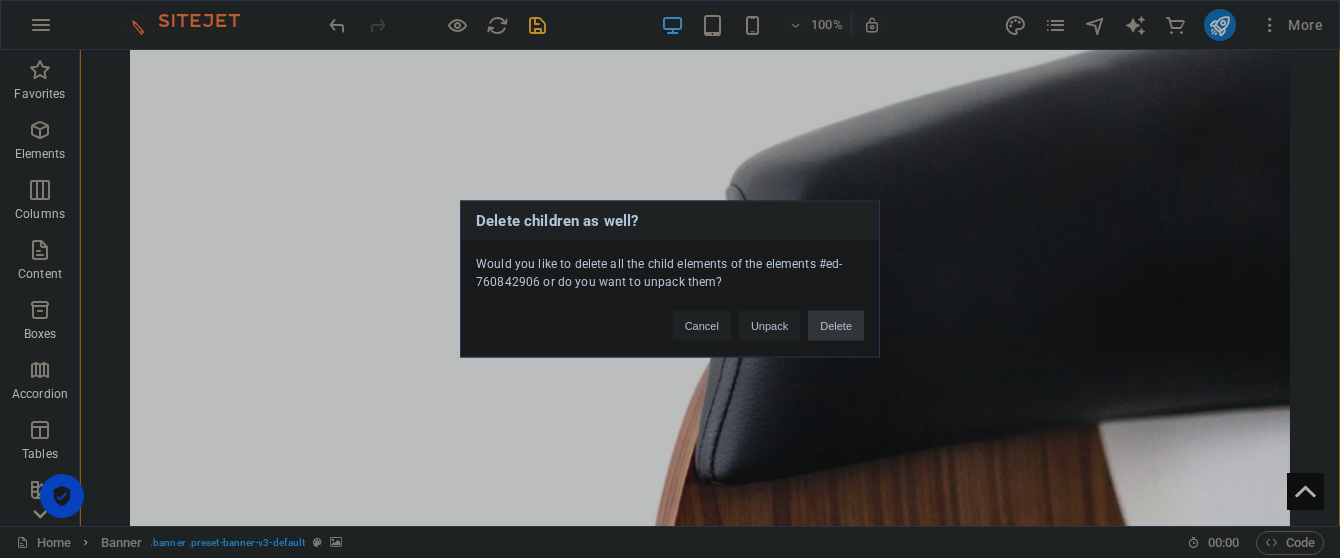 click on "Delete" at bounding box center (836, 326) 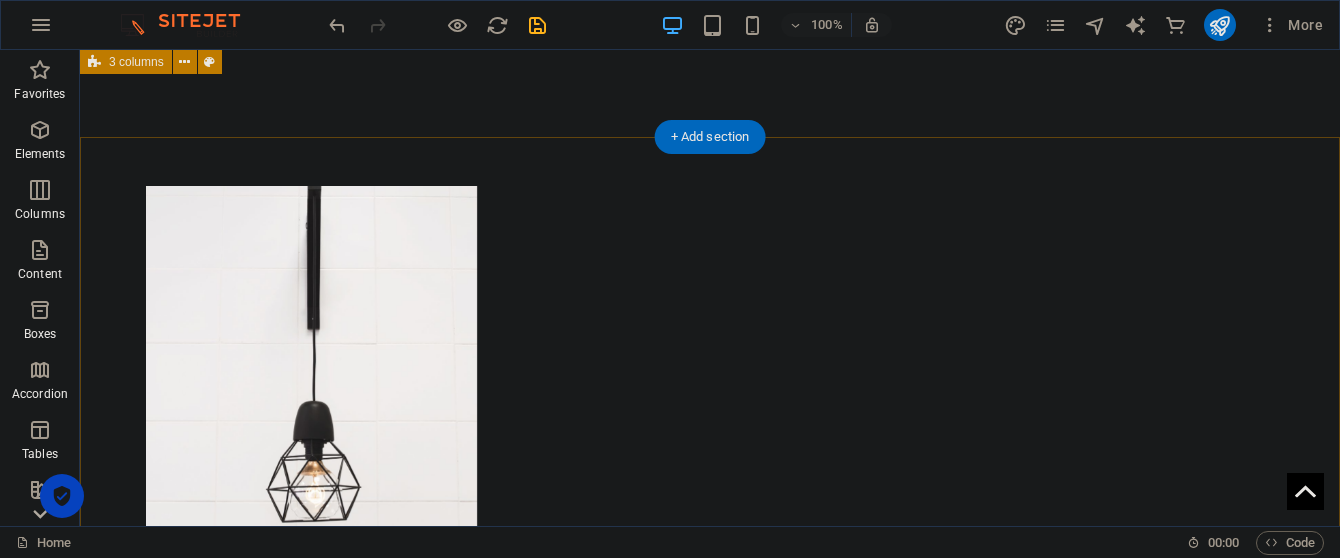 scroll, scrollTop: 0, scrollLeft: 0, axis: both 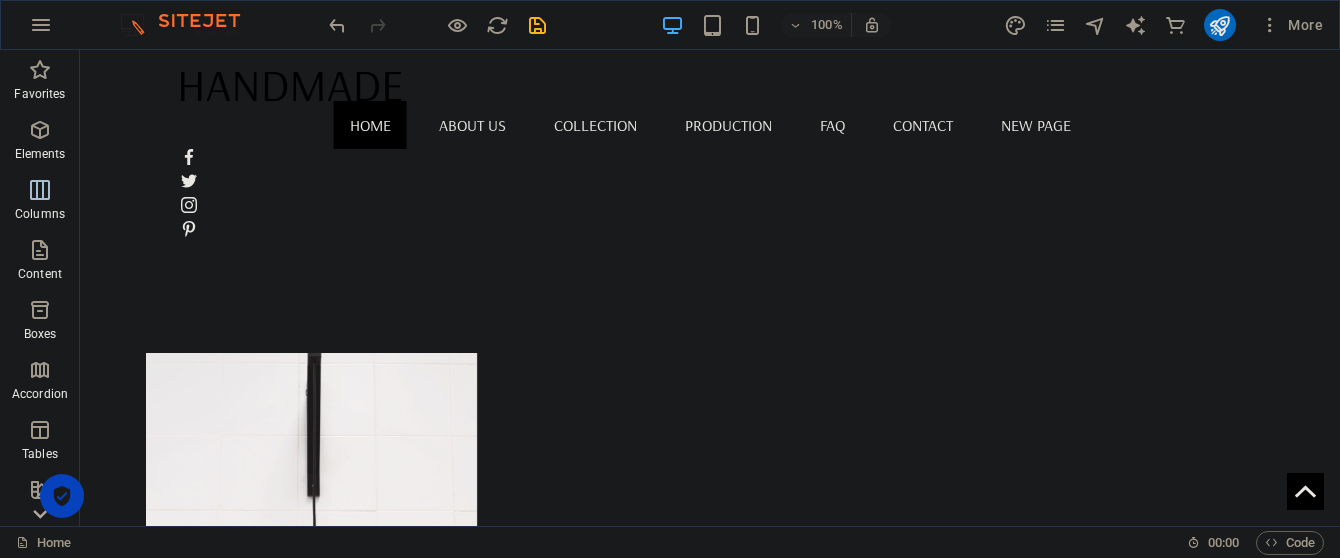 click at bounding box center (40, 190) 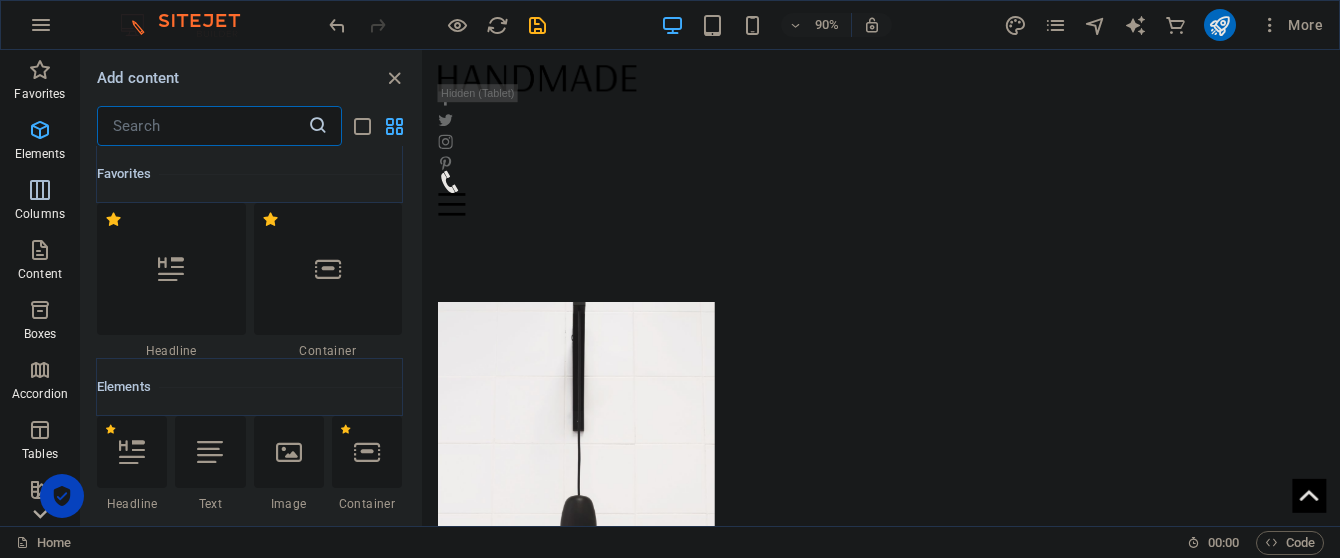 scroll, scrollTop: 990, scrollLeft: 0, axis: vertical 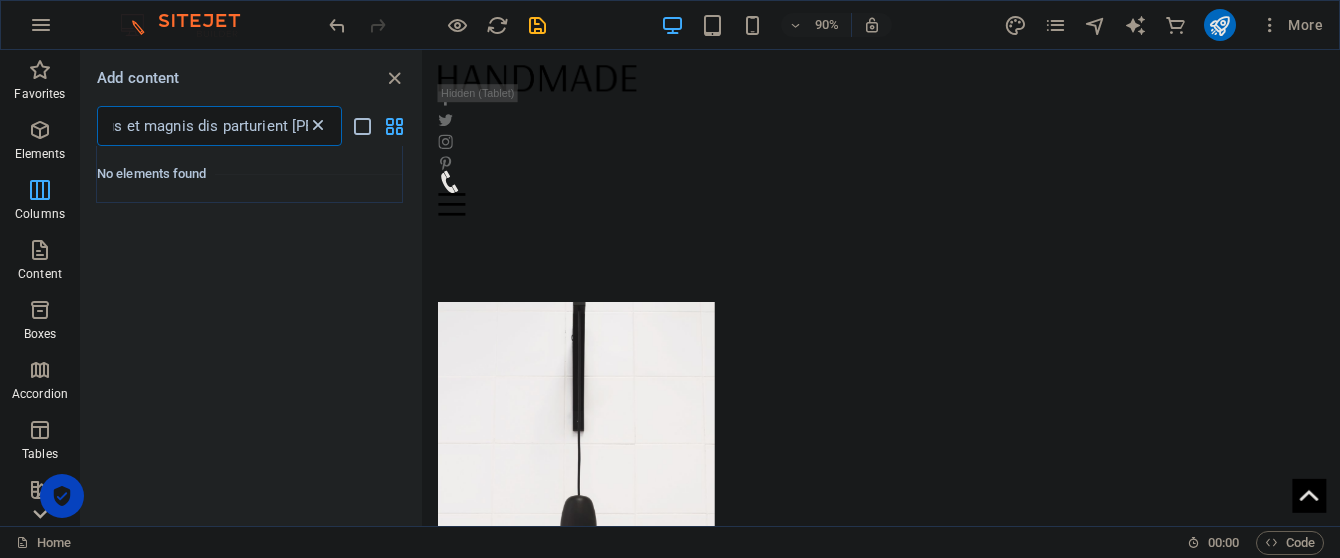 type on "There are 1.3 billion people worldwide who live with disabilities, including auditory, cognitive, neurological, physical, speech, and visual disabilities. Many disabilities can significantly impact how users interact with the web.  For individuals who are blind or have low vision, screen readers and keyboard navigation can be essential tools for browsing and engaging with web content. Some people with cognitive or motor disabilities might use voice commands, while those who are deaf or hard-of-hearing may interpret audio content through closed captions and / or descriptive transcripts.  Lorem ipsum dolor sit amet, consectetuer adipiscing elit. Aenean commodo ligula eget dolor. Aenean massa. Cum sociis natoque penatibus et magnis dis parturient [PERSON_NAME]." 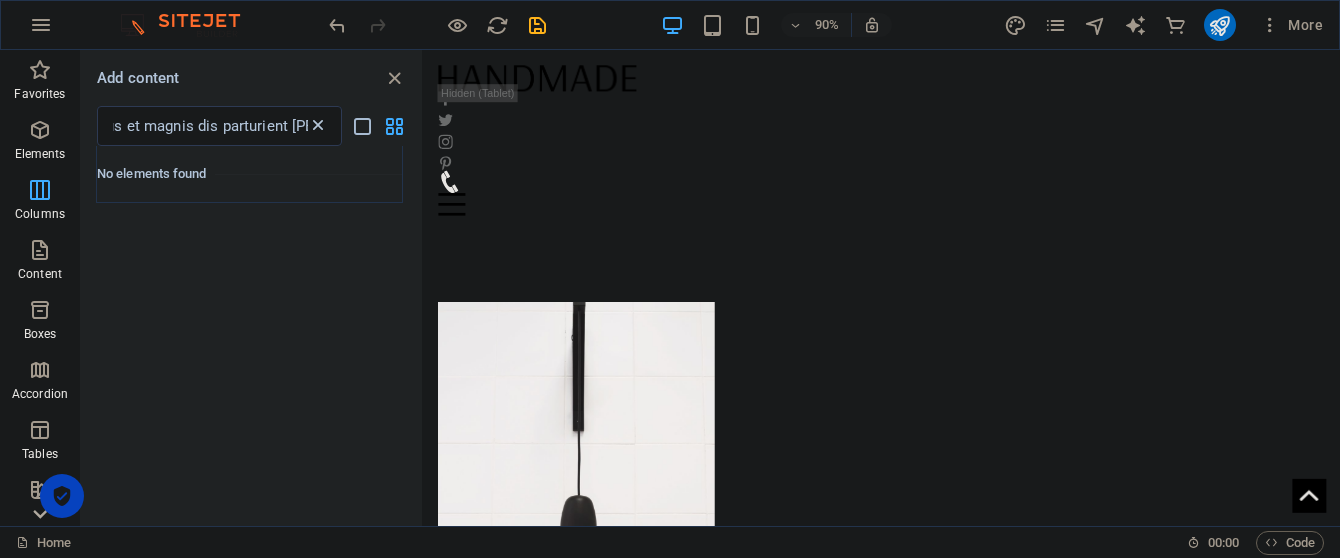 scroll, scrollTop: 0, scrollLeft: 0, axis: both 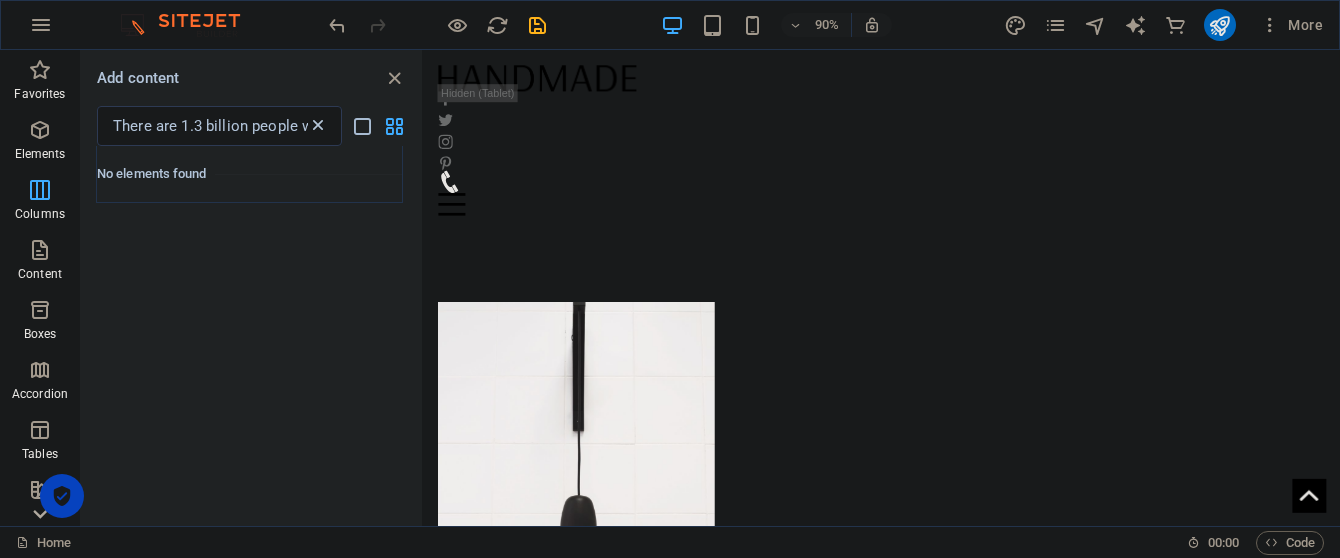 click at bounding box center (362, 126) 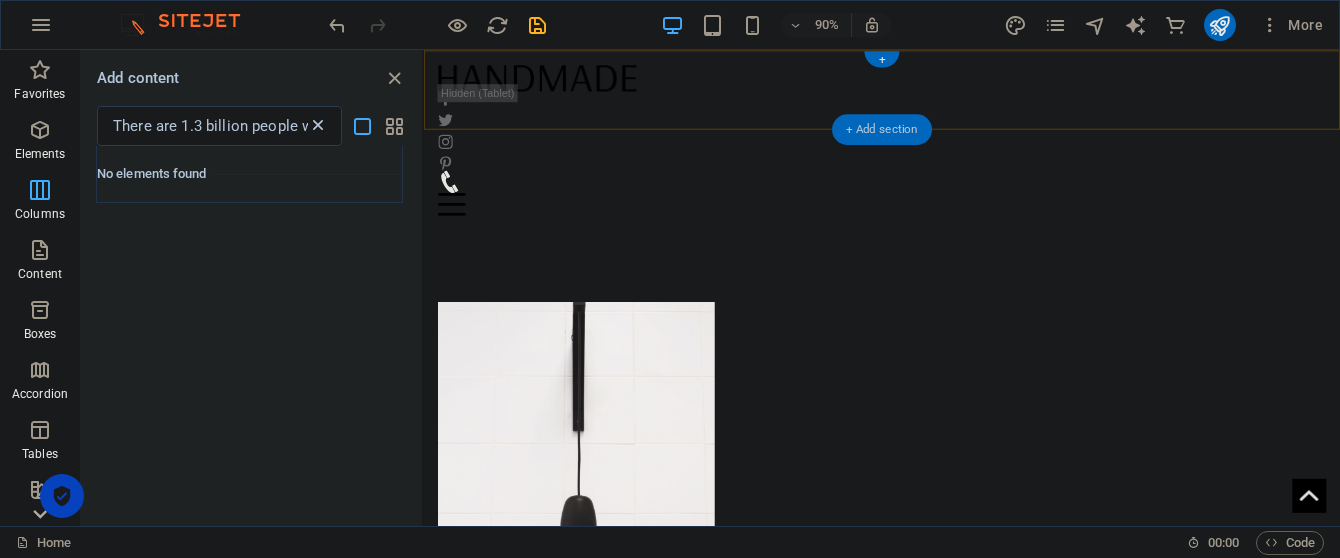 click on "+ Add section" at bounding box center (882, 129) 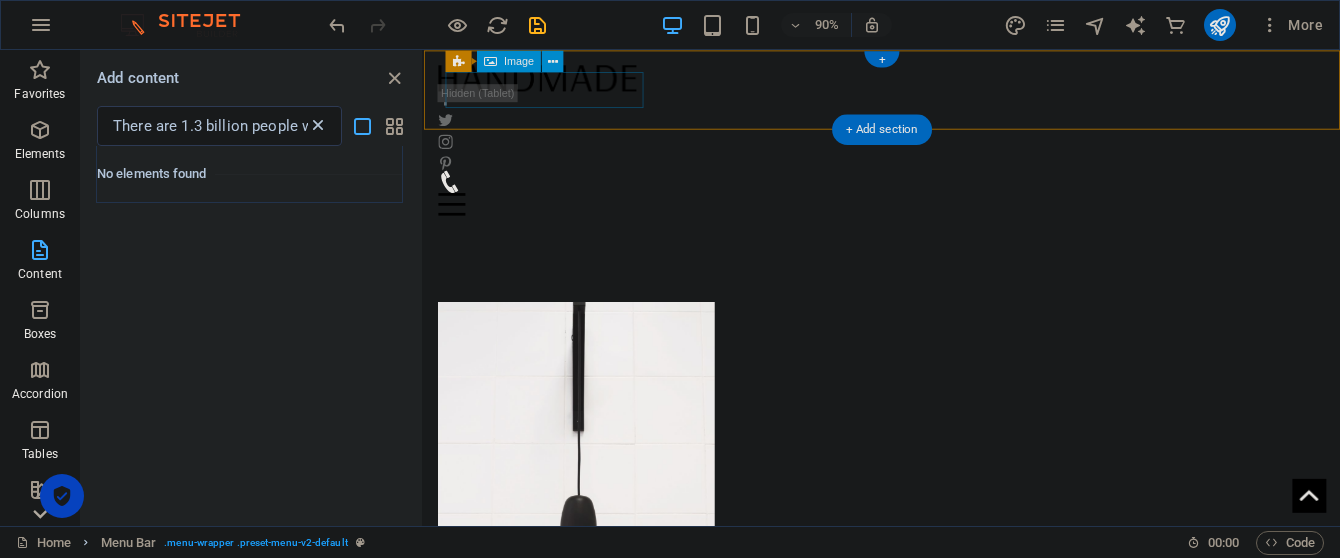 click at bounding box center [933, 81] 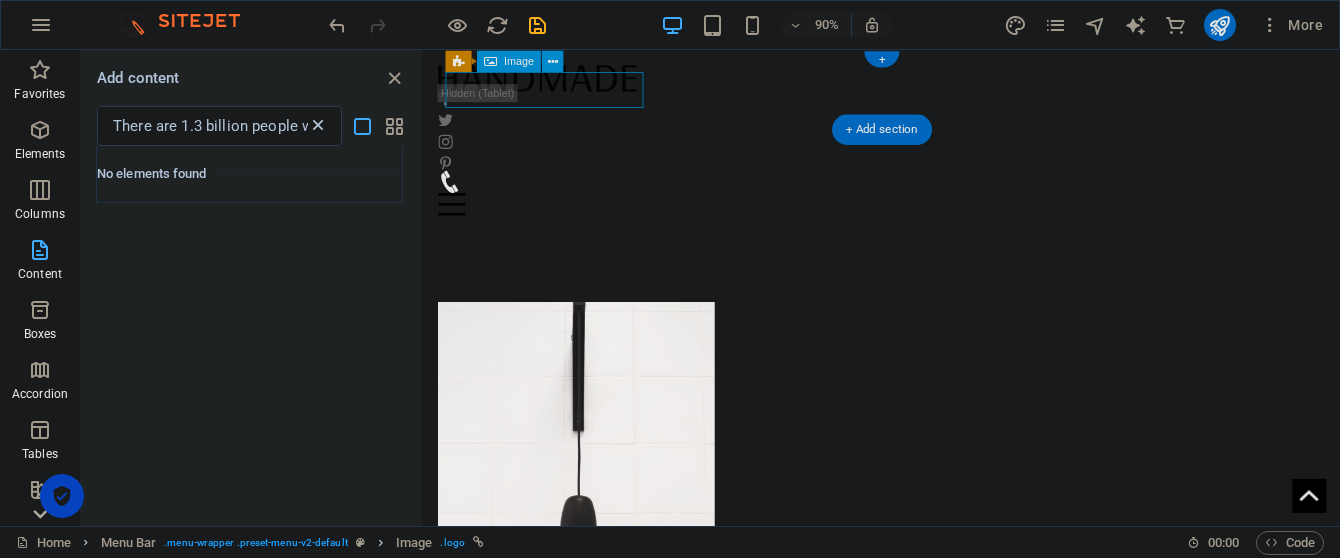 click at bounding box center (933, 81) 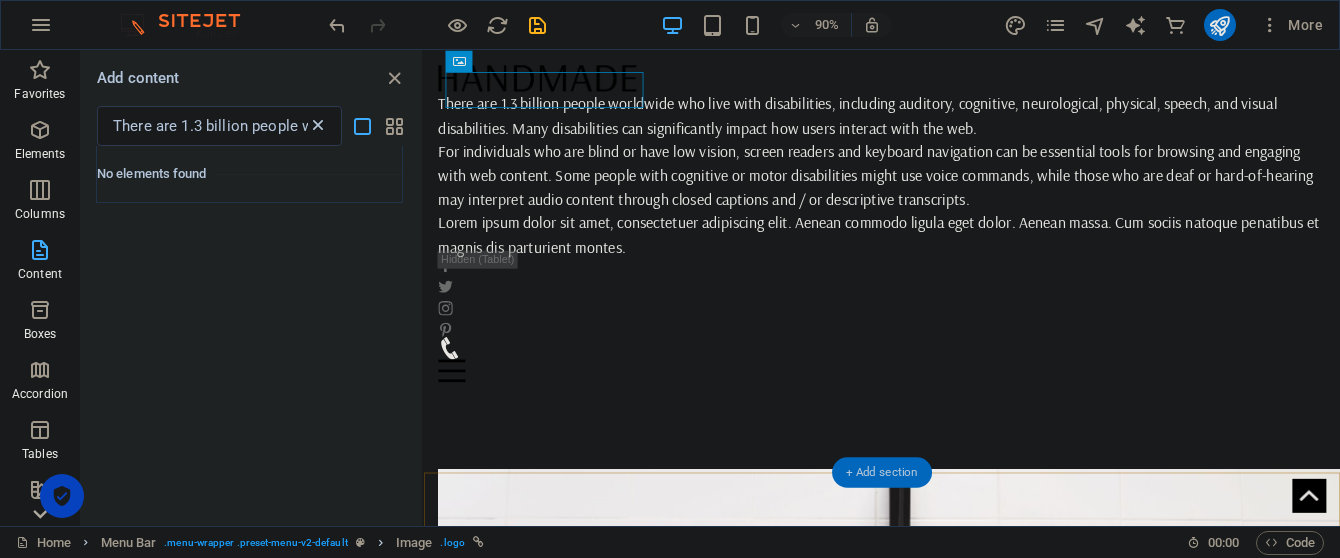 click on "+ Add section" at bounding box center [882, 472] 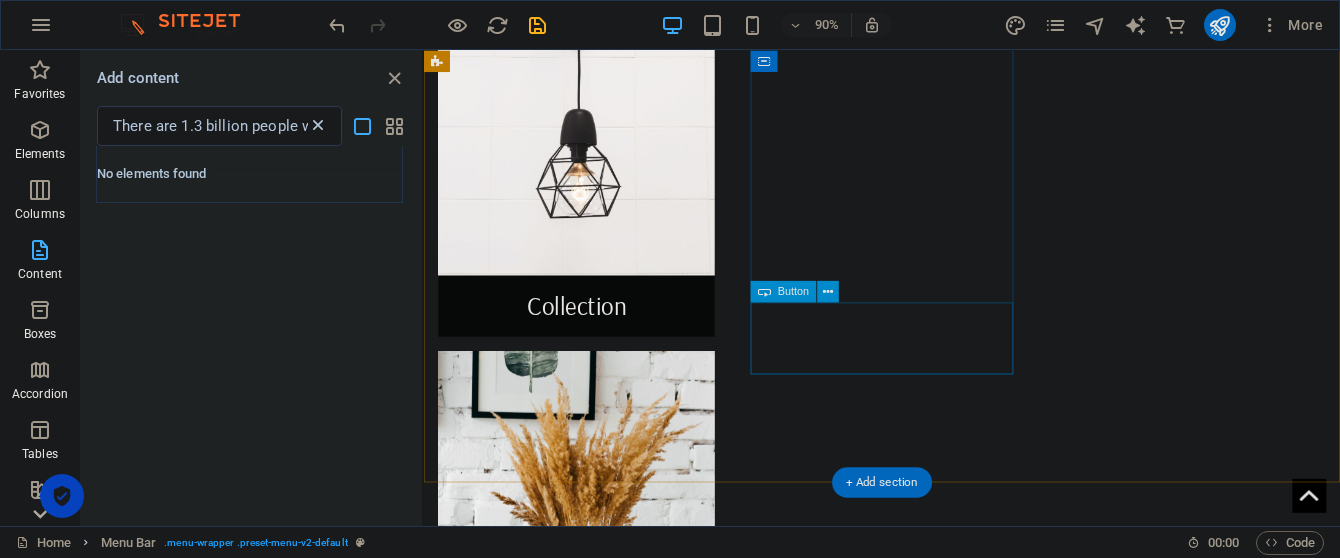 scroll, scrollTop: 532, scrollLeft: 0, axis: vertical 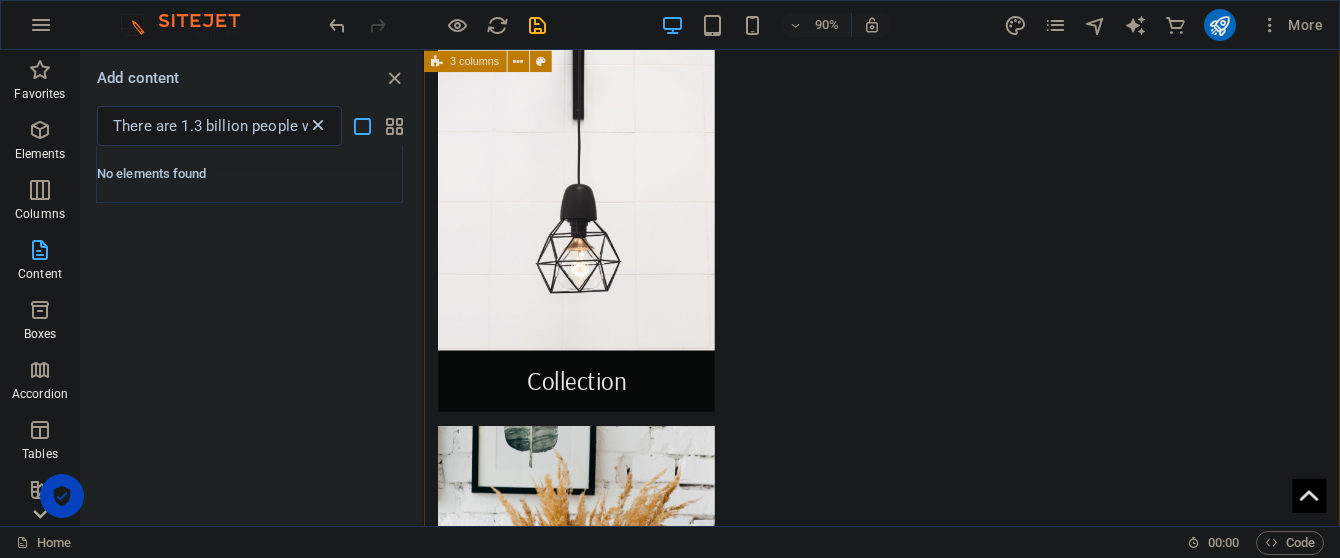 click at bounding box center [593, 183] 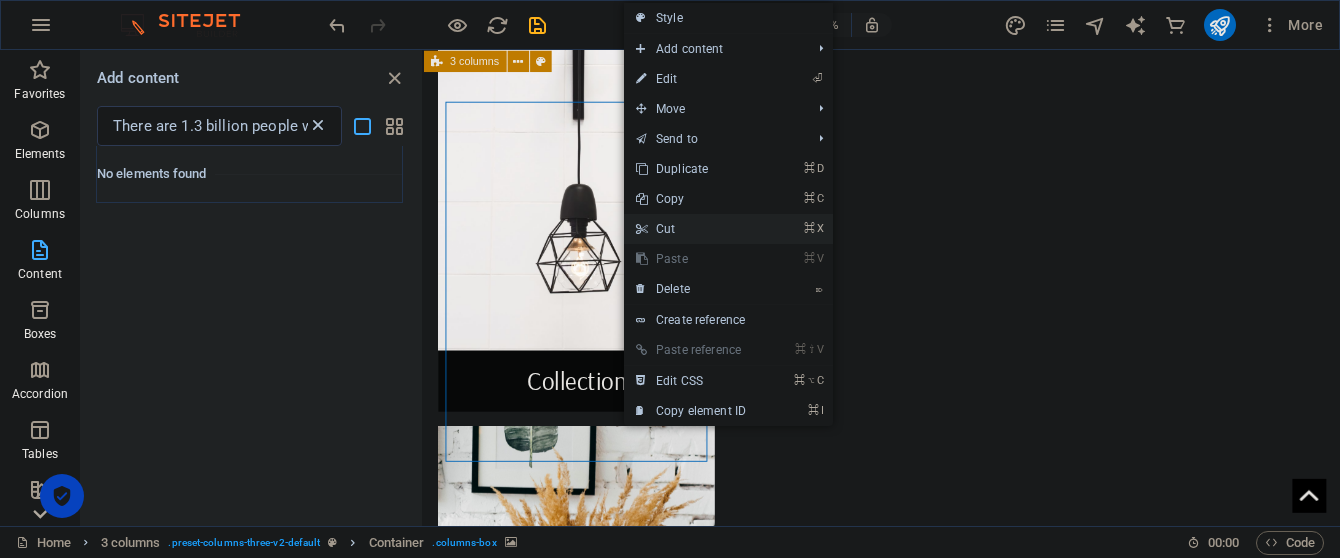 click on "⌘ X  Cut" at bounding box center [691, 229] 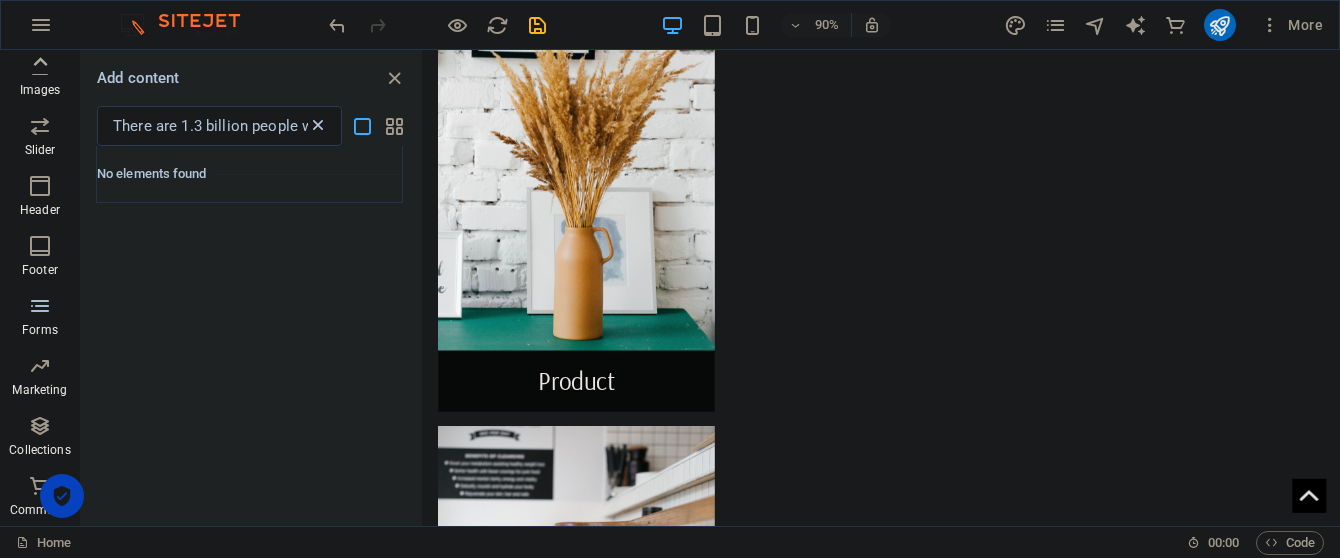 scroll, scrollTop: 0, scrollLeft: 0, axis: both 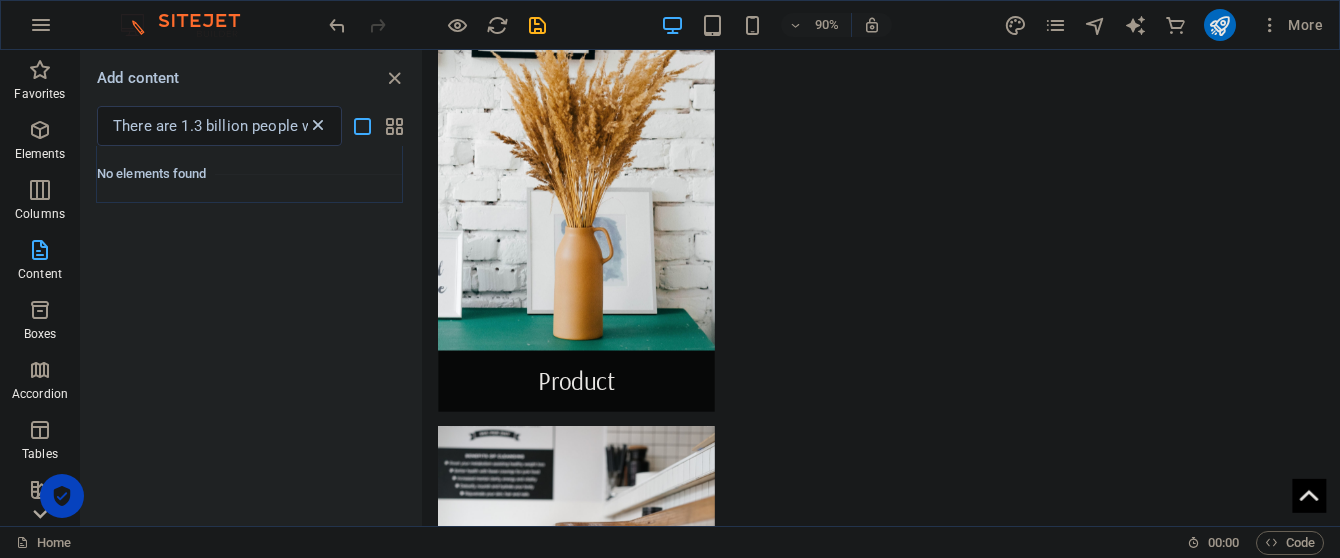 click on "Add content" at bounding box center (251, 78) 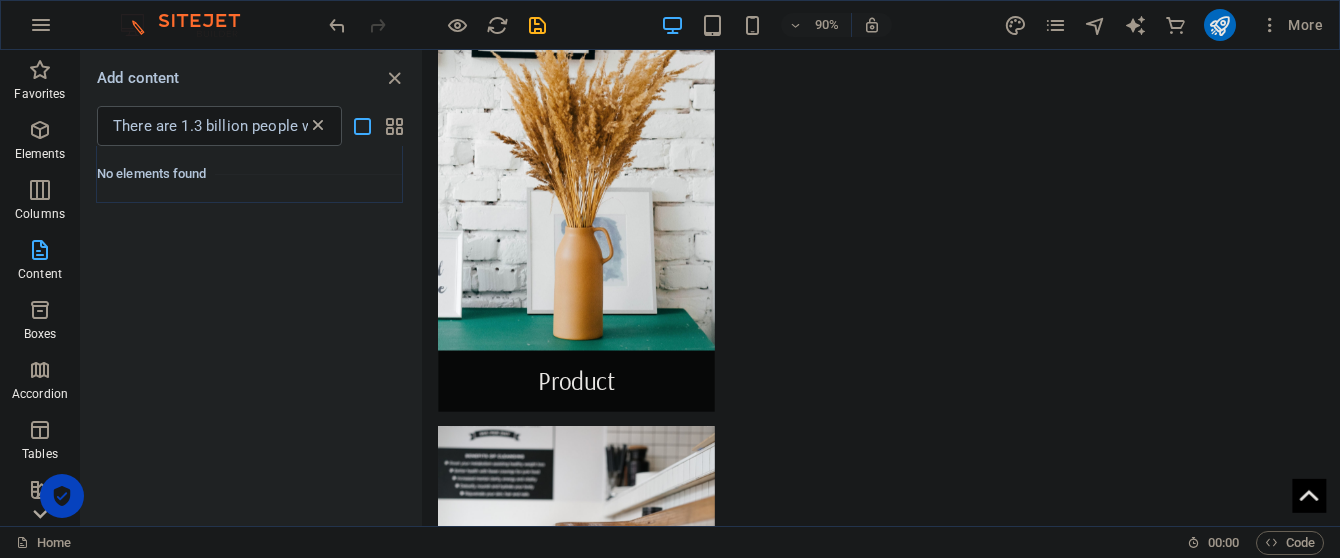 click at bounding box center (318, 126) 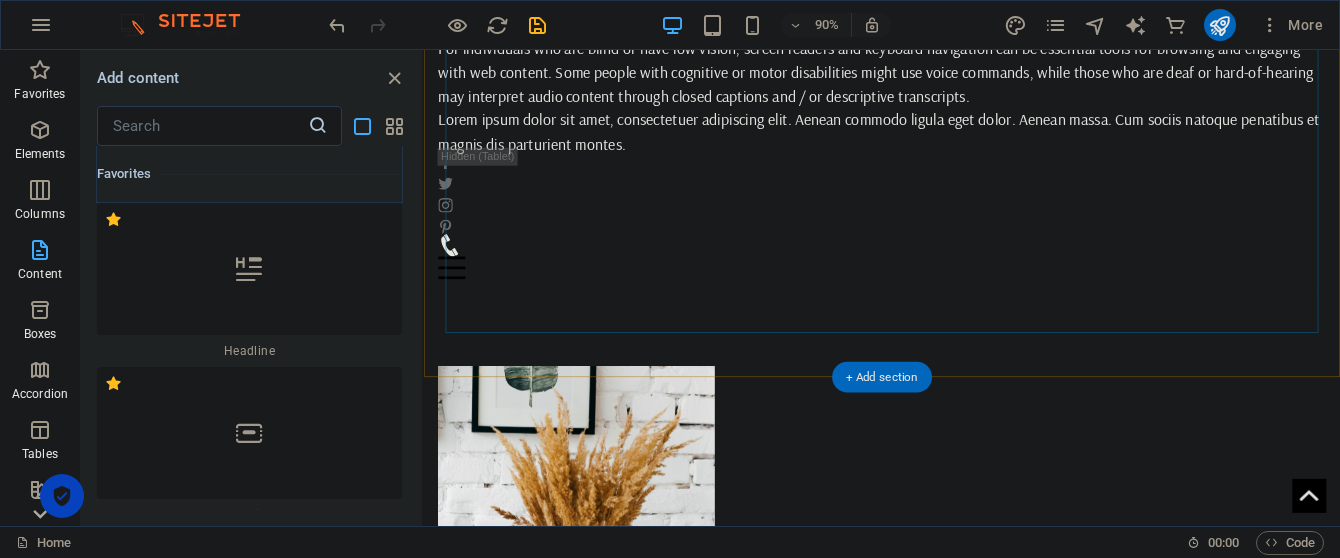 scroll, scrollTop: 135, scrollLeft: 0, axis: vertical 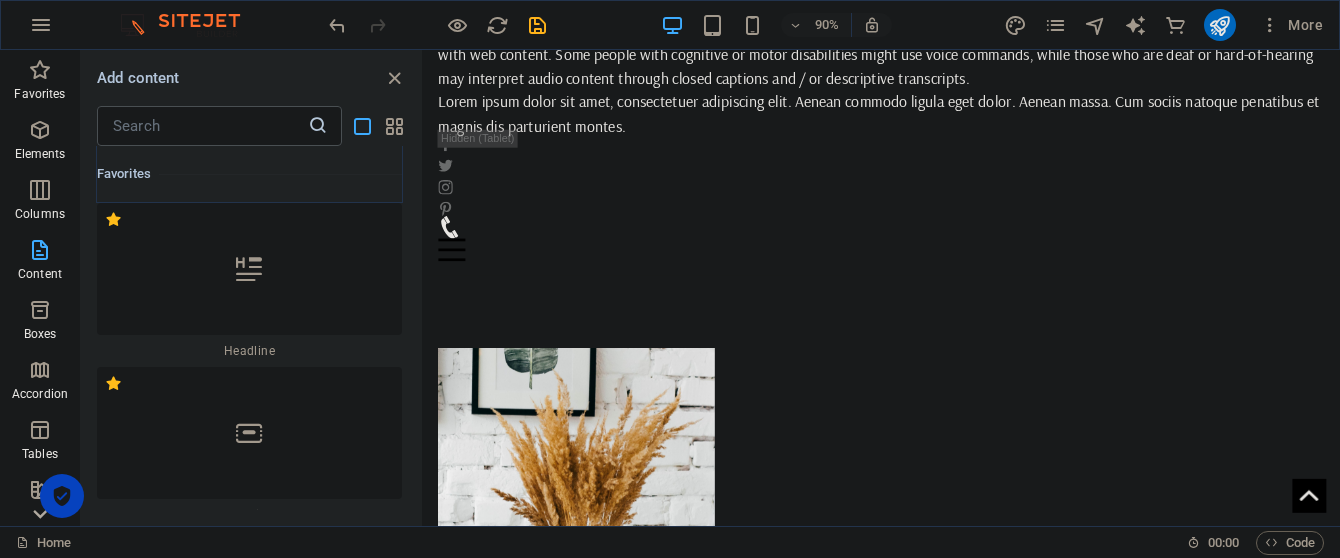 click at bounding box center [202, 126] 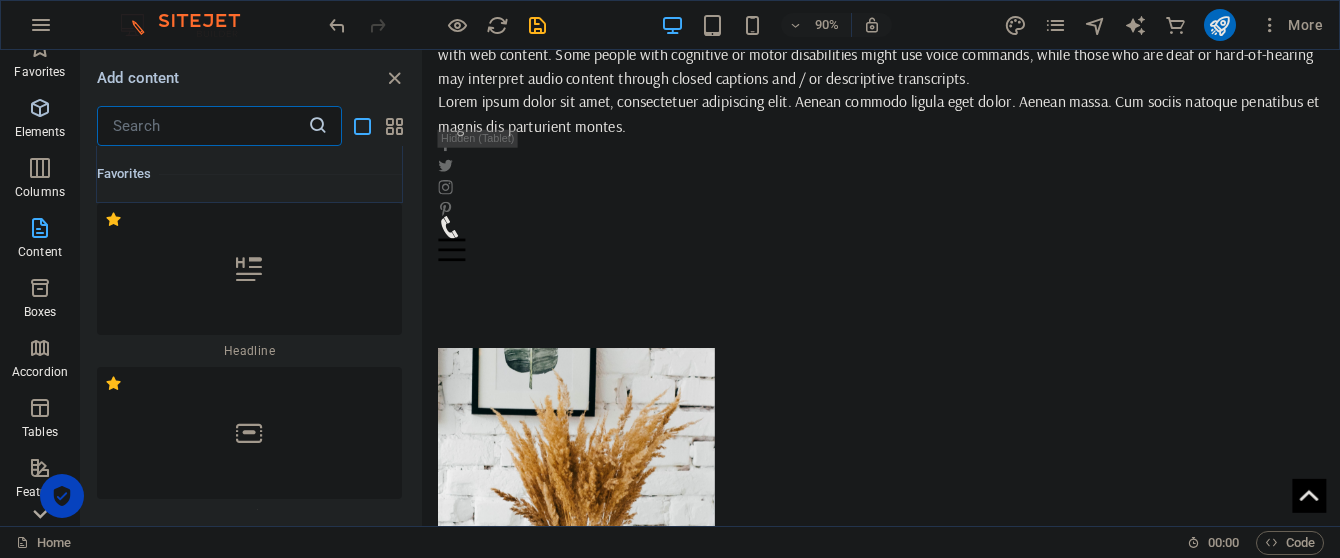 scroll, scrollTop: 26, scrollLeft: 0, axis: vertical 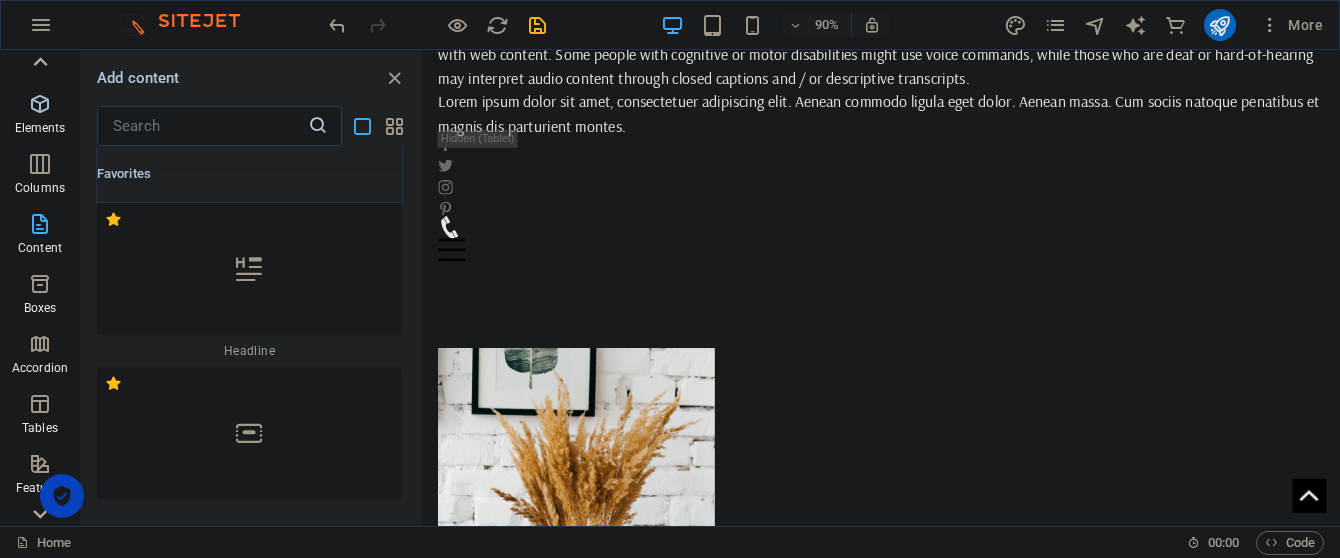 click on "Elements" at bounding box center [40, 128] 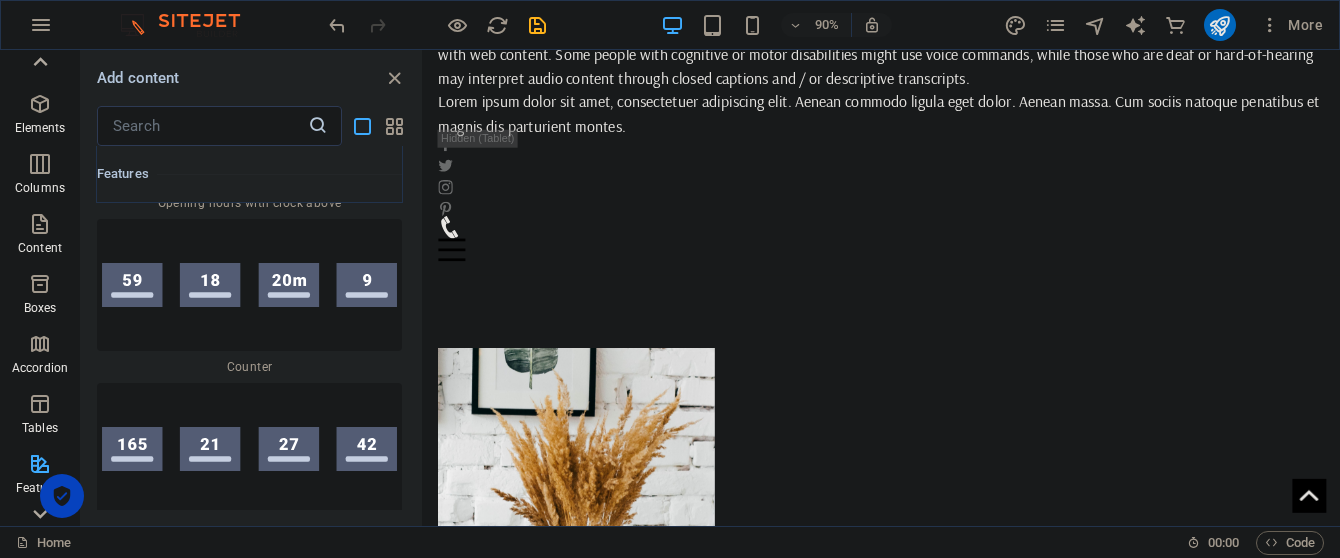 scroll, scrollTop: 22301, scrollLeft: 0, axis: vertical 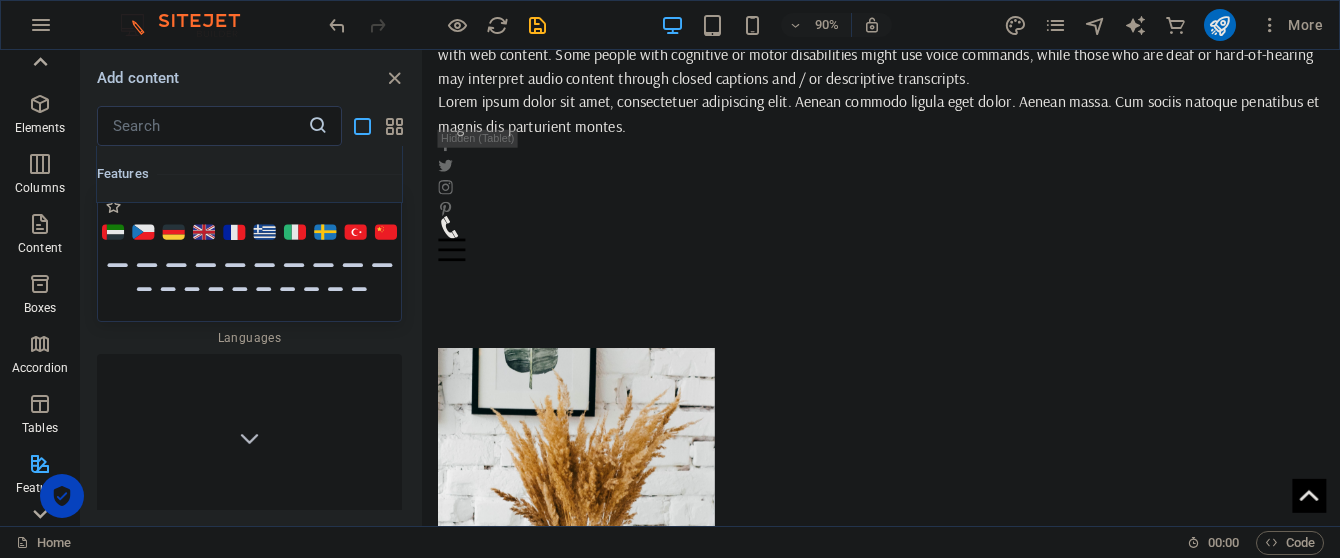 click at bounding box center [249, 256] 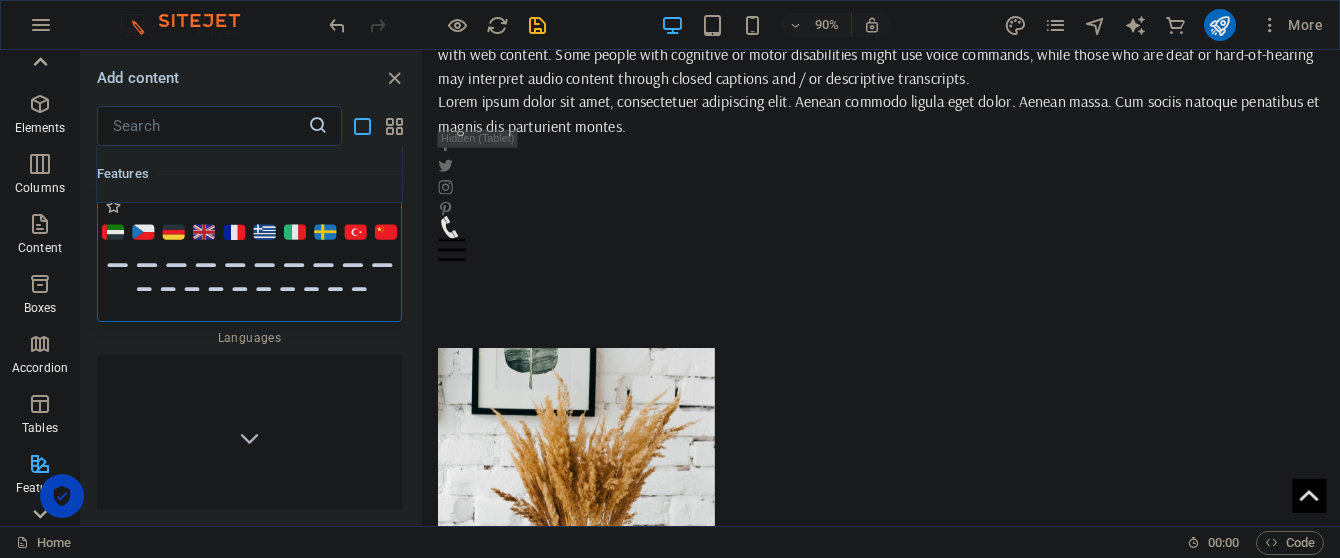 click at bounding box center [249, 256] 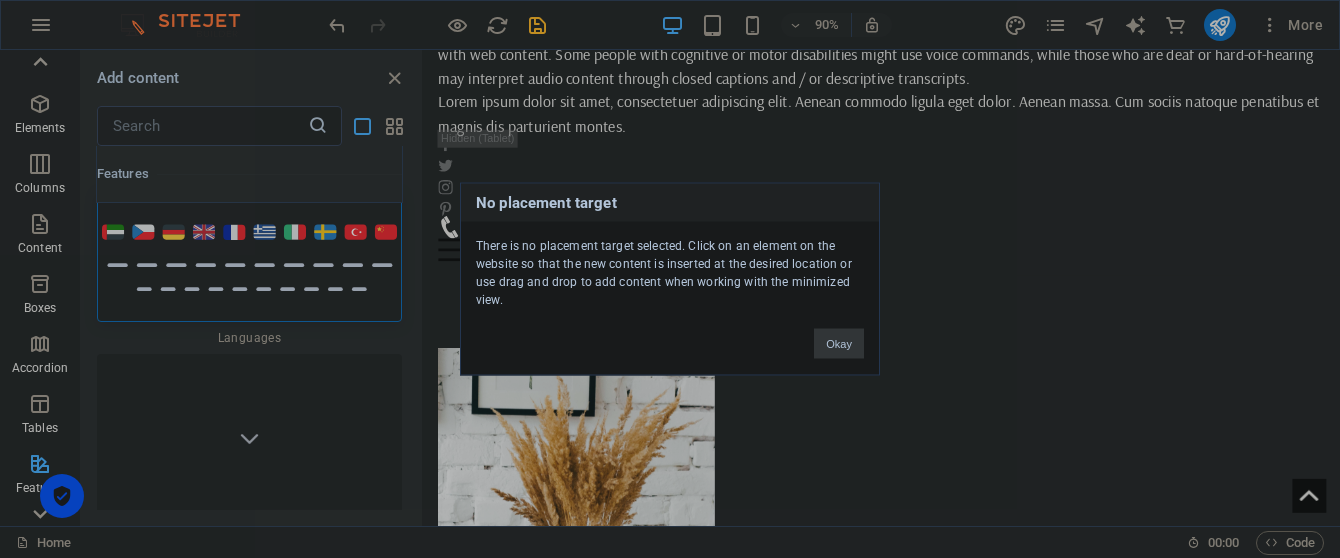 drag, startPoint x: 842, startPoint y: 337, endPoint x: 456, endPoint y: 319, distance: 386.41946 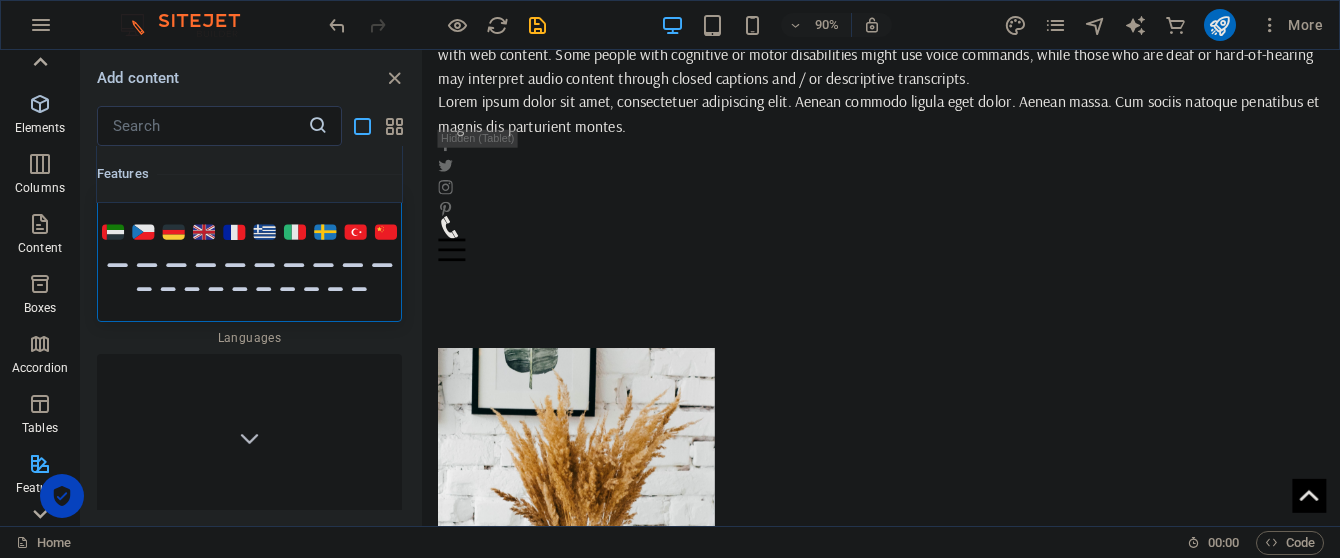 click at bounding box center (40, 104) 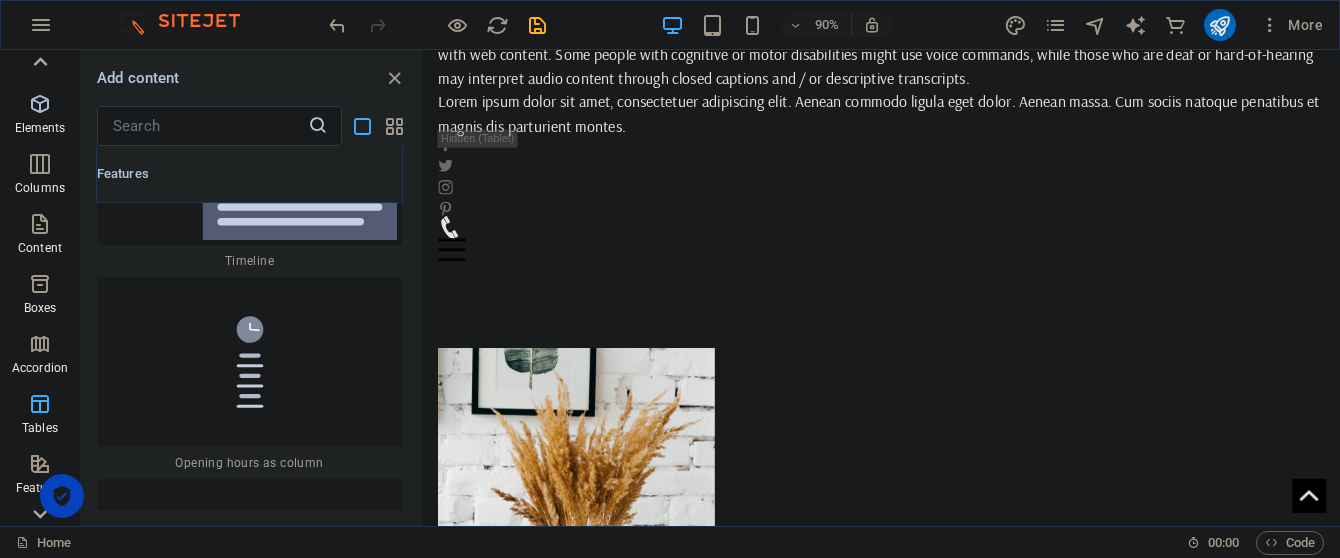 scroll, scrollTop: 377, scrollLeft: 0, axis: vertical 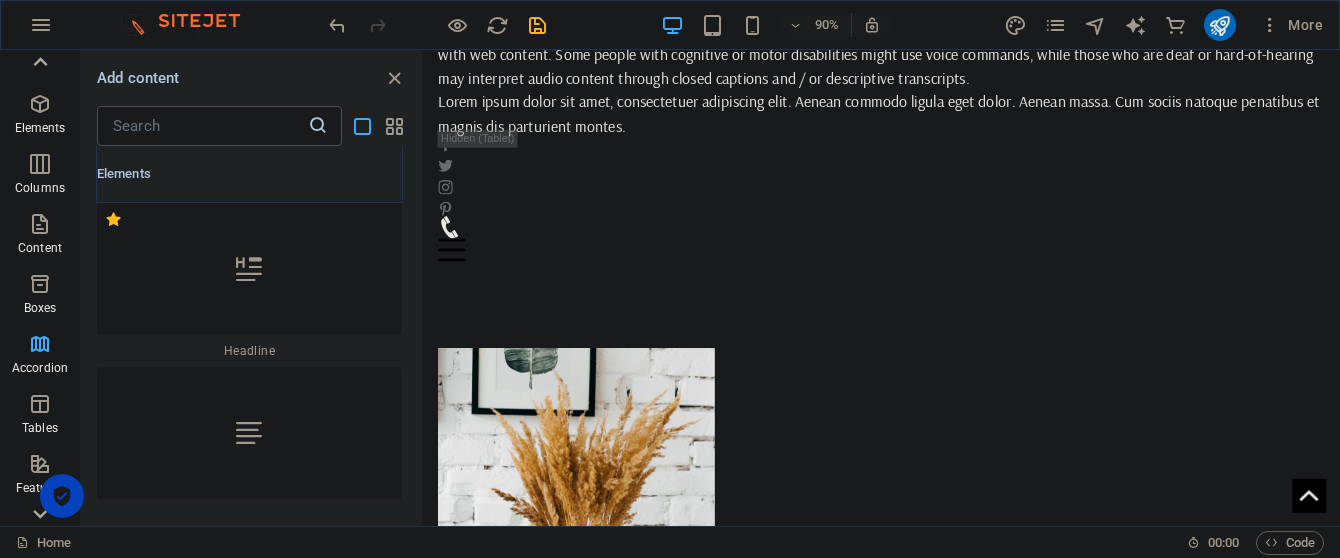 click at bounding box center [202, 126] 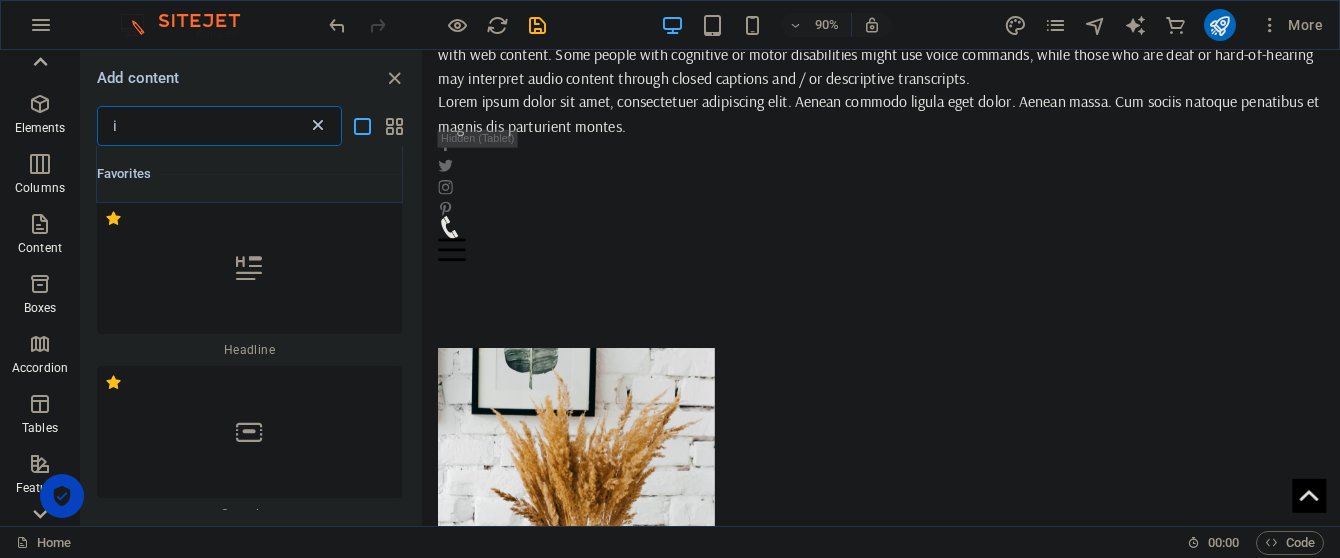 scroll, scrollTop: 0, scrollLeft: 0, axis: both 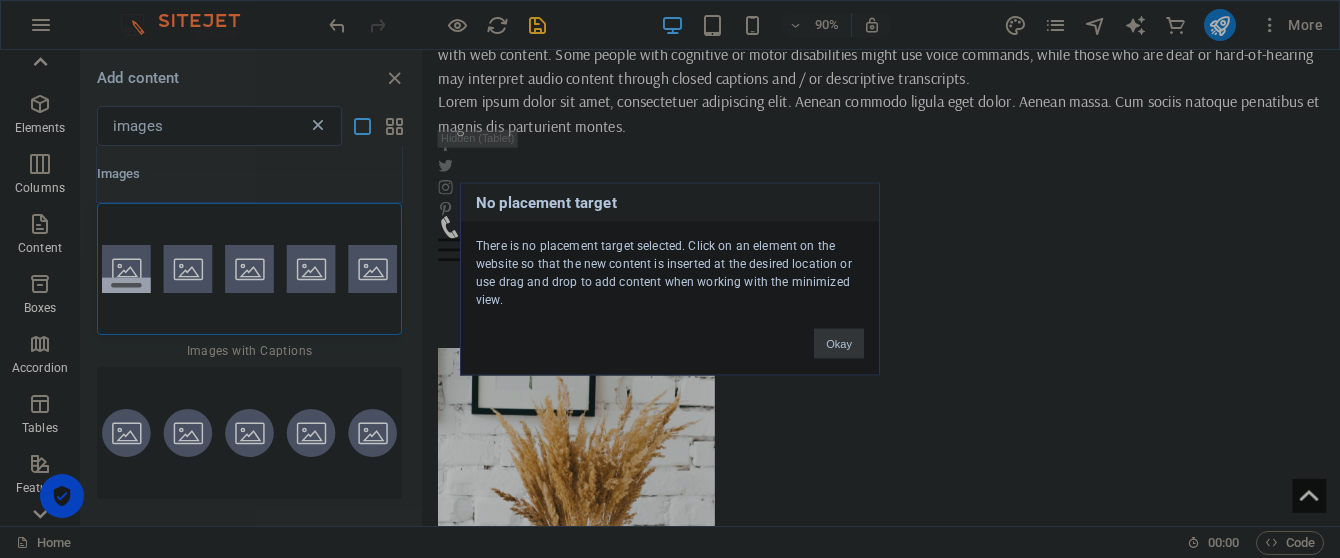 click on "Okay" at bounding box center [839, 344] 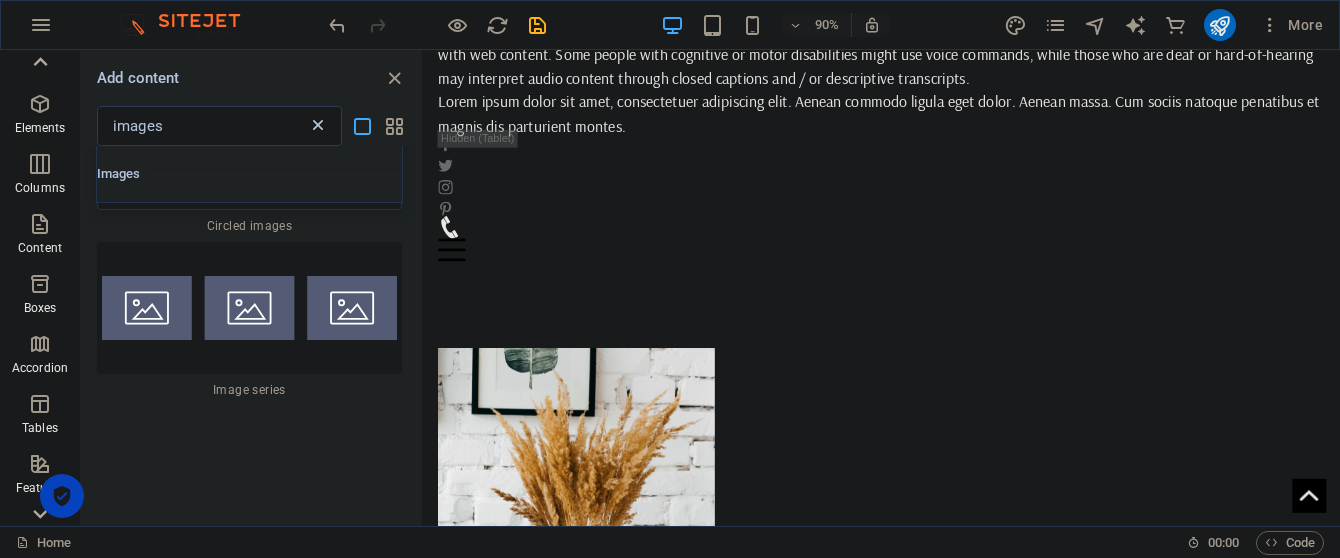 scroll, scrollTop: 0, scrollLeft: 0, axis: both 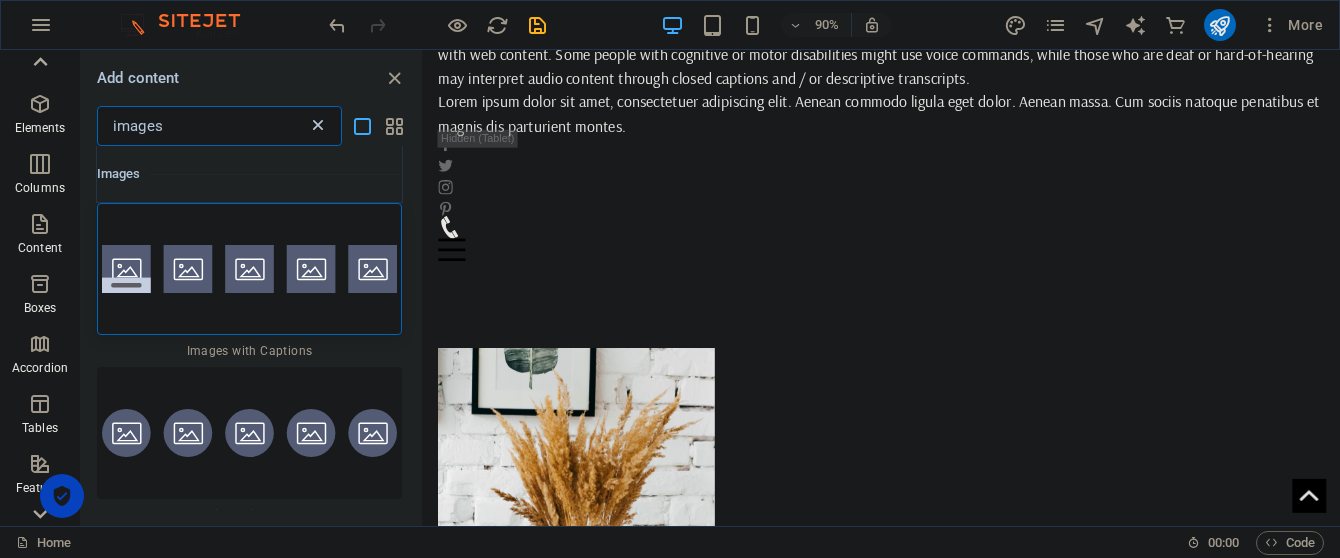 click on "images" at bounding box center (202, 126) 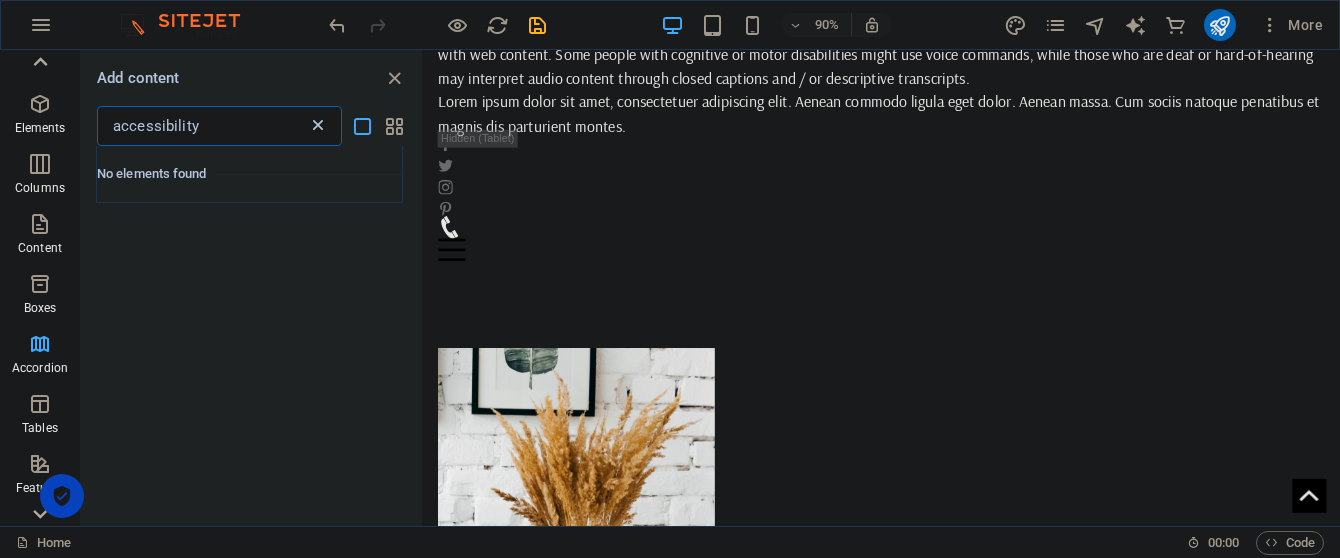 click on "accessibility" at bounding box center [202, 126] 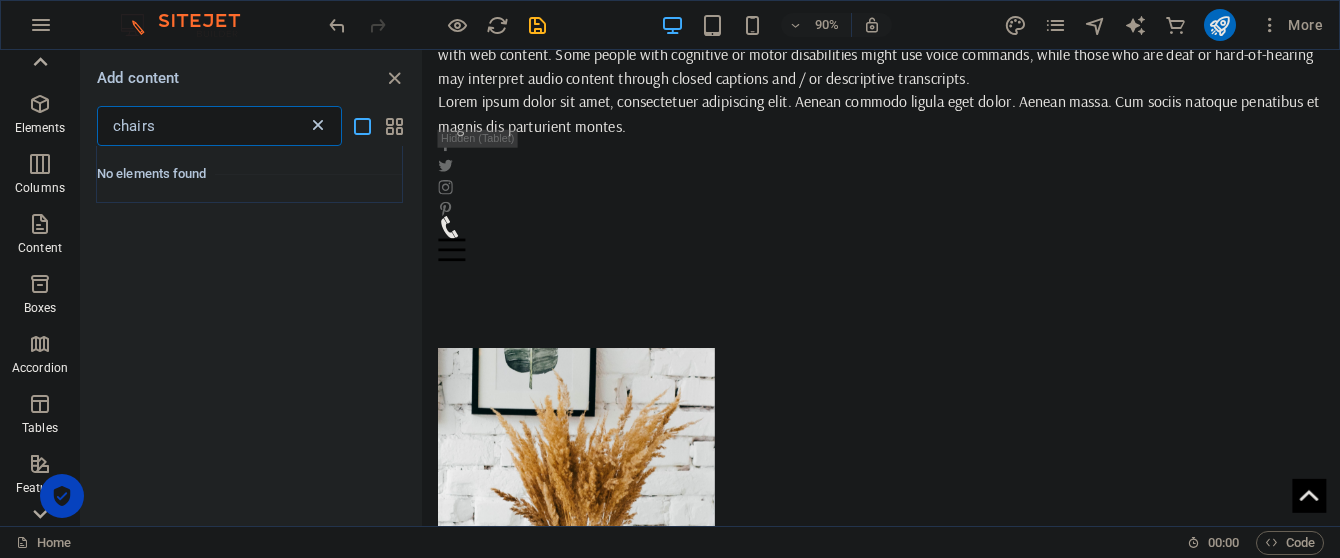 type on "chairs" 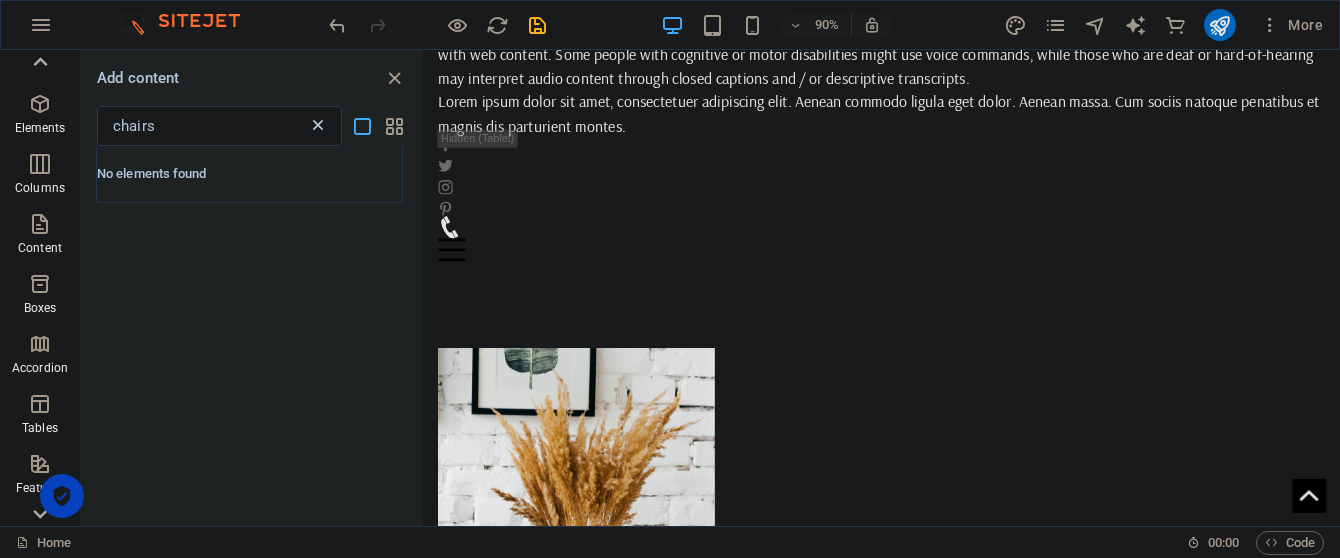click on "No elements found" at bounding box center (251, 328) 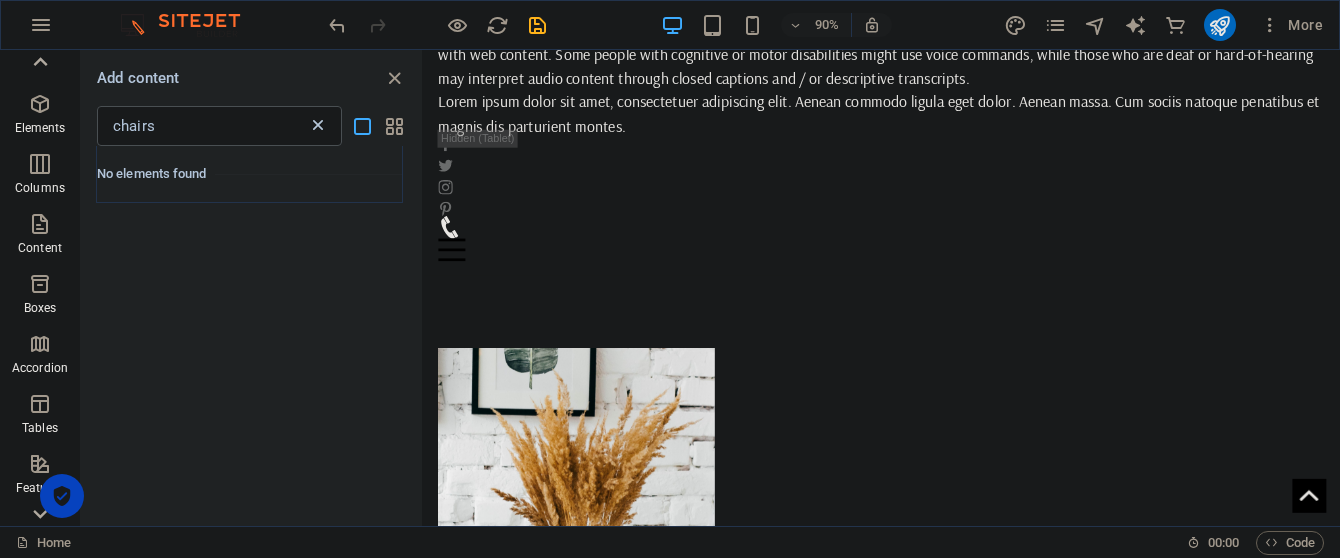 click on "chairs" at bounding box center (202, 126) 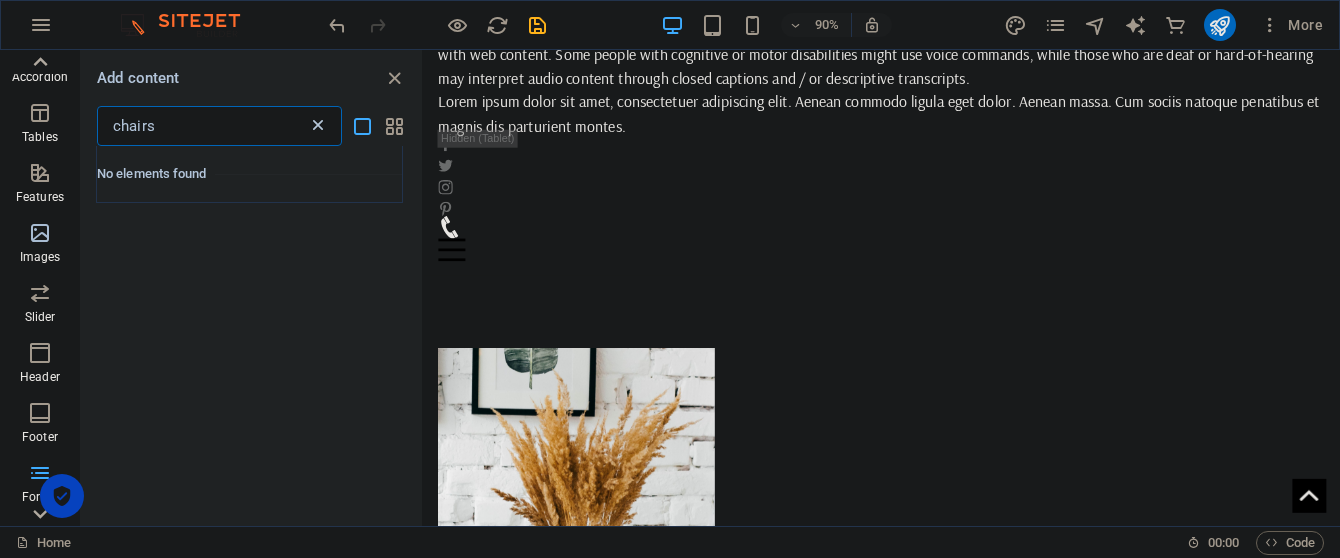 scroll, scrollTop: 338, scrollLeft: 0, axis: vertical 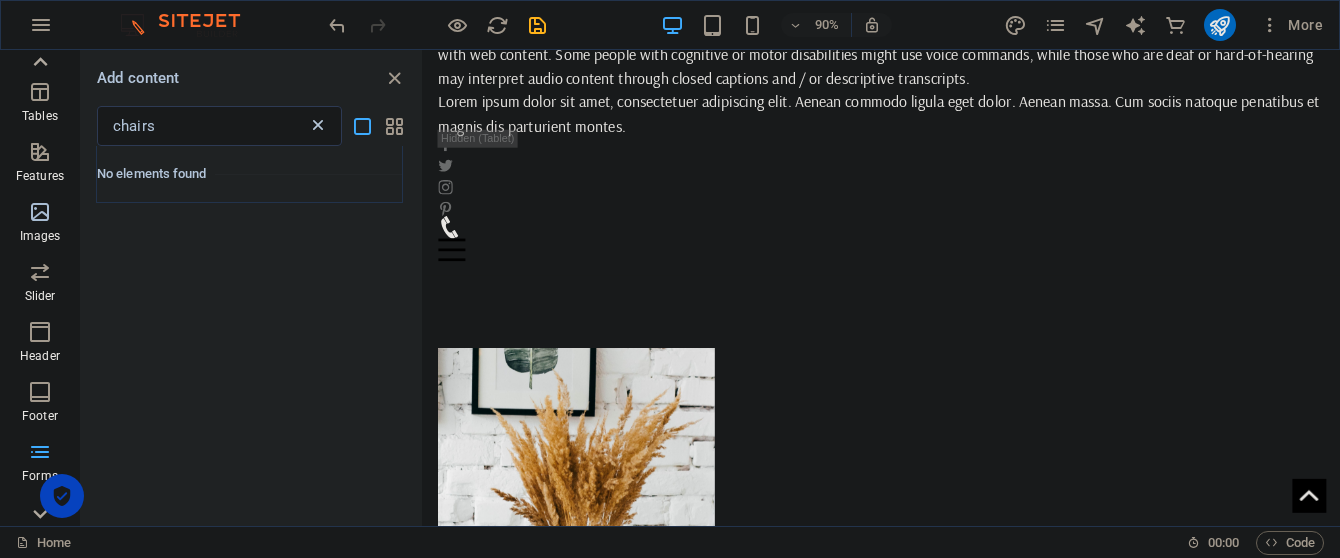click at bounding box center [40, 212] 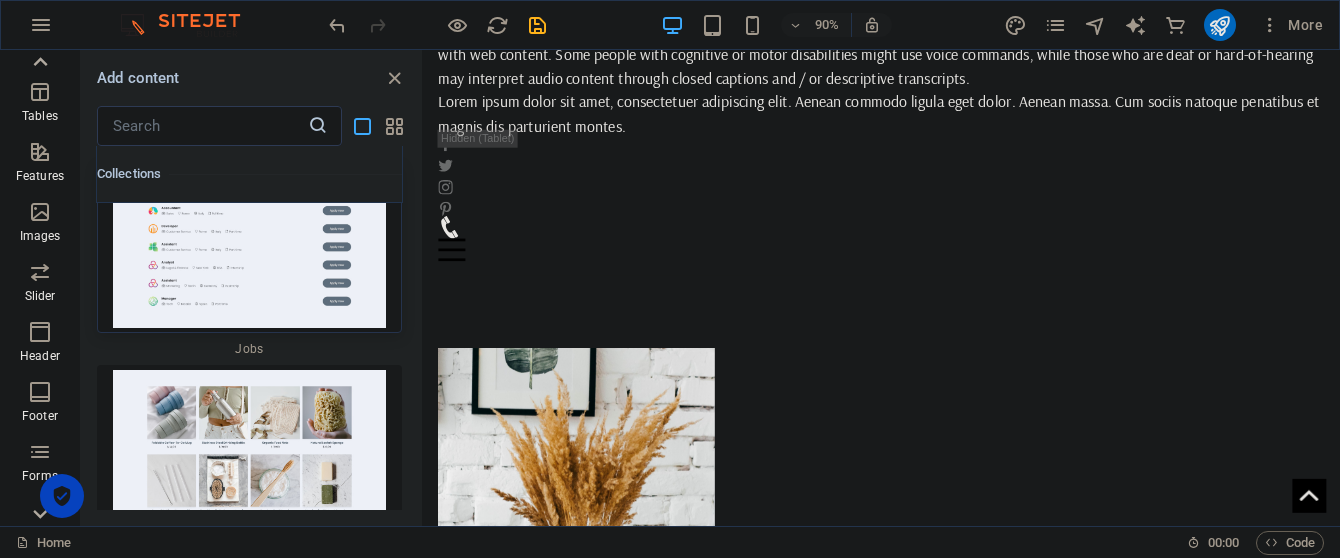 scroll, scrollTop: 41222, scrollLeft: 0, axis: vertical 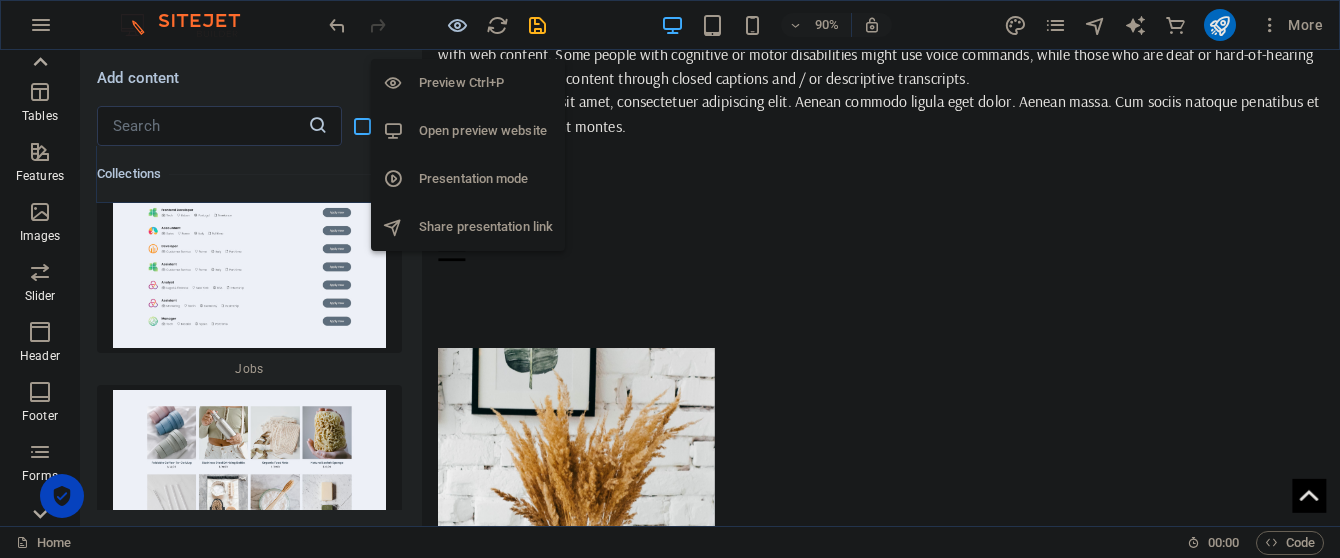 click at bounding box center [457, 25] 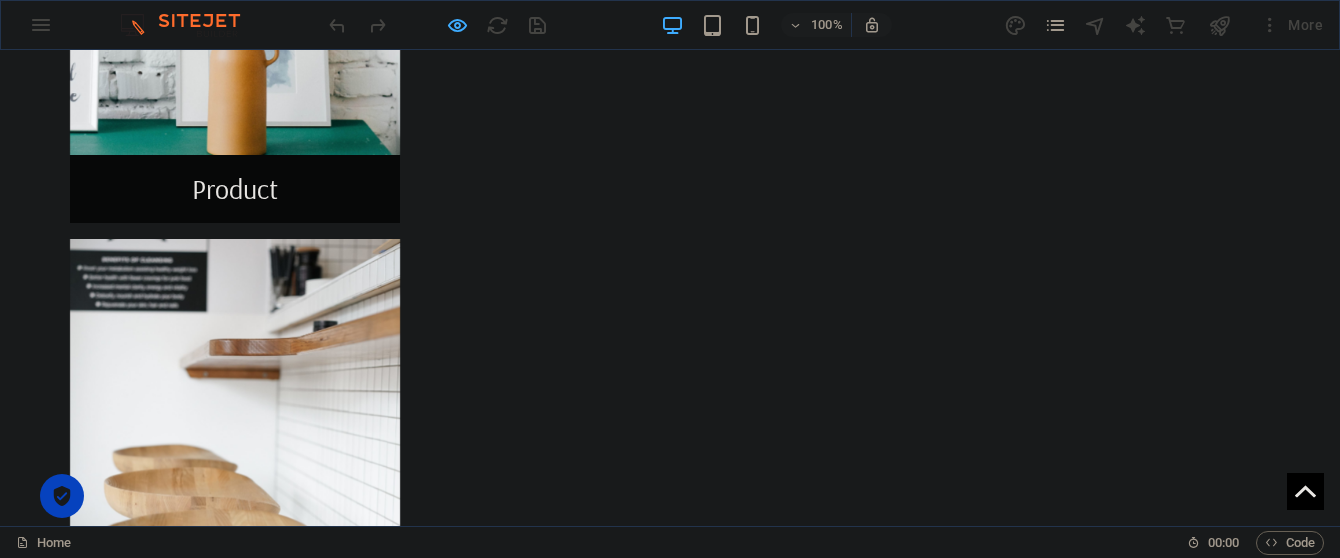 scroll, scrollTop: 0, scrollLeft: 0, axis: both 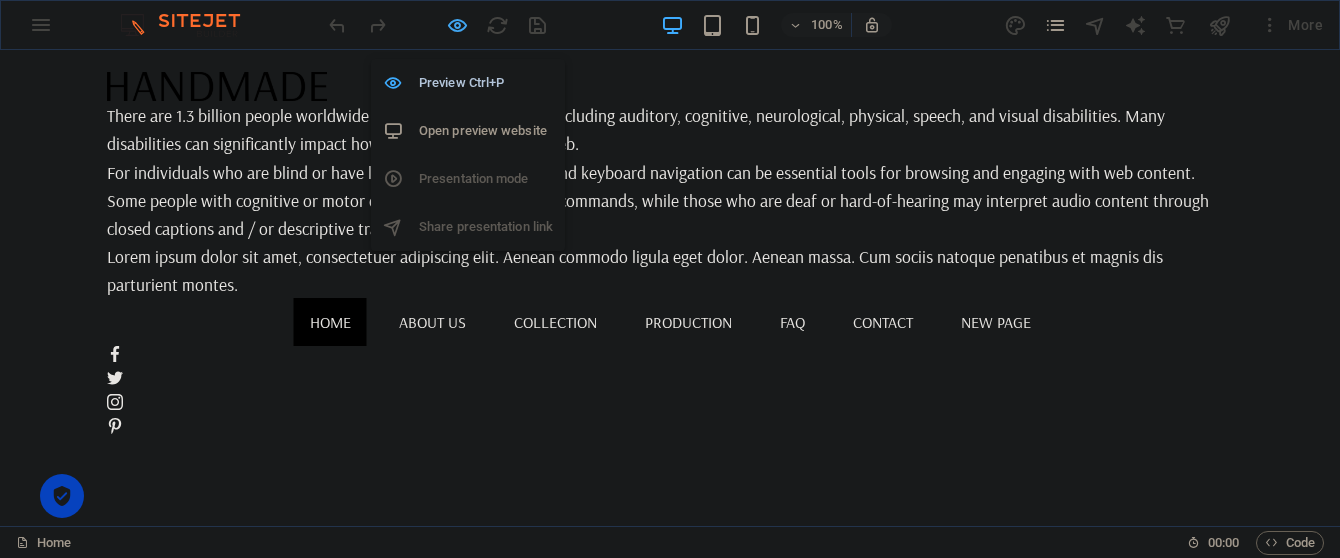 click at bounding box center (457, 25) 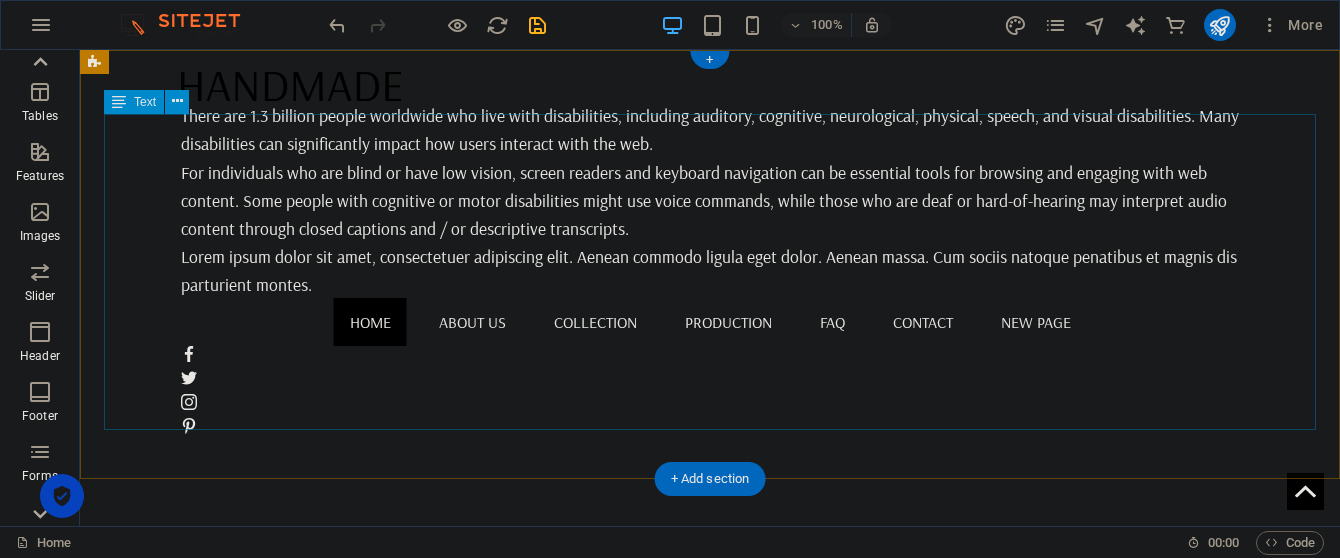 type 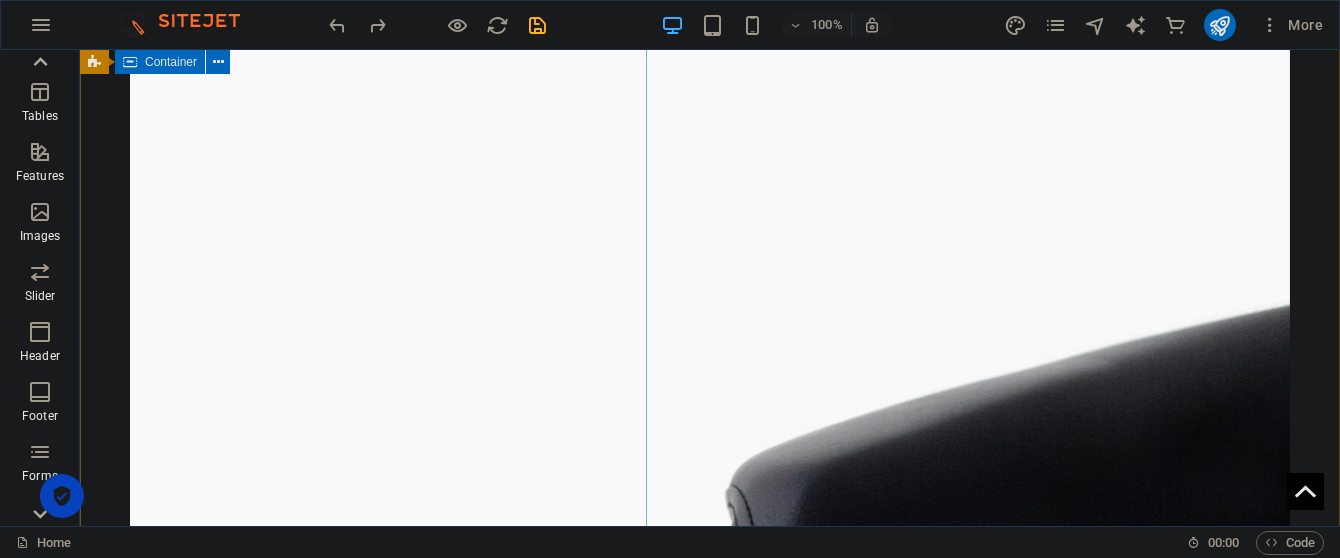 scroll, scrollTop: 232, scrollLeft: 0, axis: vertical 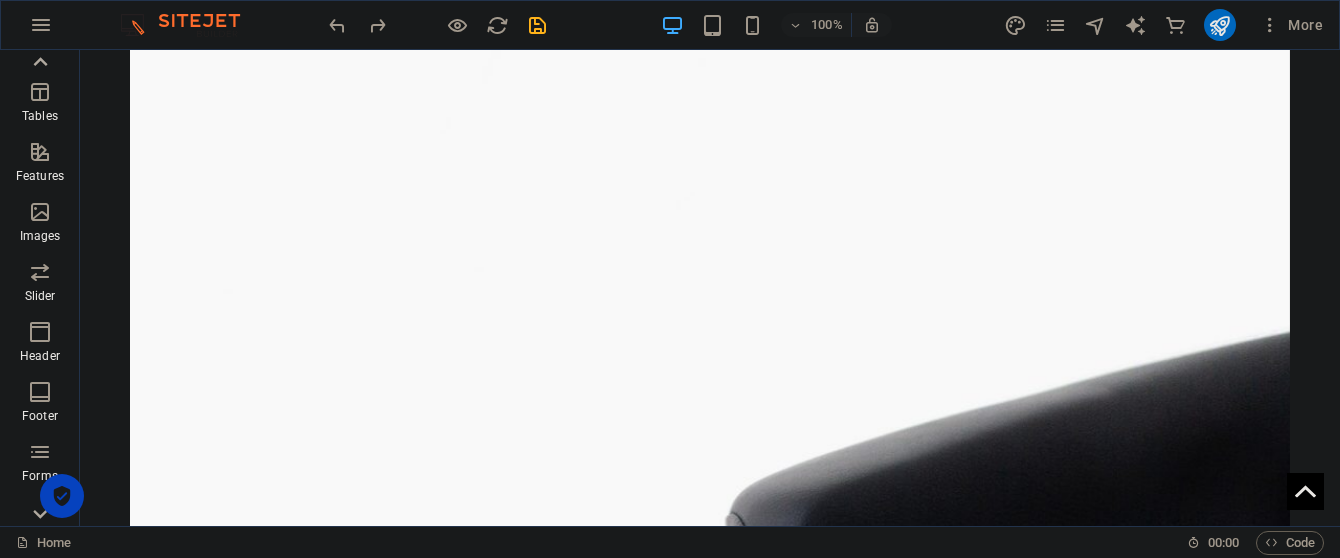 click at bounding box center [709, 695] 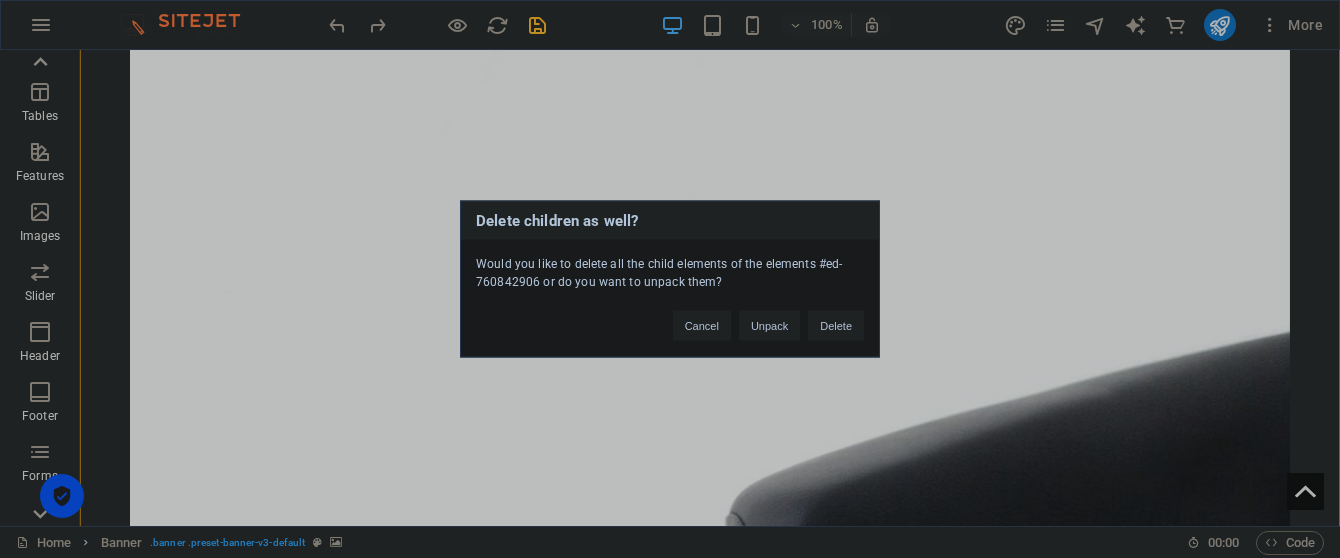 type 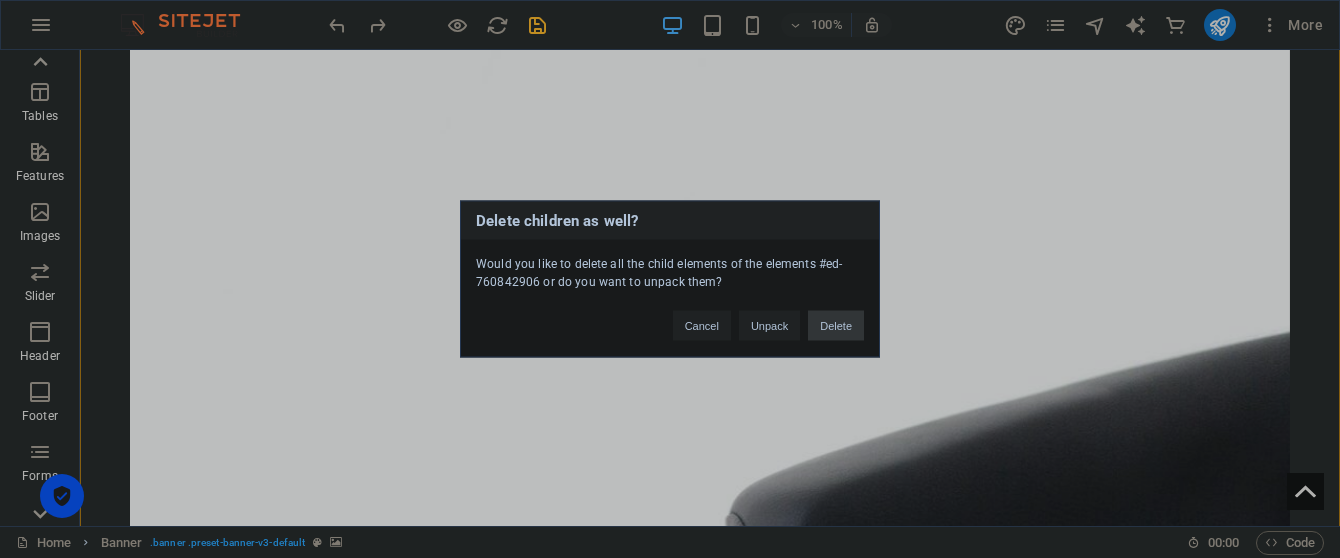 click on "Delete" at bounding box center [836, 326] 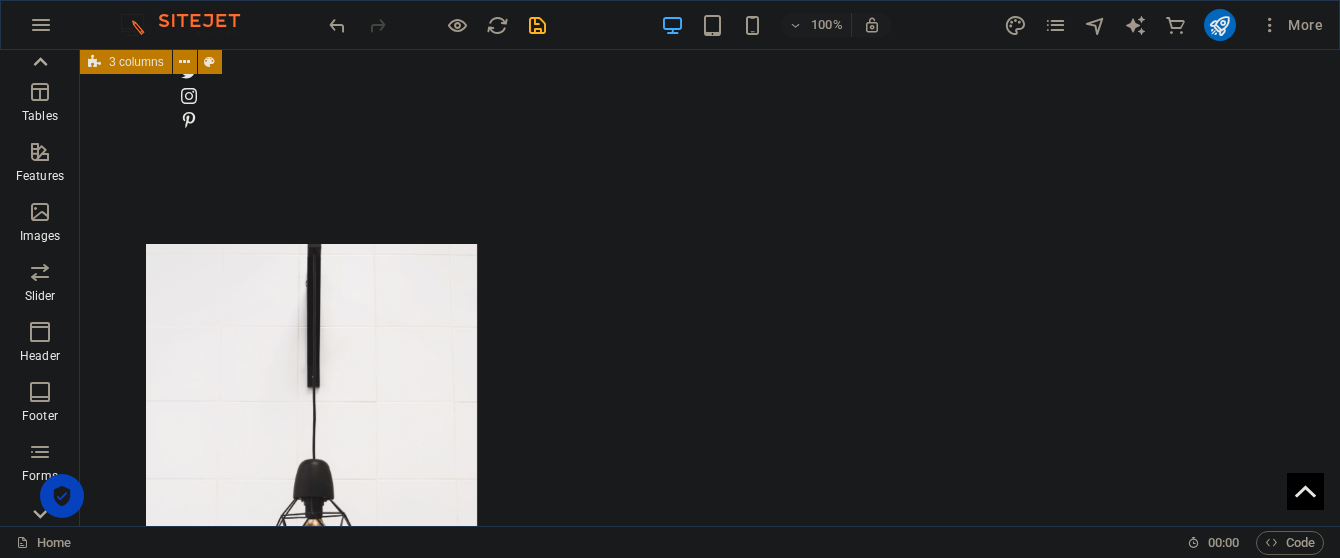 scroll, scrollTop: 0, scrollLeft: 0, axis: both 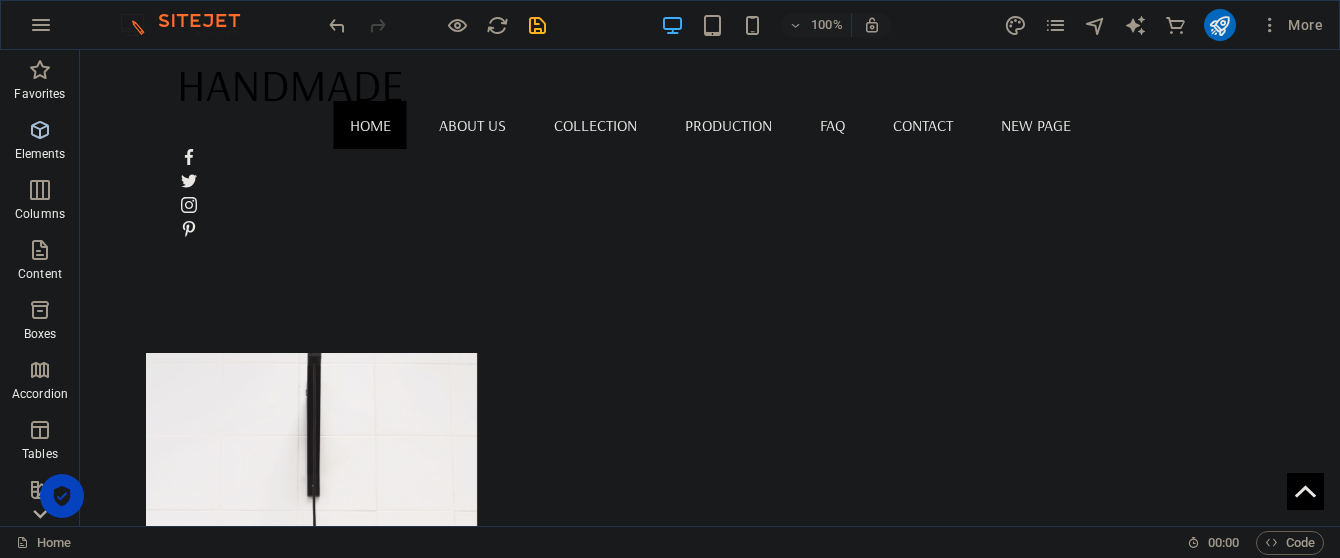 click at bounding box center [40, 130] 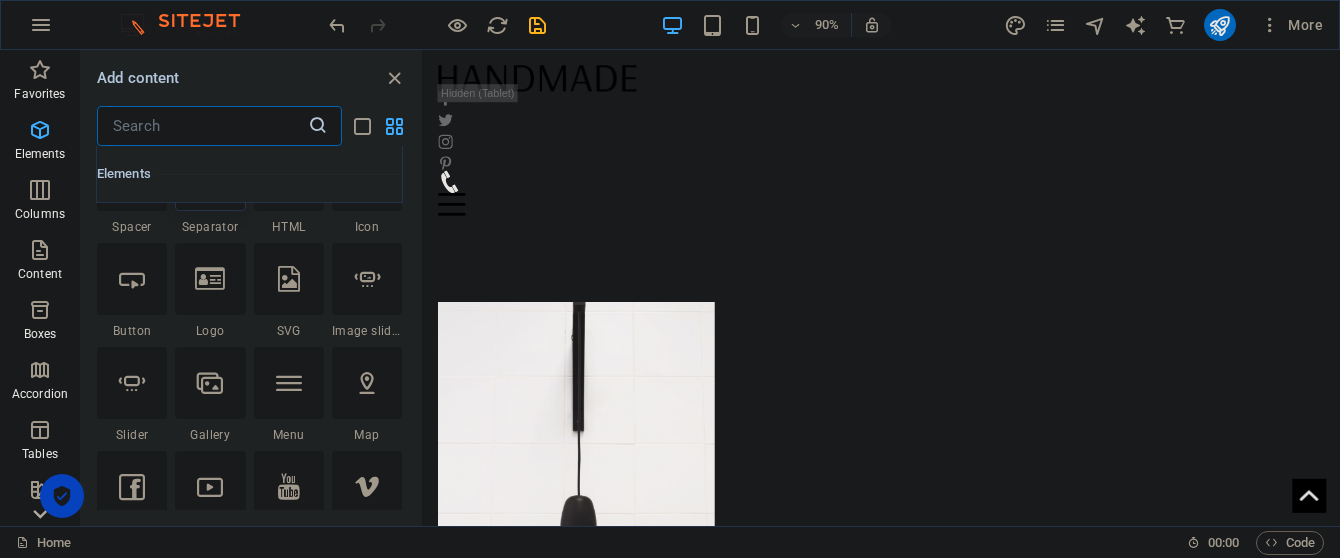 scroll, scrollTop: 410, scrollLeft: 0, axis: vertical 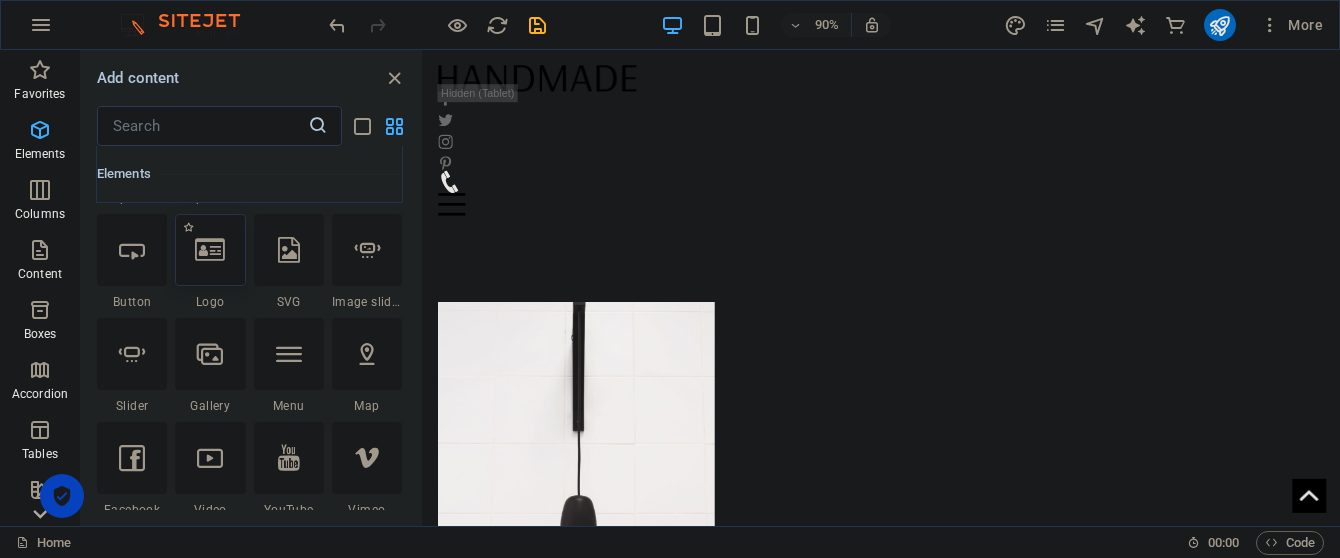 click at bounding box center (210, 250) 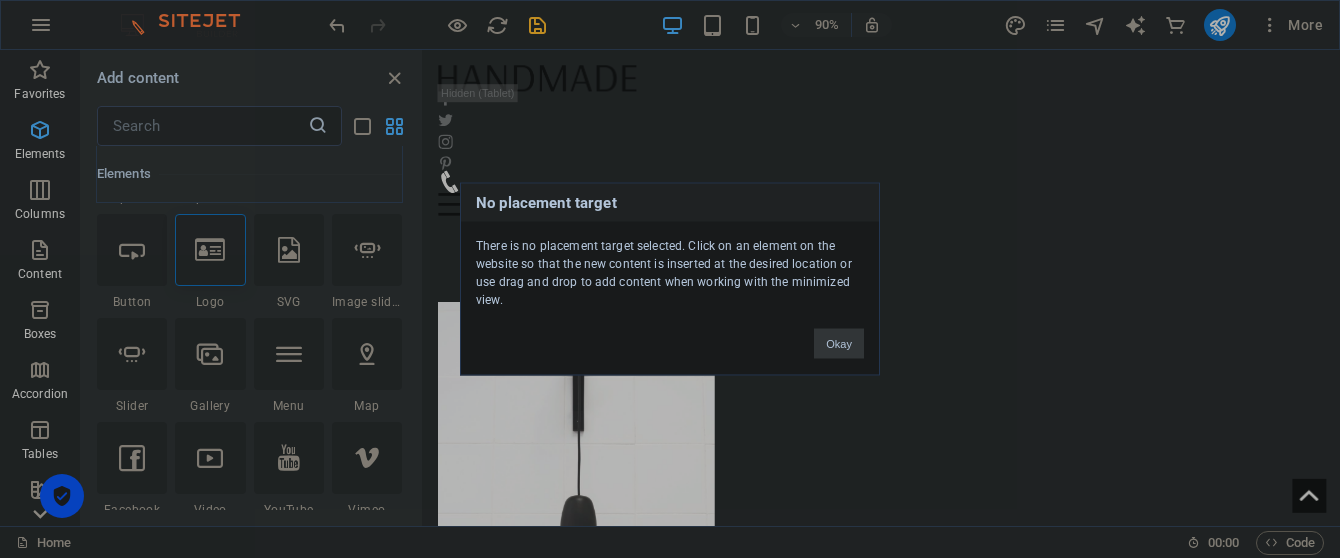 drag, startPoint x: 841, startPoint y: 340, endPoint x: 463, endPoint y: 323, distance: 378.38208 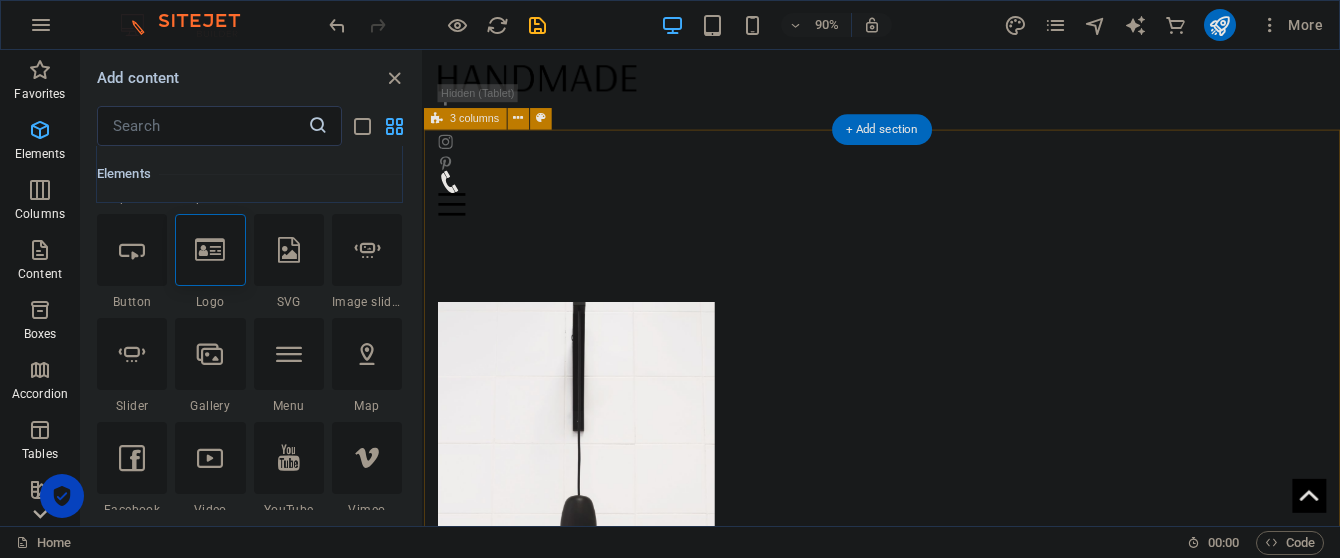 click on "Collection Product Contact us" at bounding box center [933, 1048] 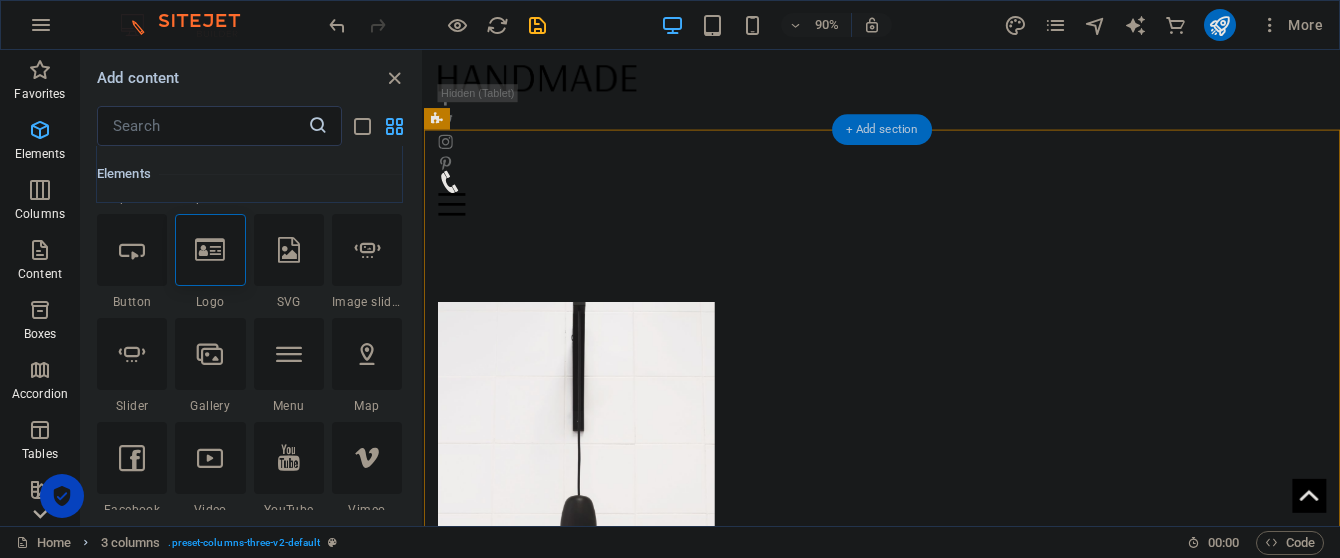 click on "+ Add section" at bounding box center (882, 129) 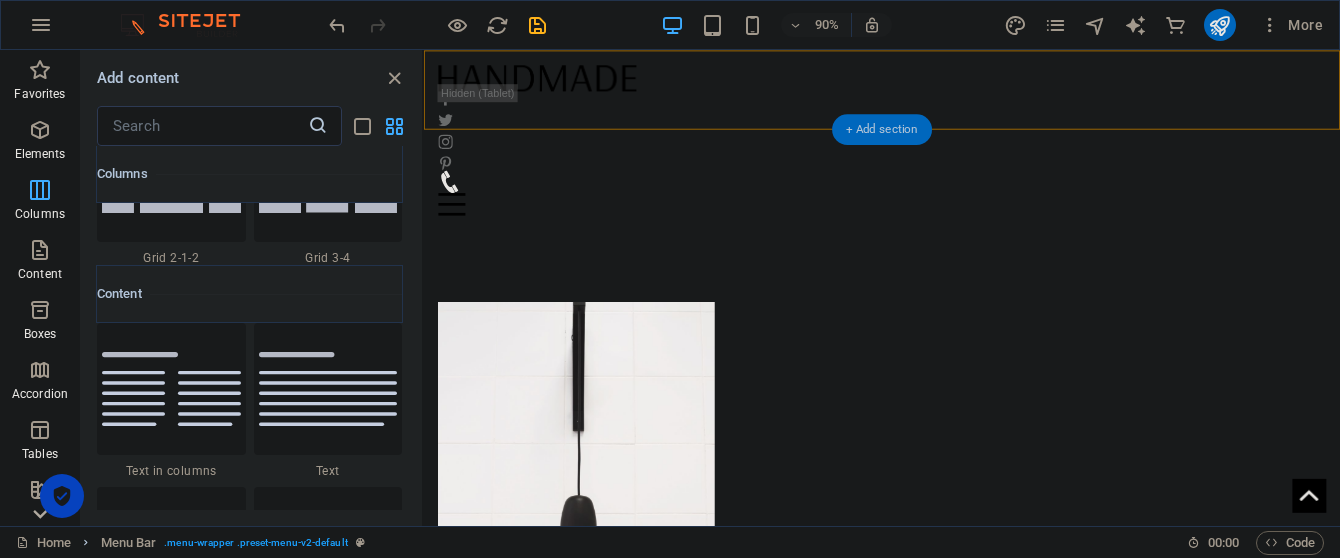 scroll, scrollTop: 3499, scrollLeft: 0, axis: vertical 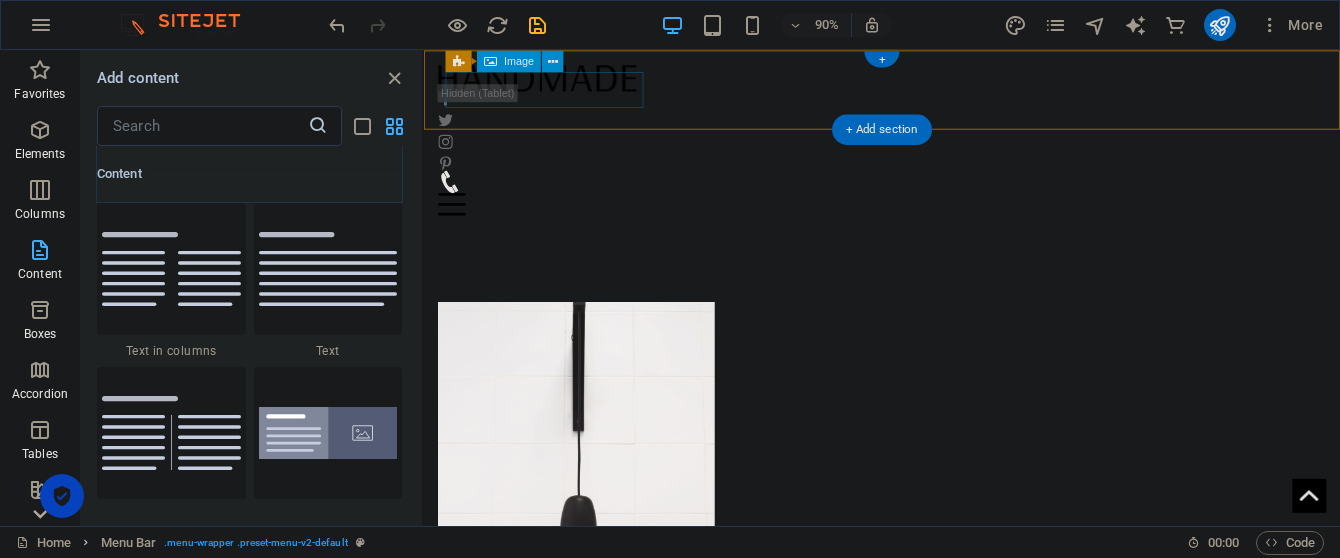click at bounding box center (933, 81) 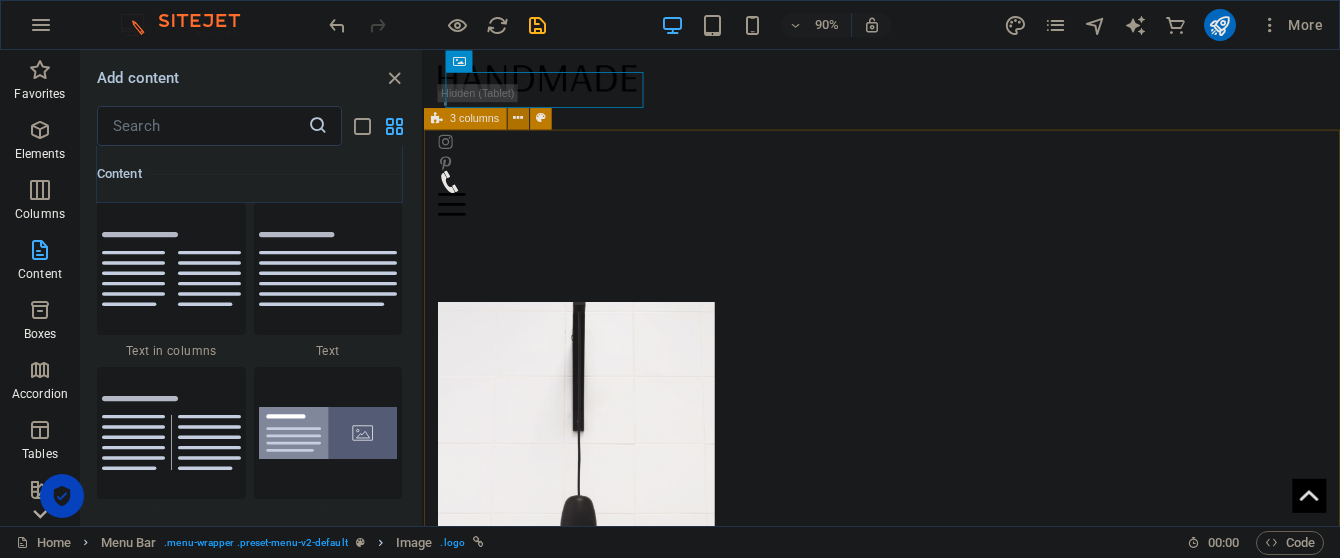 click at bounding box center (518, 118) 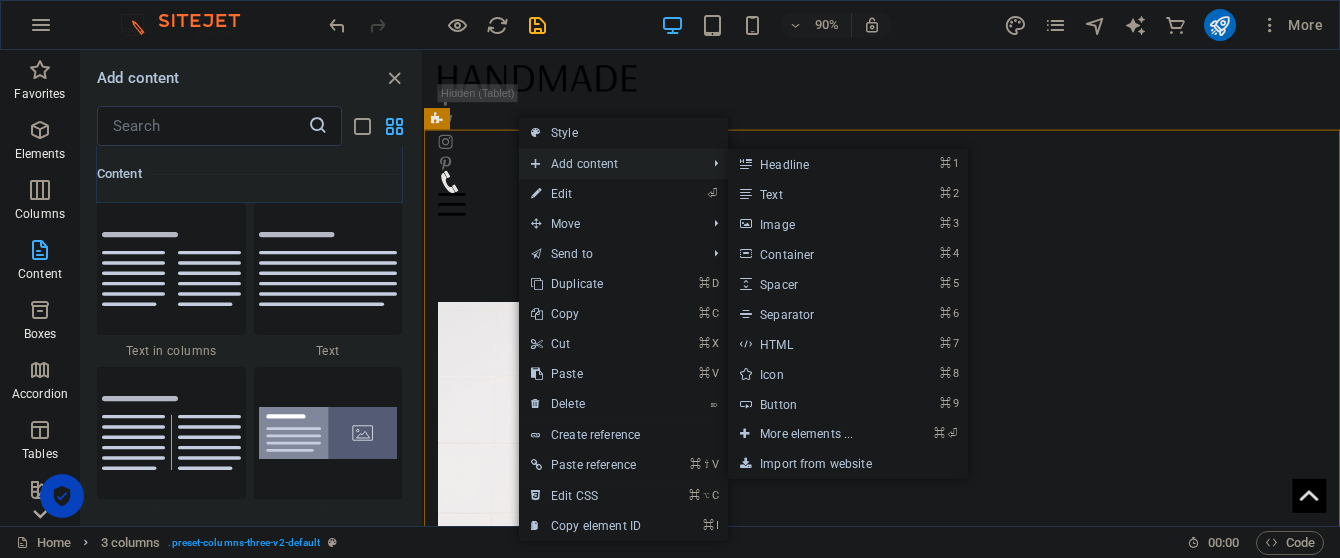 click on "Add content" at bounding box center (608, 164) 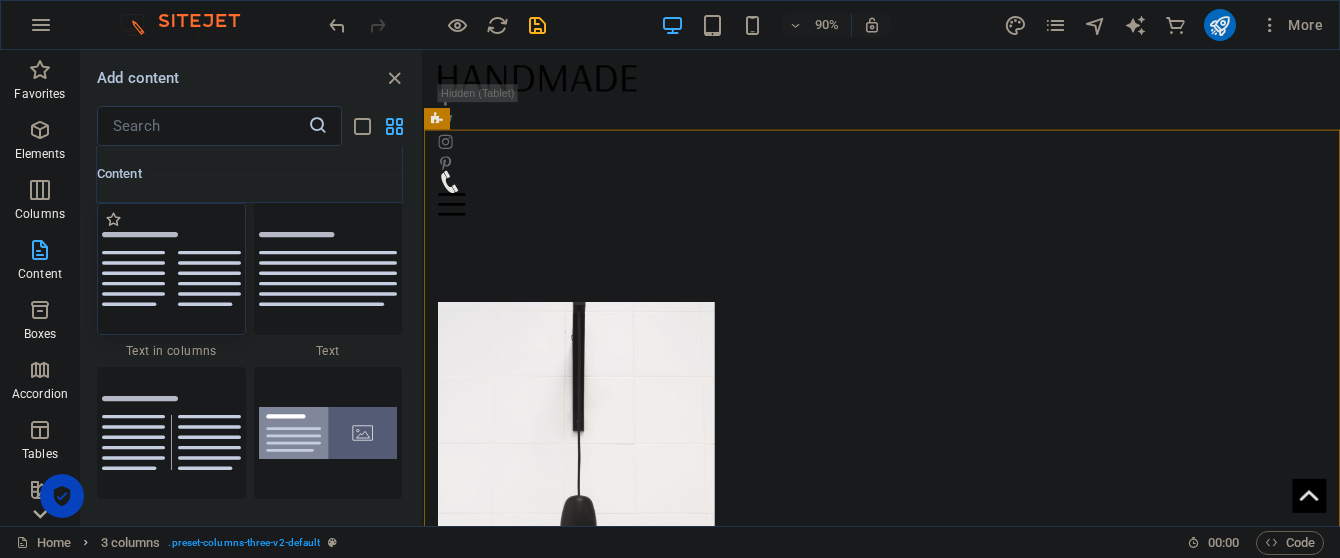 click at bounding box center [171, 269] 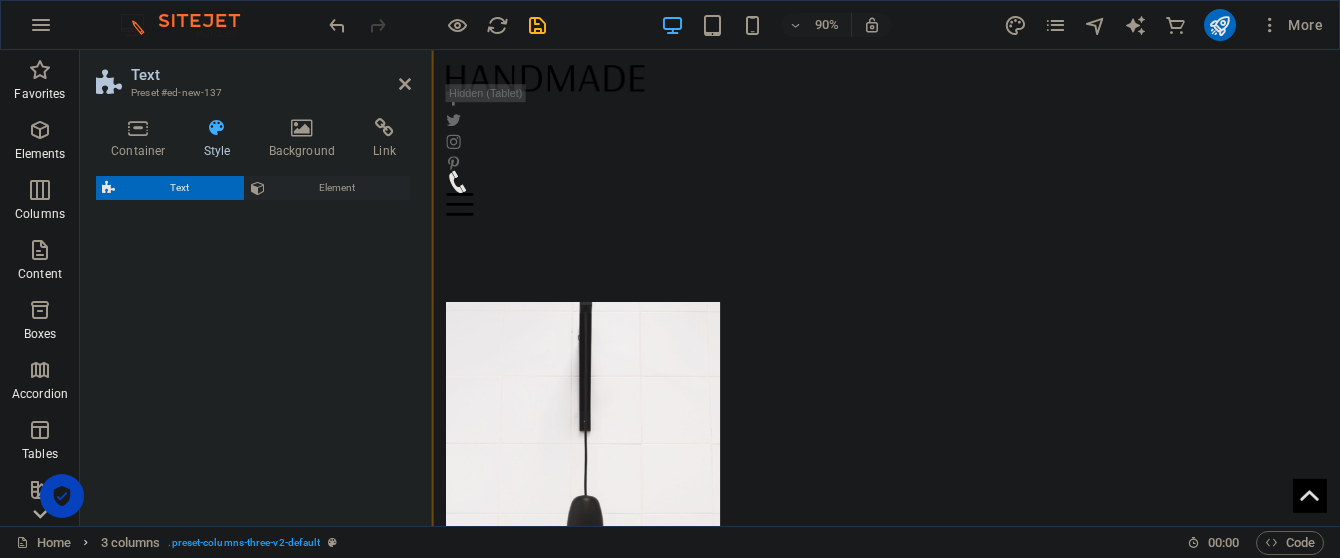 click on "Text Element" at bounding box center (253, 343) 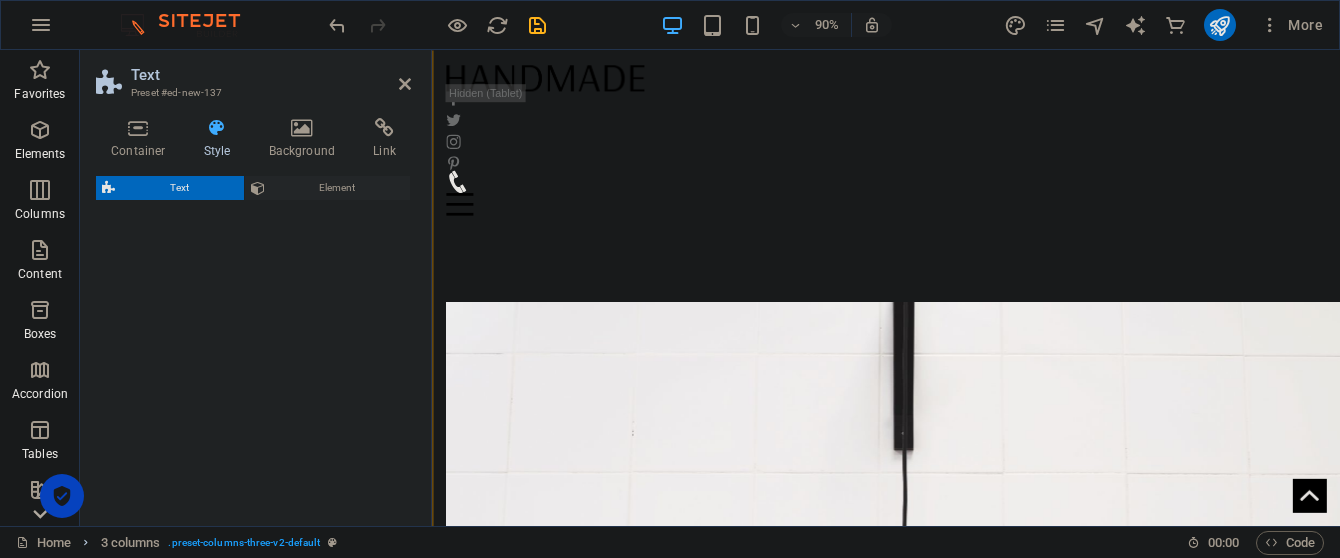 select on "rem" 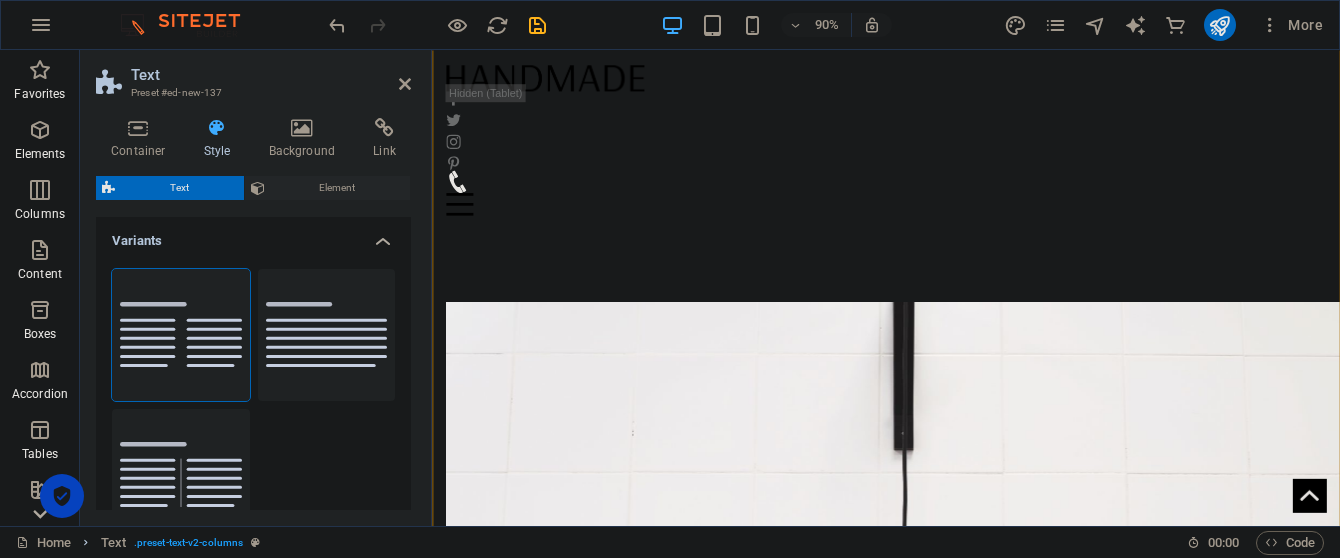 scroll, scrollTop: 779, scrollLeft: 0, axis: vertical 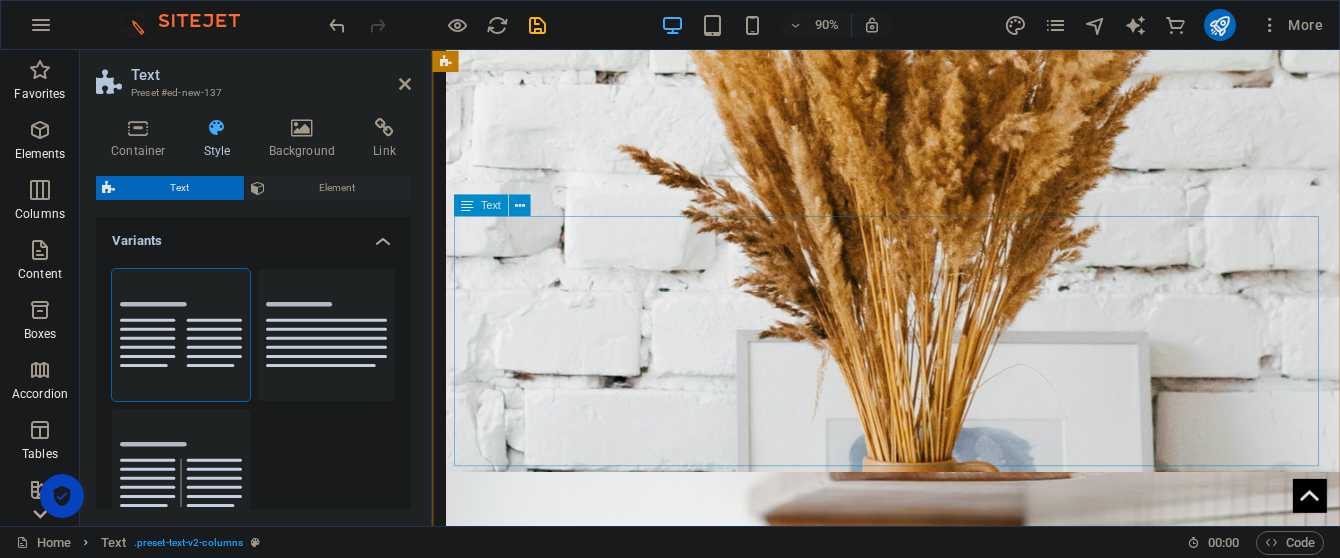 click on "Lorem ipsum dolor sitope amet, consectetur adipisicing elitip. Massumenda, dolore, cum vel modi asperiores consequatur suscipit quidem ducimus eveniet iure expedita consecteture odiogil voluptatum similique fugit voluptates atem accusamus quae quas dolorem tenetur facere tempora maiores adipisci reiciendis accusantium voluptatibus id voluptate tempore dolor harum nisi amet! Nobis, eaque. Aenean commodo ligula eget dolor. Lorem ipsum dolor sit amet, consectetuer adipiscing elit leget odiogil voluptatum similique fugit voluptates dolor. Libero assumenda, dolore, cum vel modi asperiores consequatur." at bounding box center [936, 1290] 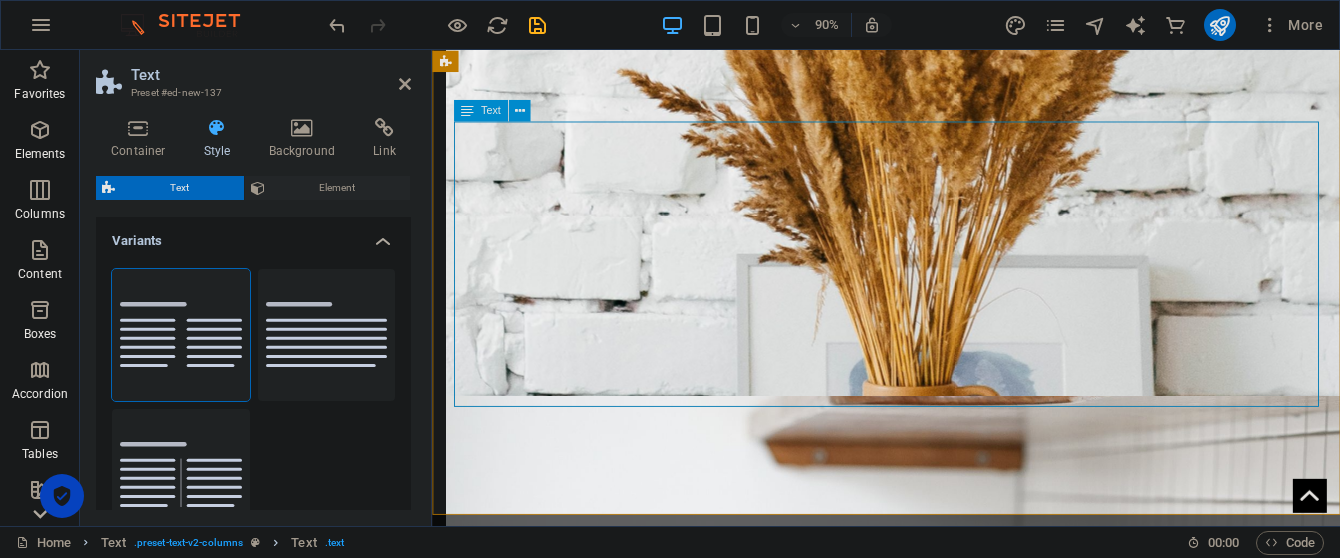 scroll, scrollTop: 884, scrollLeft: 0, axis: vertical 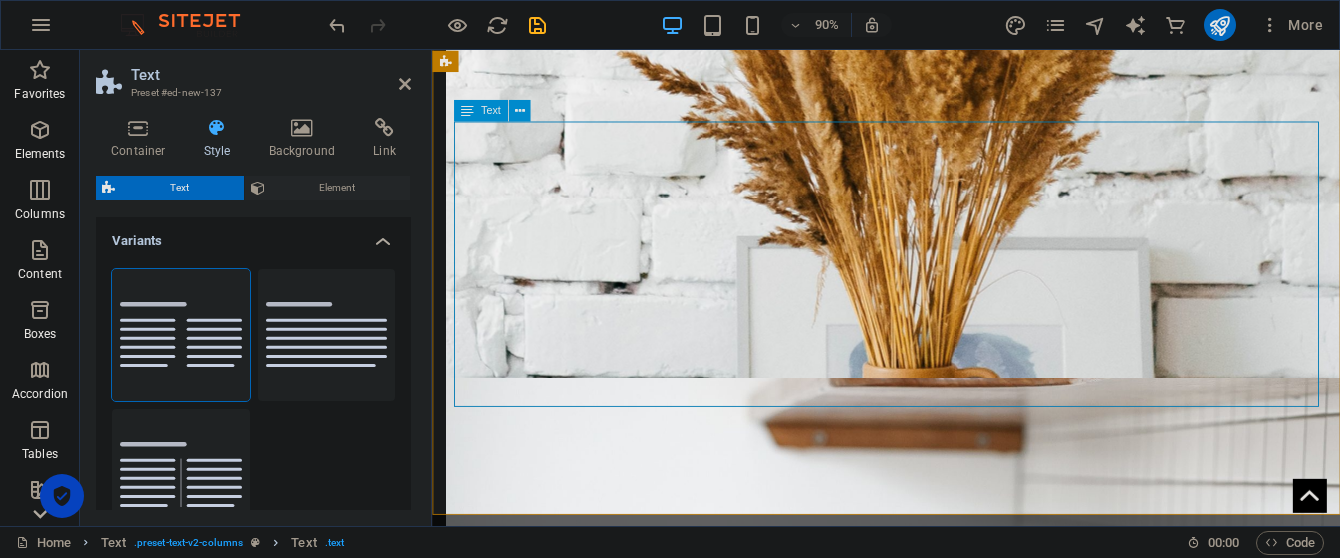 click on "Lorem ipsum dolor sitope amet, consectetur adipisicing elitip. Massumenda, dolore, cum vel modi asperiores consequatur suscipit quidem ducimus eveniet iure expedita consecteture odiogil voluptatum similique fugit voluptates atem accusamus quae quas dolorem tenetur facere tempora maiores adipisci reiciendis accusantium voluptatibus id voluptate tempore dolor harum nisi amet! Nobis, eaque. Aenean commodo ligula eget dolor. Lorem ipsum dolor sit amet, consectetuer adipiscing elit leget odiogil voluptatum similique fugit voluptates dolor. Libero assumenda, dolore, cum vel modi asperiores consequatur." at bounding box center (936, 1185) 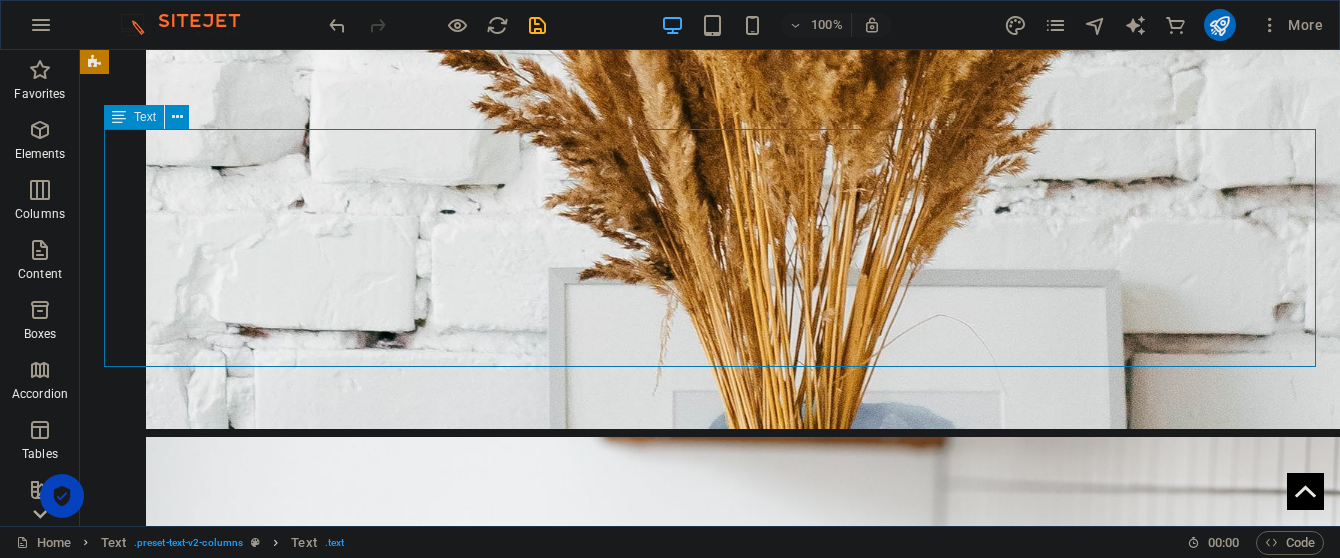 drag, startPoint x: 881, startPoint y: 402, endPoint x: 885, endPoint y: 293, distance: 109.07337 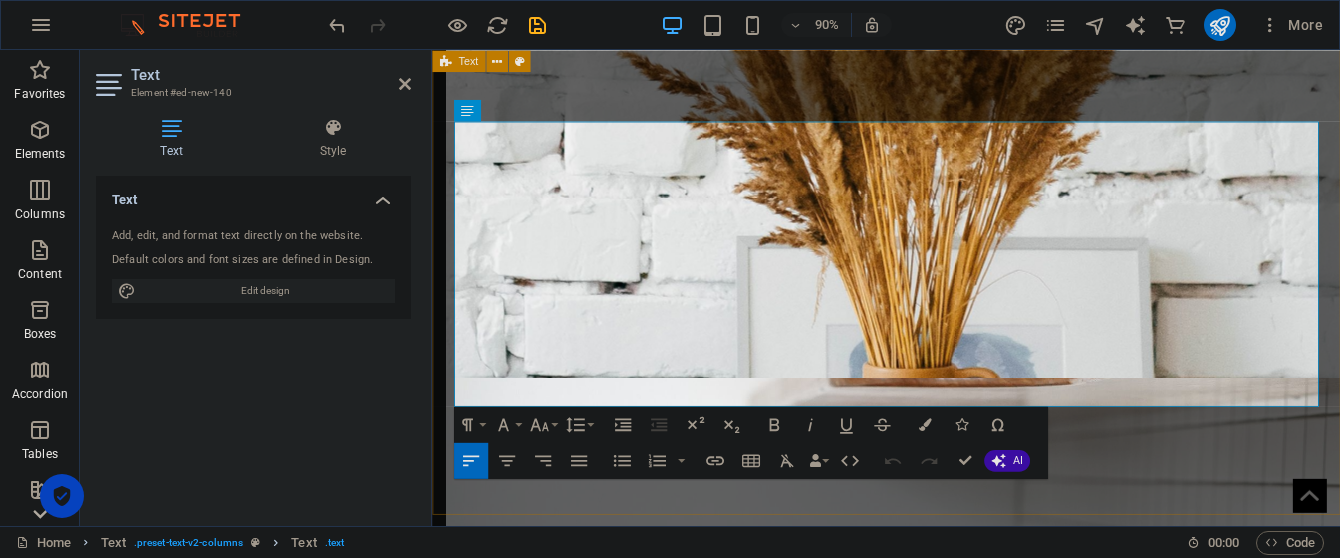 drag, startPoint x: 1201, startPoint y: 398, endPoint x: 431, endPoint y: 122, distance: 817.97064 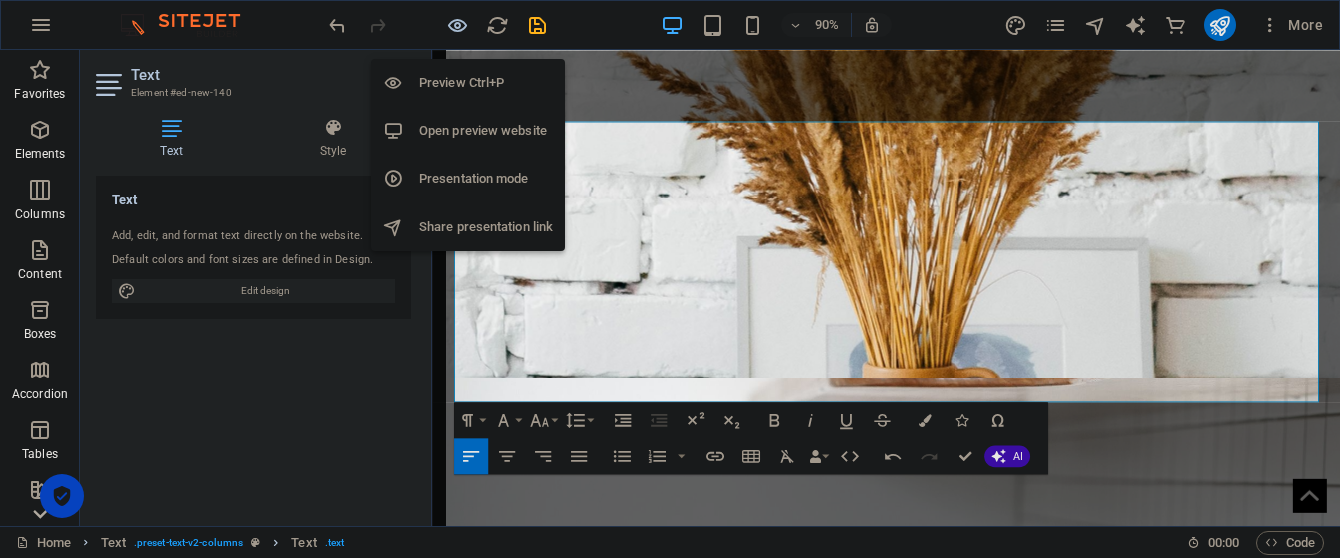 click at bounding box center (457, 25) 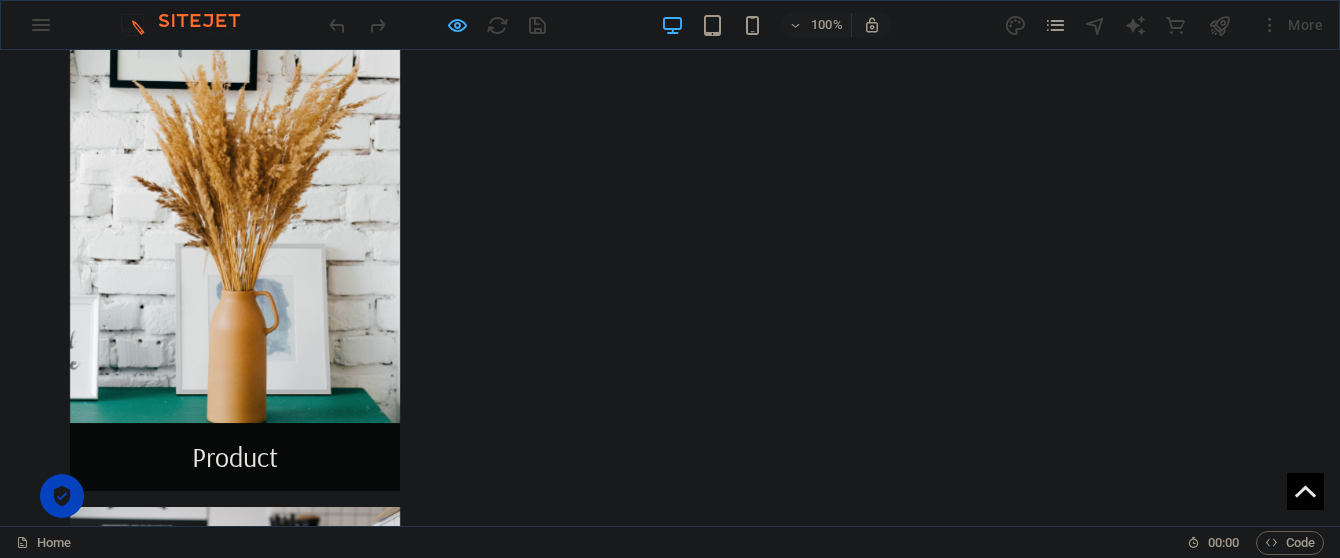 scroll, scrollTop: 838, scrollLeft: 0, axis: vertical 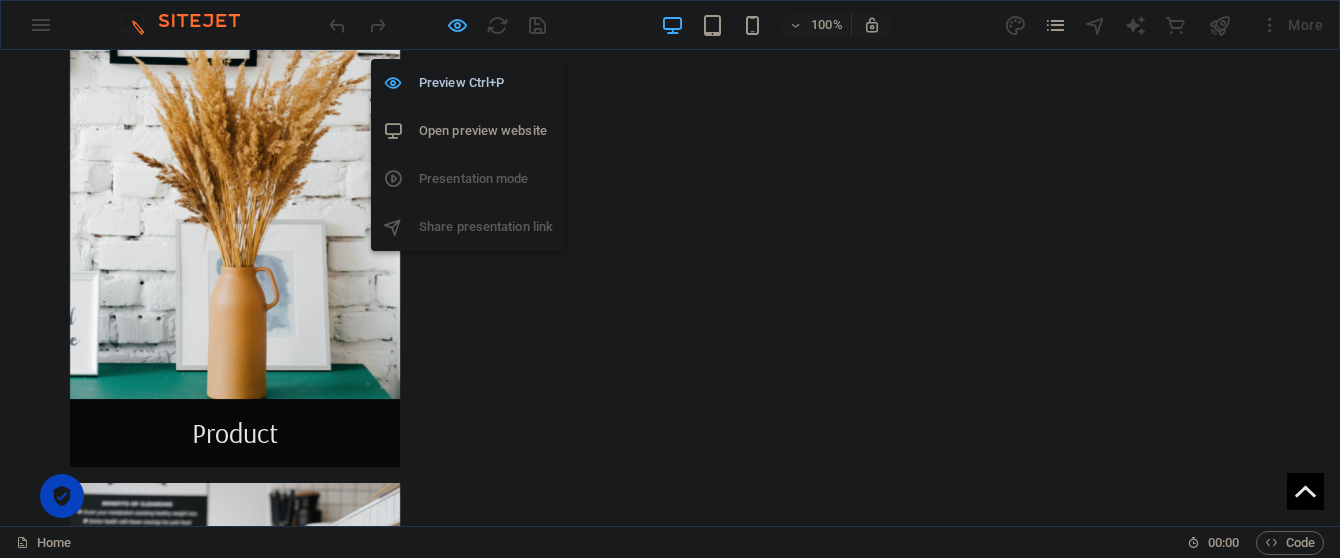 click at bounding box center [457, 25] 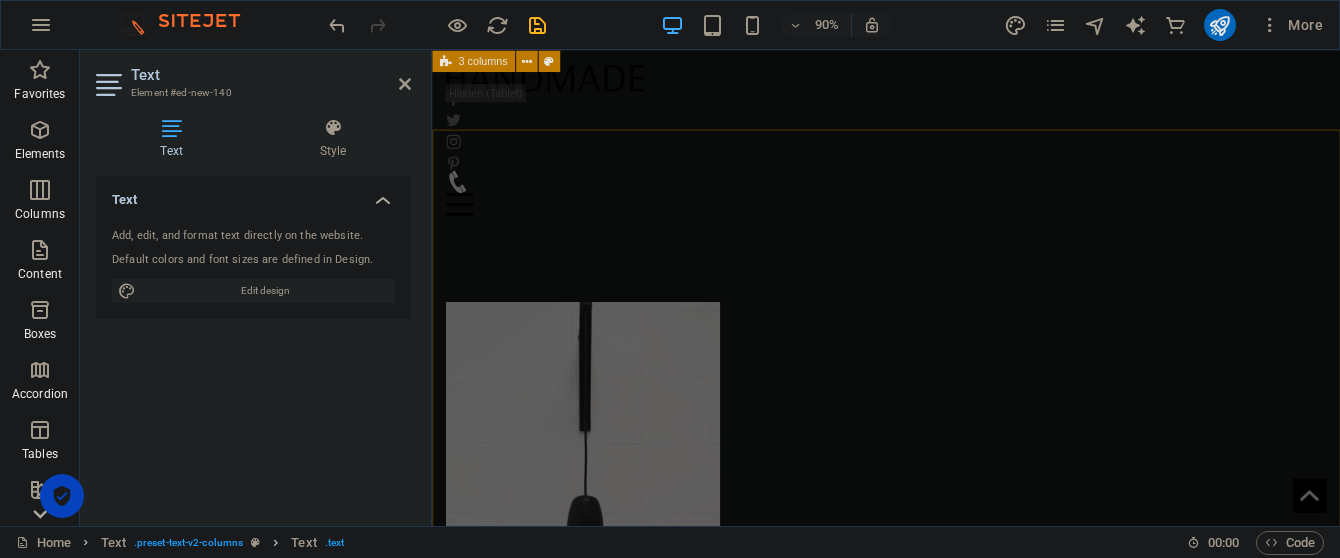 scroll, scrollTop: 0, scrollLeft: 0, axis: both 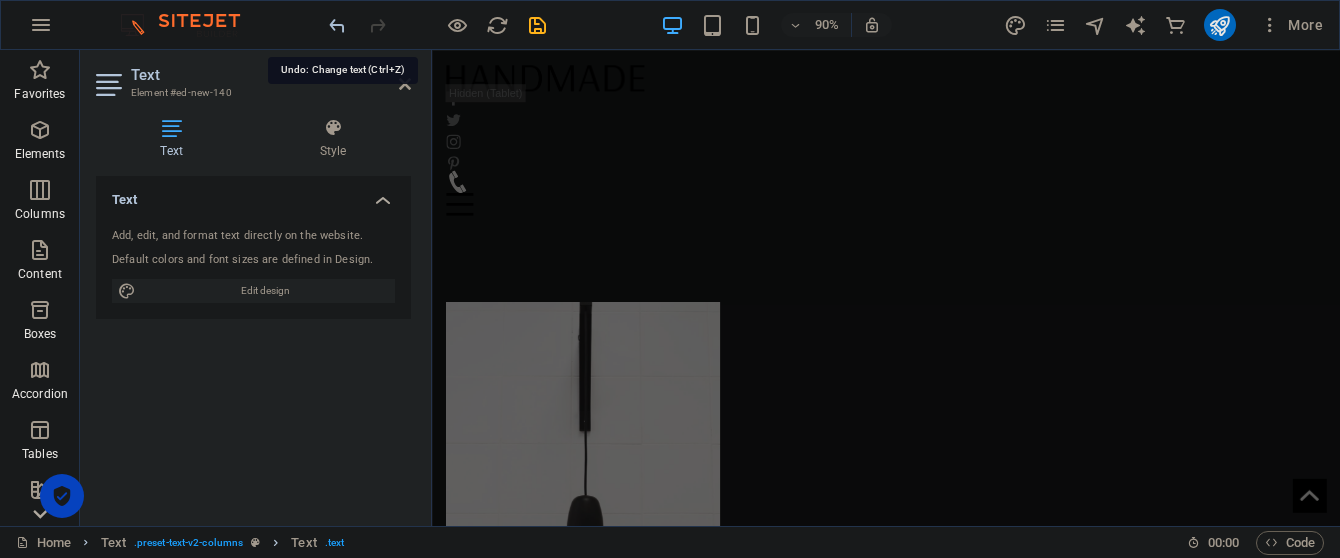 click at bounding box center [337, 25] 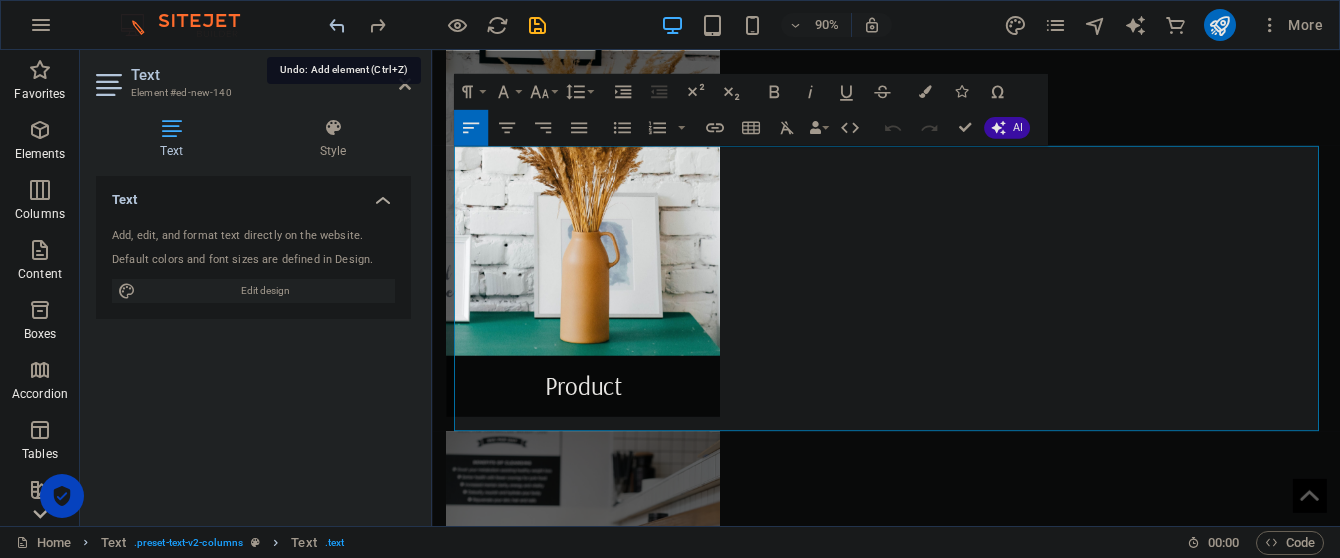 scroll, scrollTop: 857, scrollLeft: 0, axis: vertical 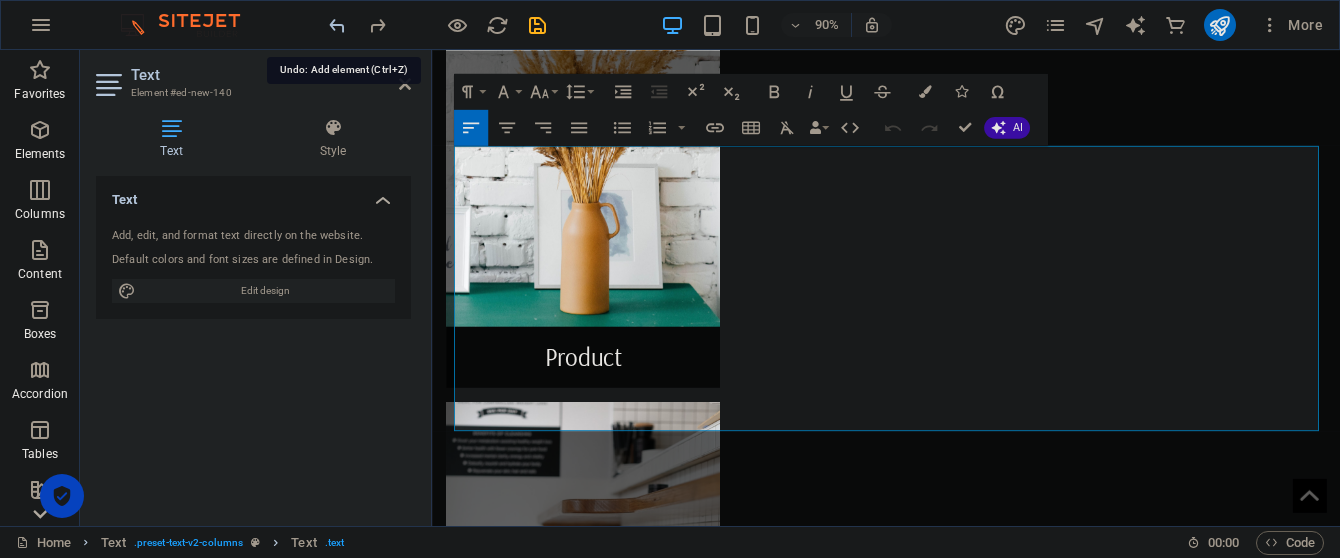 click at bounding box center [337, 25] 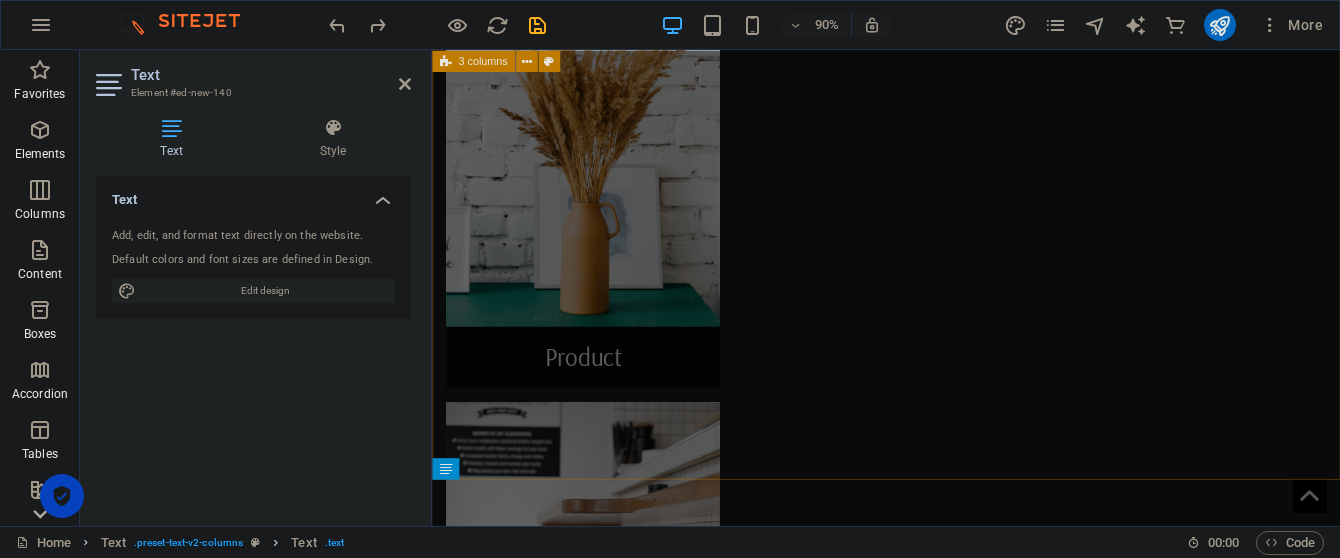 scroll, scrollTop: 0, scrollLeft: 0, axis: both 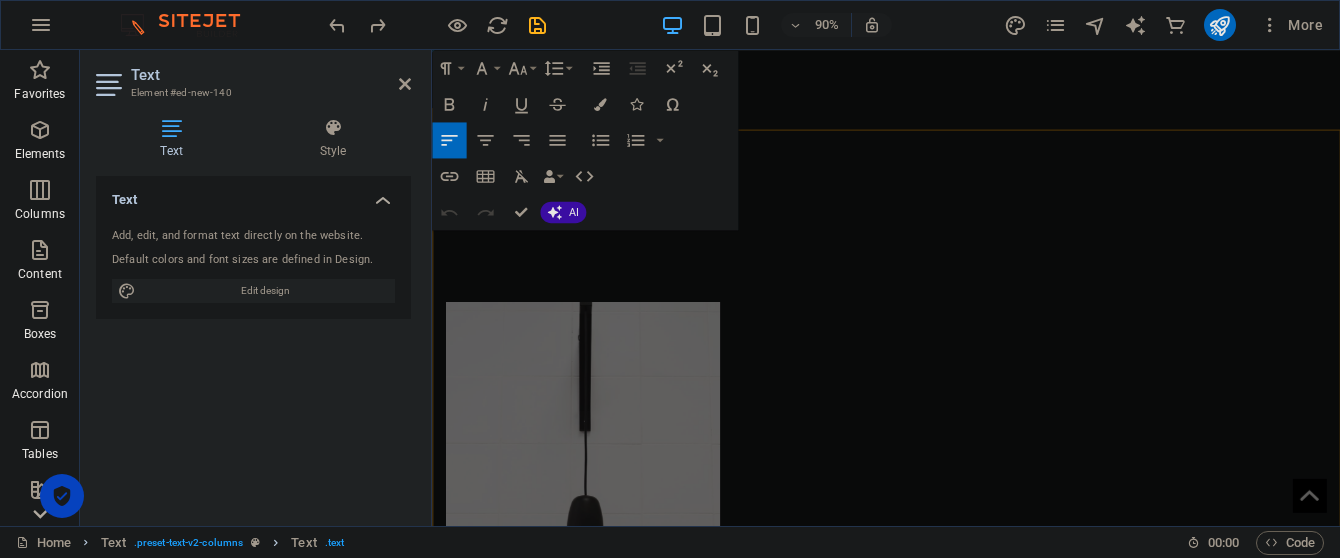 click on "Collection Product Contact us" at bounding box center [936, 1048] 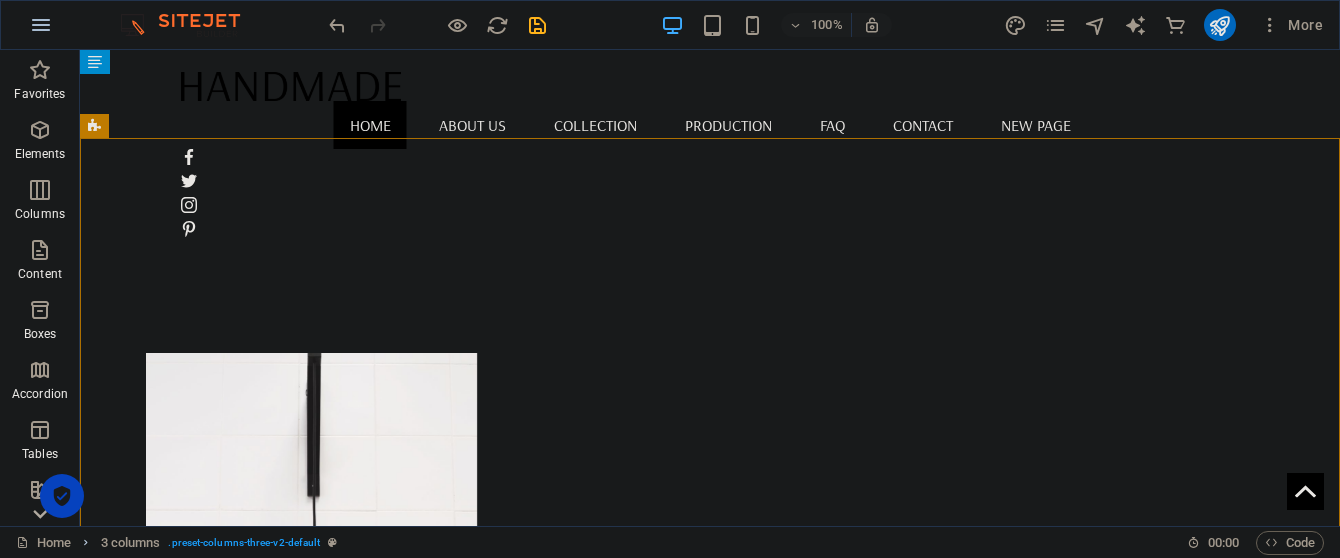 click at bounding box center (41, 25) 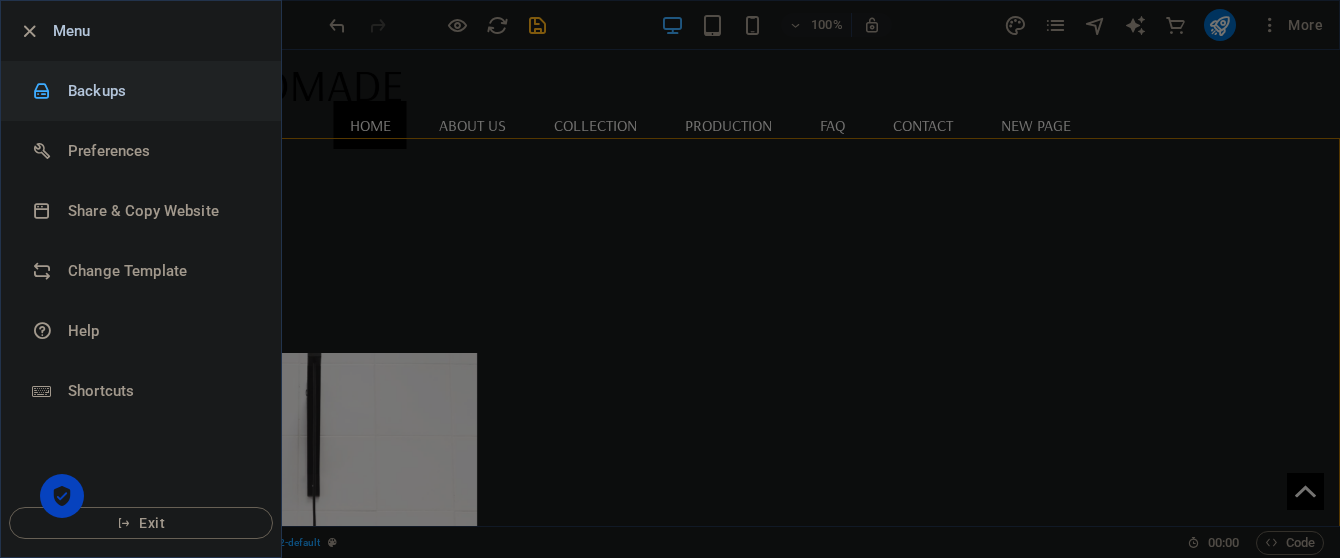 click on "Backups" at bounding box center (160, 91) 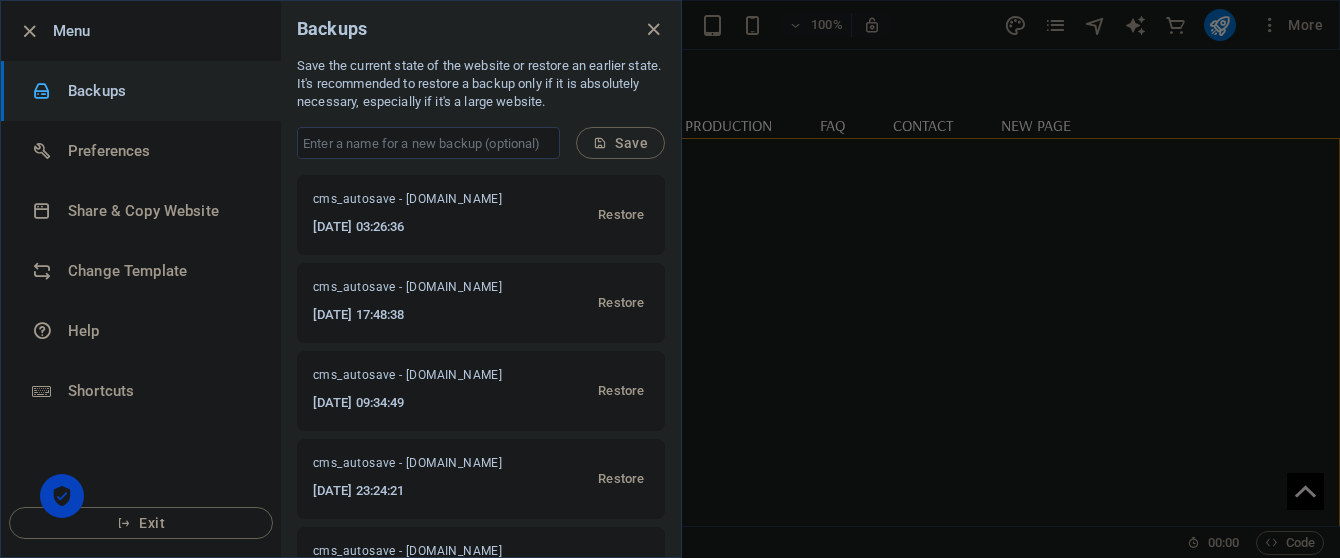 click on "[DATE] 03:26:36" at bounding box center (420, 227) 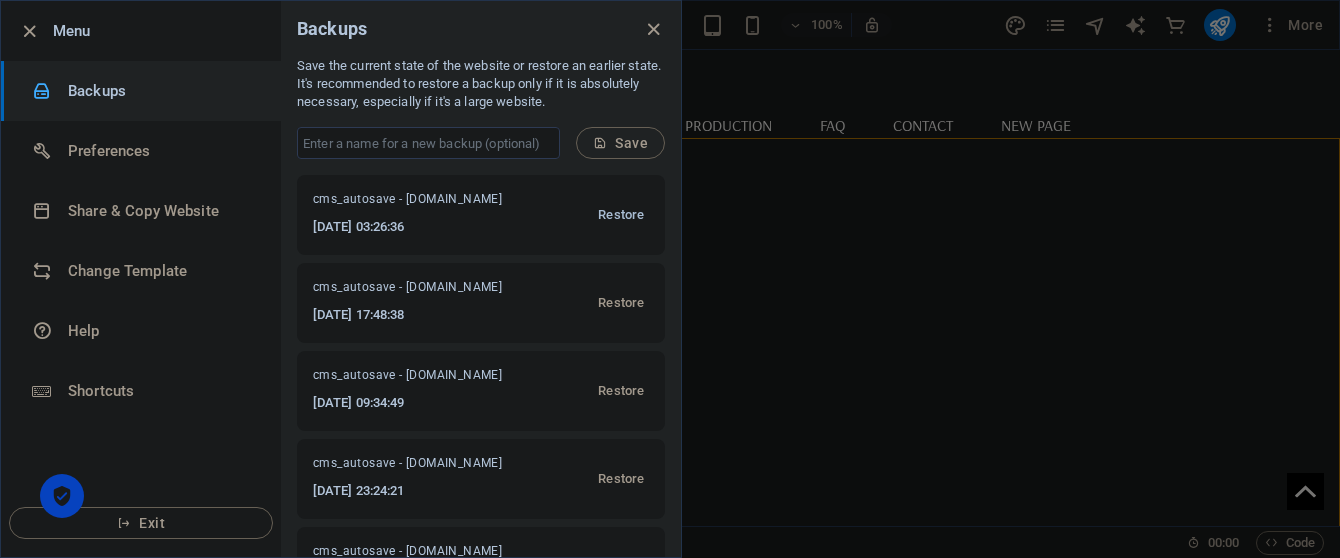 click on "Restore" at bounding box center (621, 215) 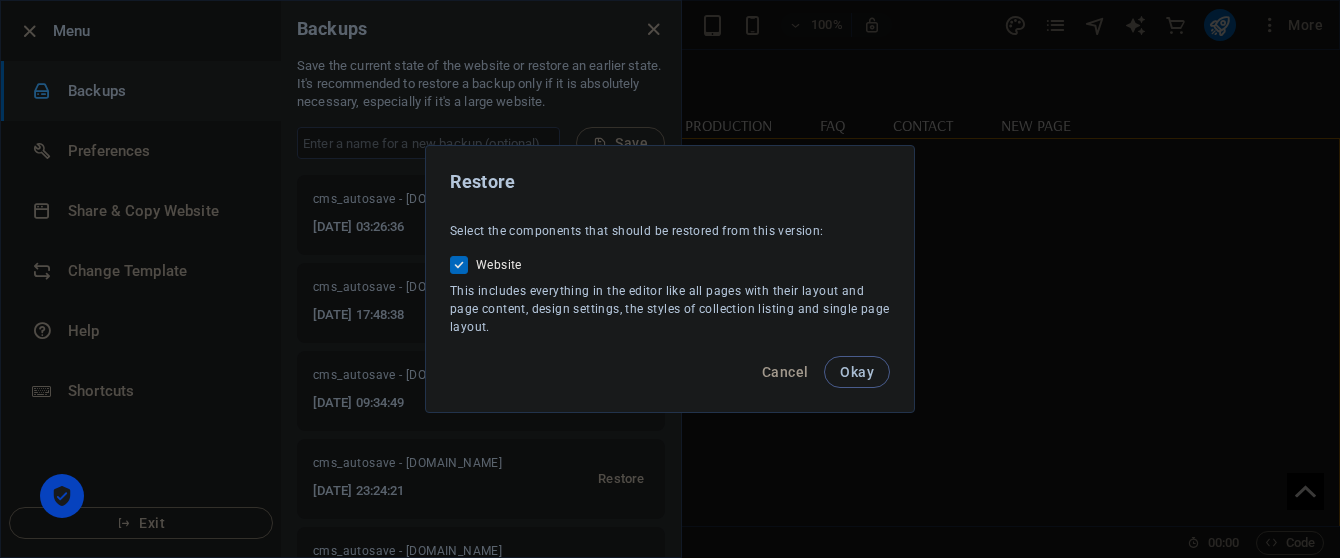 click on "Okay" at bounding box center (857, 372) 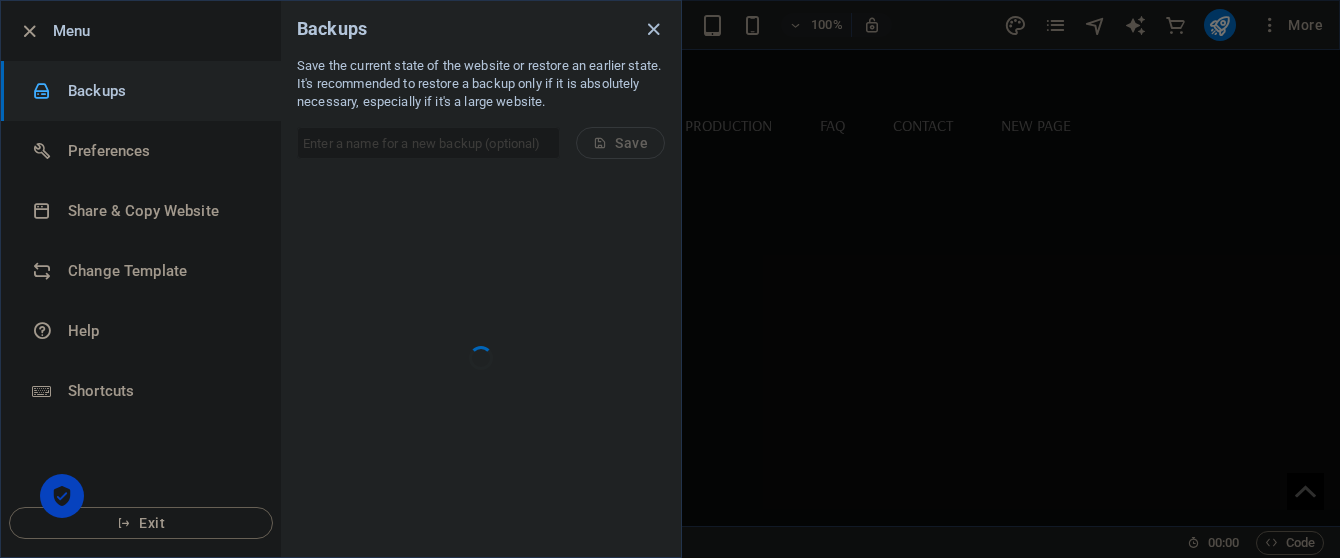 click at bounding box center [653, 29] 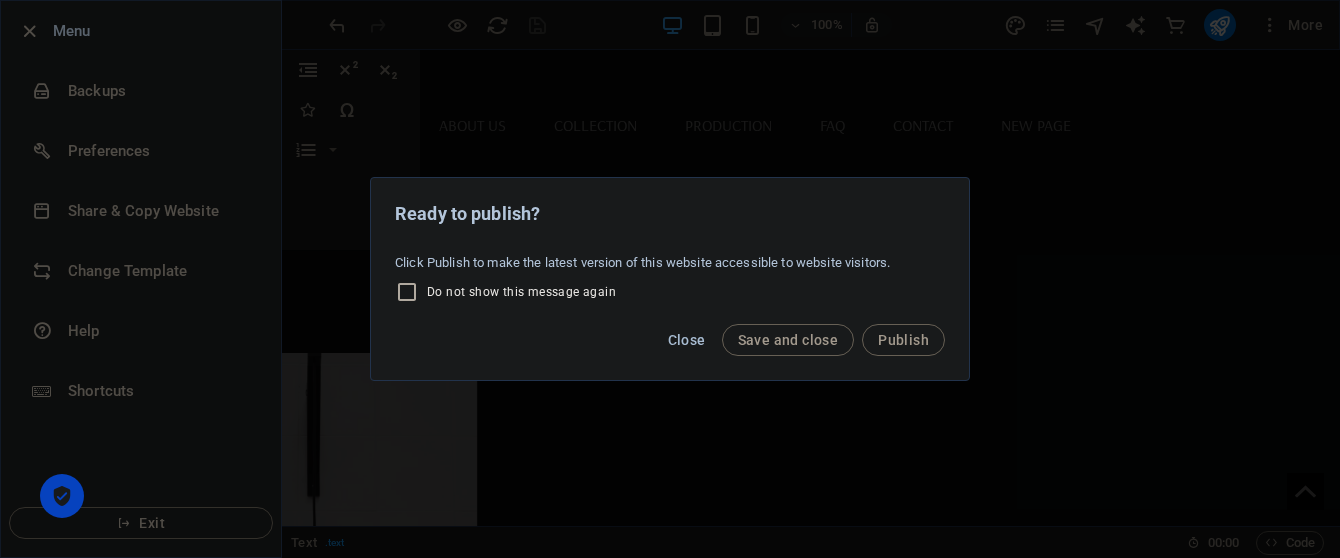 click on "Close" at bounding box center (687, 340) 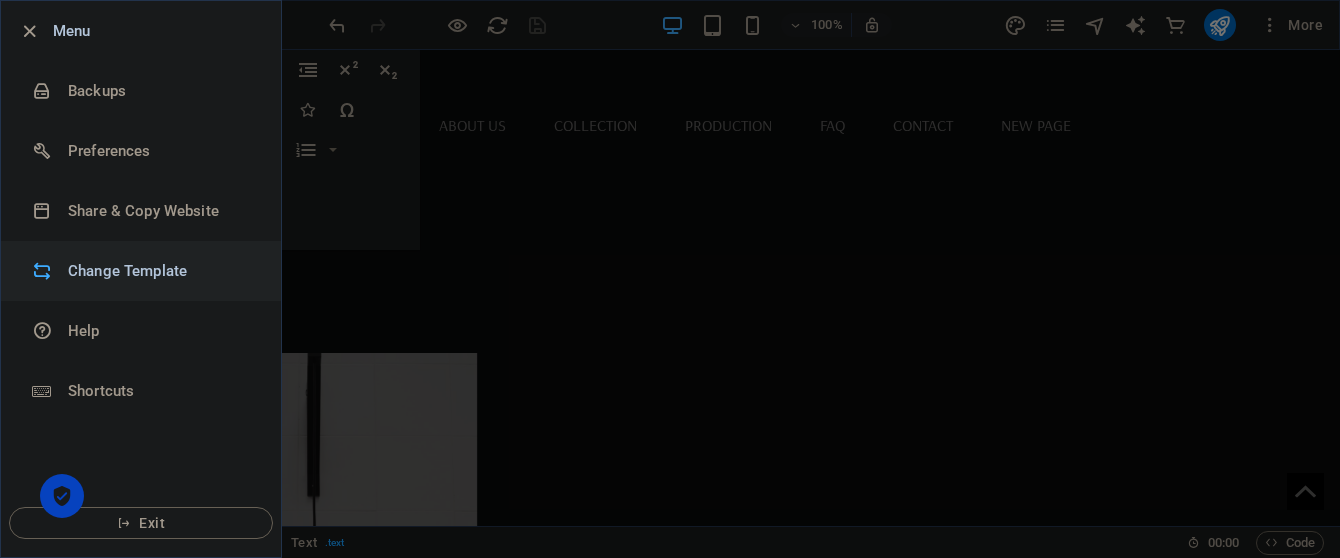 click on "Change Template" at bounding box center (160, 271) 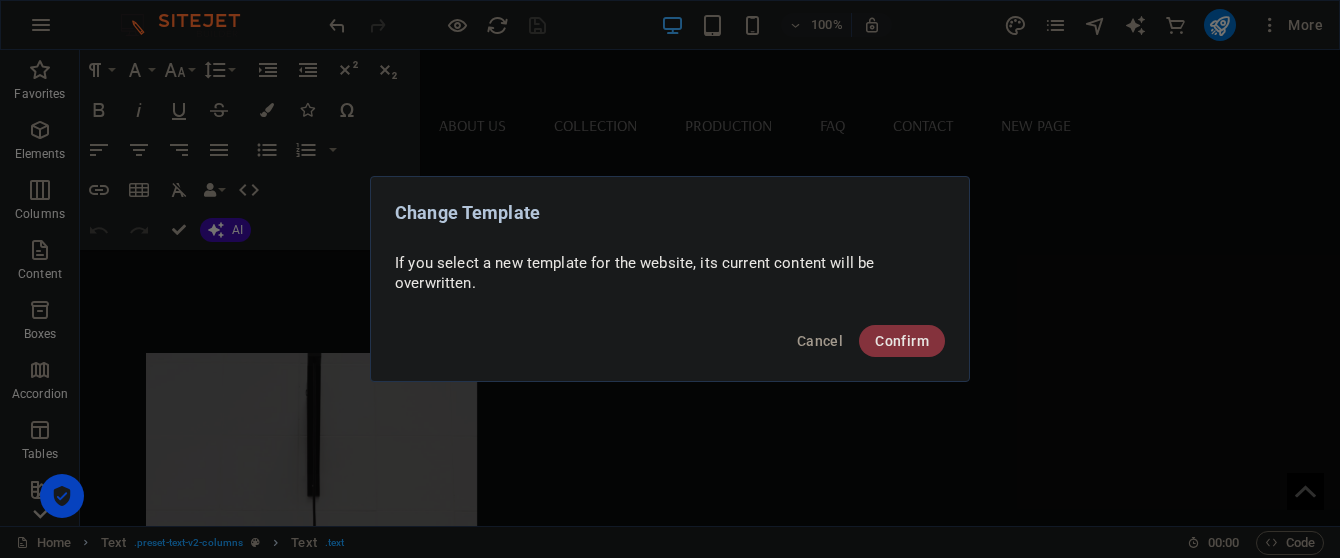 click on "Confirm" at bounding box center [902, 341] 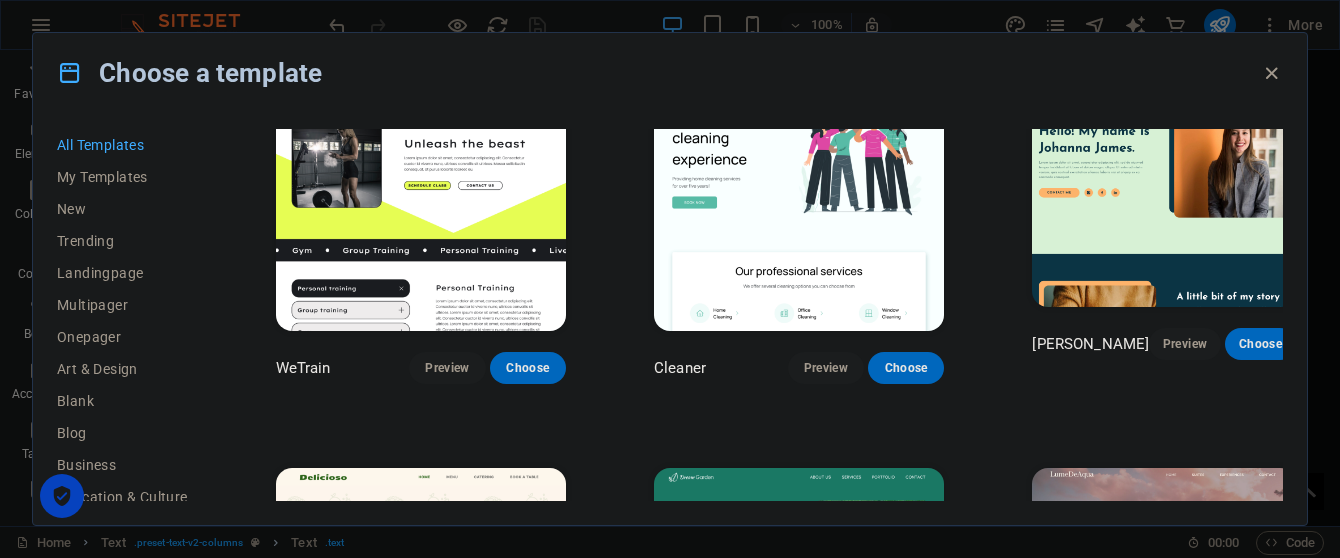 scroll, scrollTop: 2826, scrollLeft: 0, axis: vertical 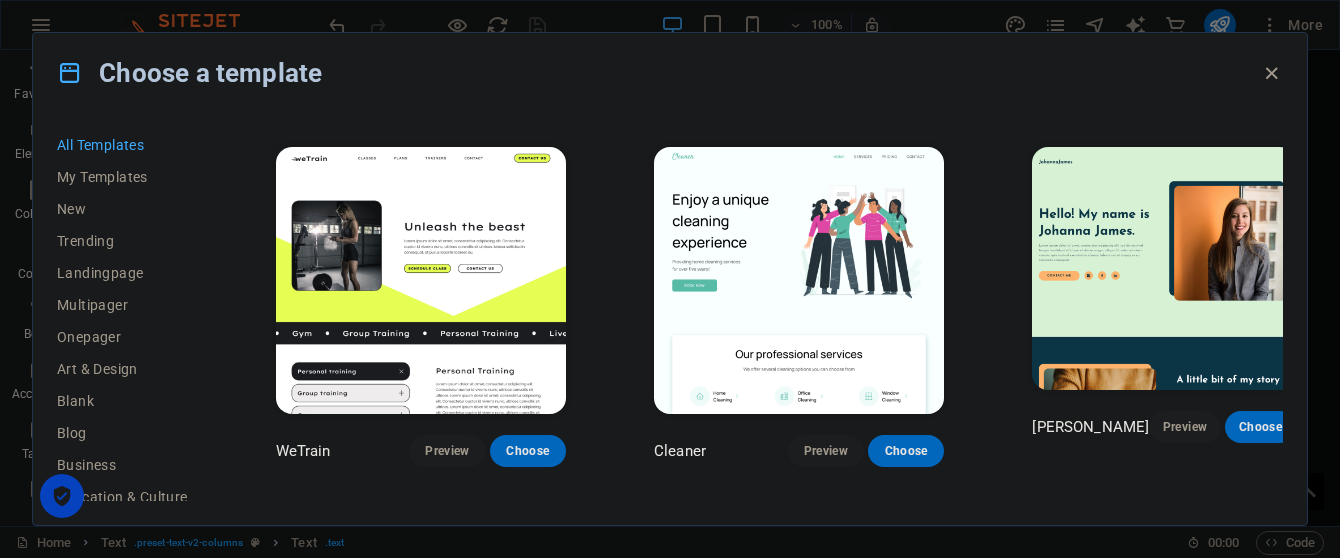 click at bounding box center [799, 281] 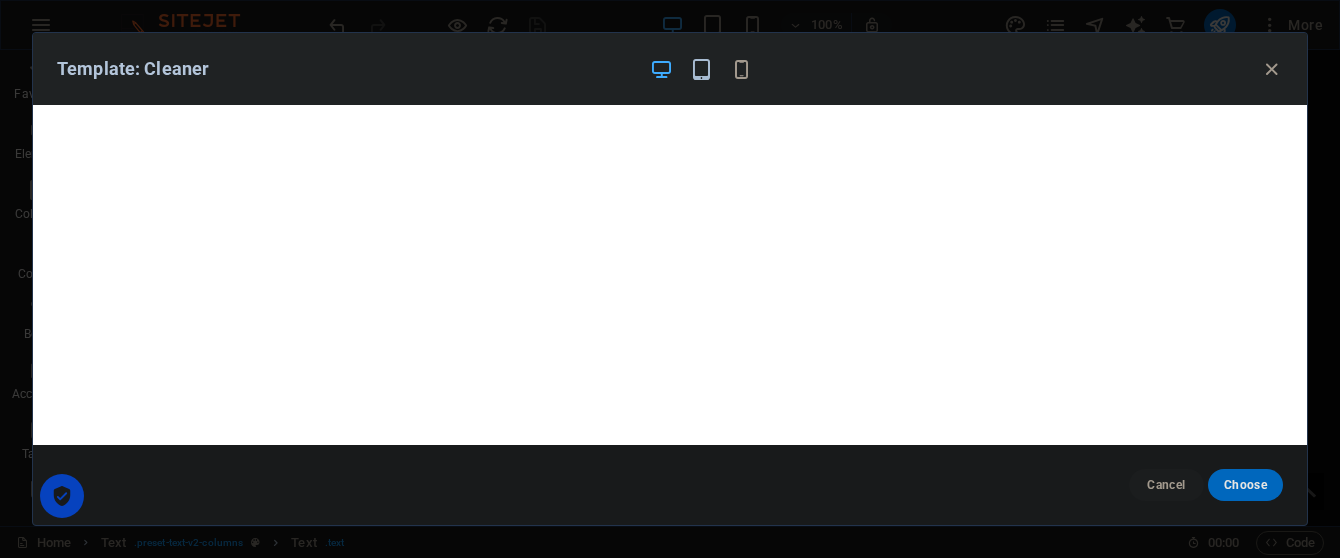 click at bounding box center (701, 69) 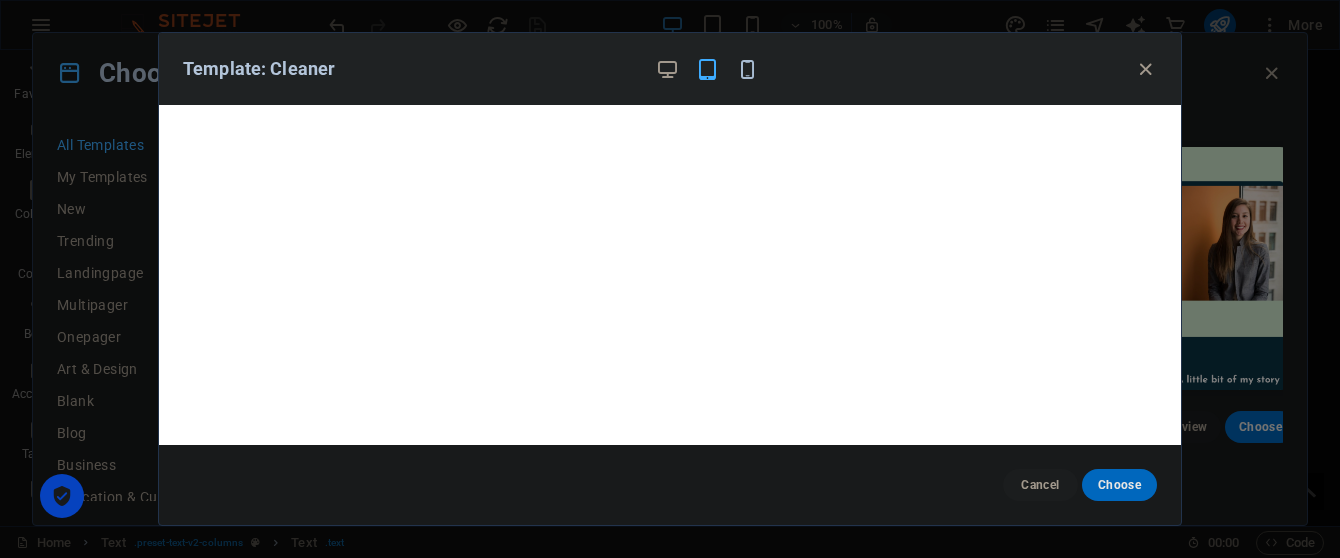 click at bounding box center [747, 69] 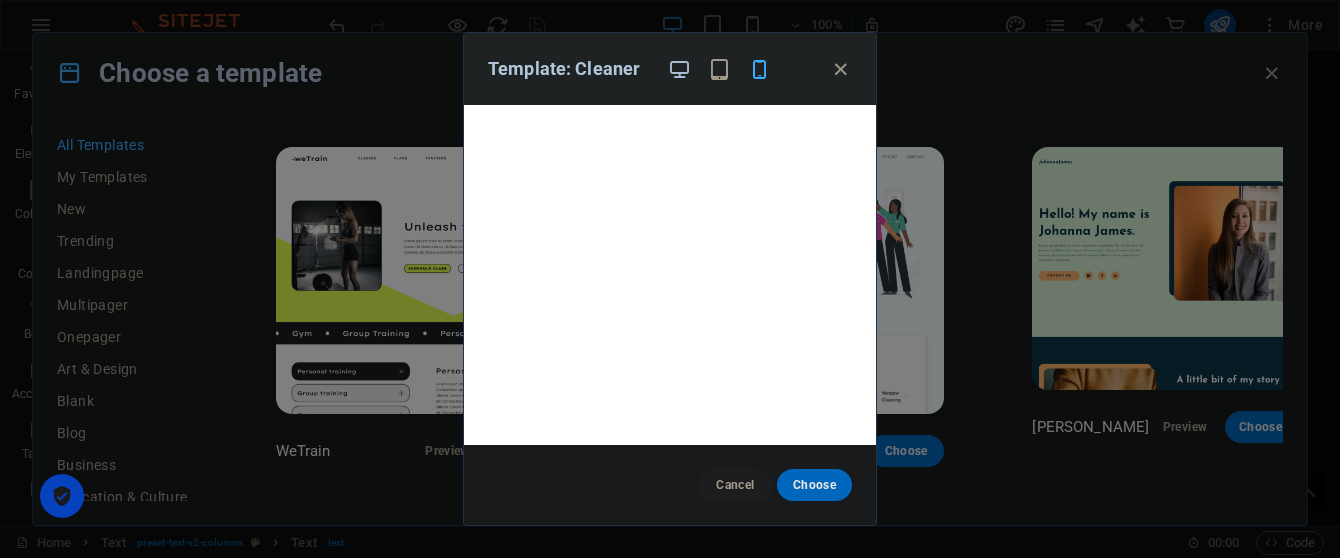 click at bounding box center (679, 69) 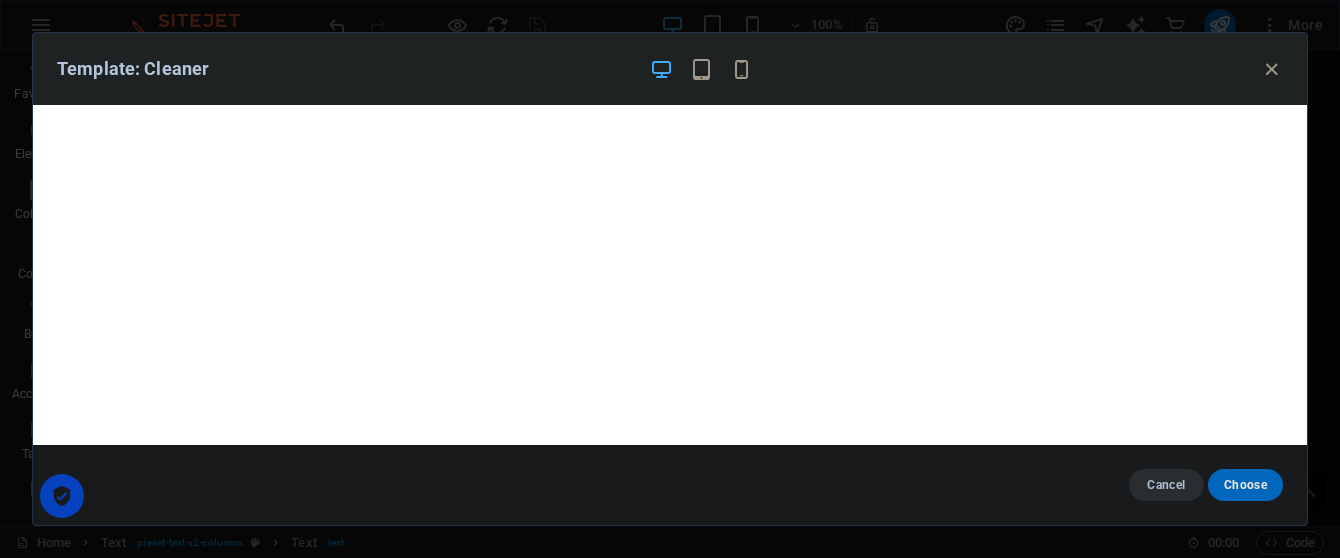 click on "Cancel" at bounding box center [1166, 485] 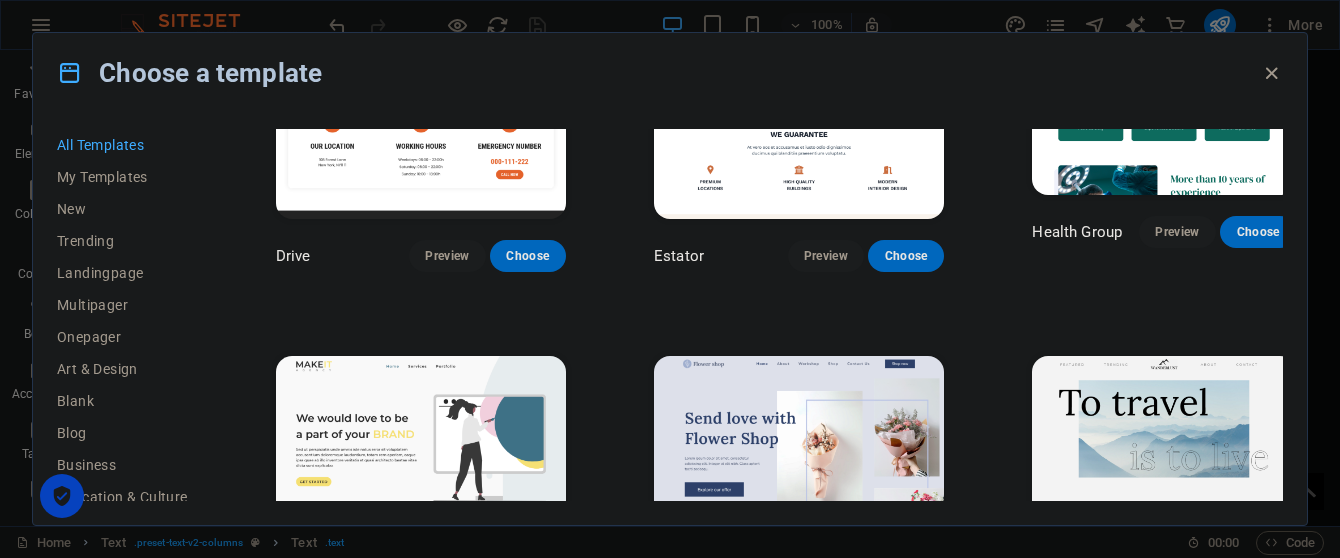 scroll, scrollTop: 4236, scrollLeft: 0, axis: vertical 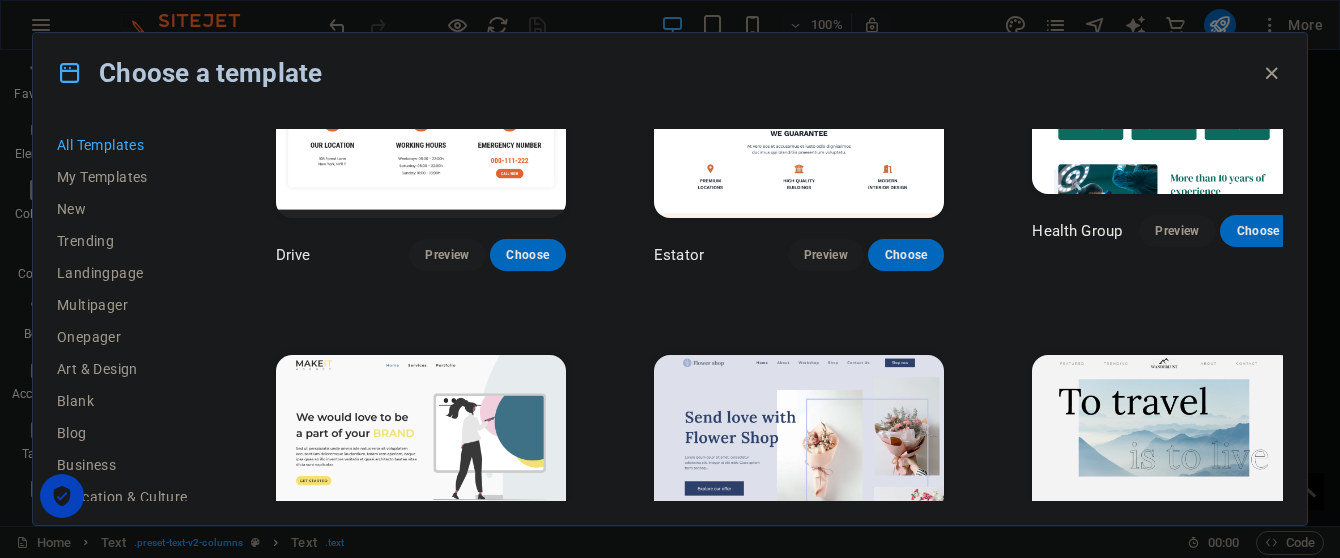 click at bounding box center (421, 489) 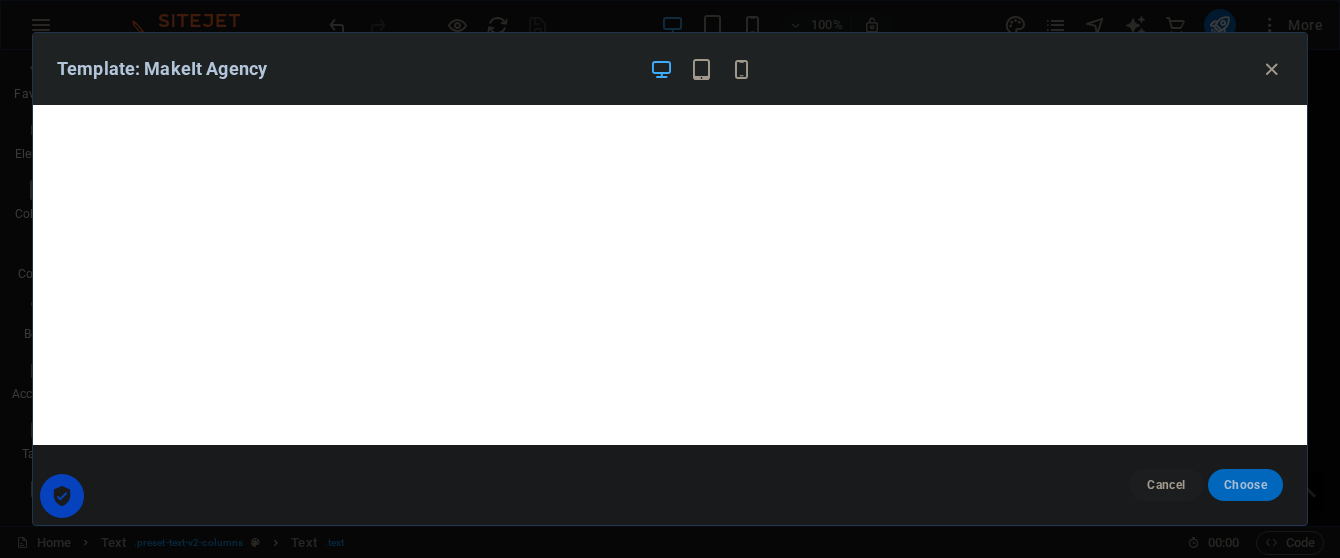 click on "Choose" at bounding box center [1245, 485] 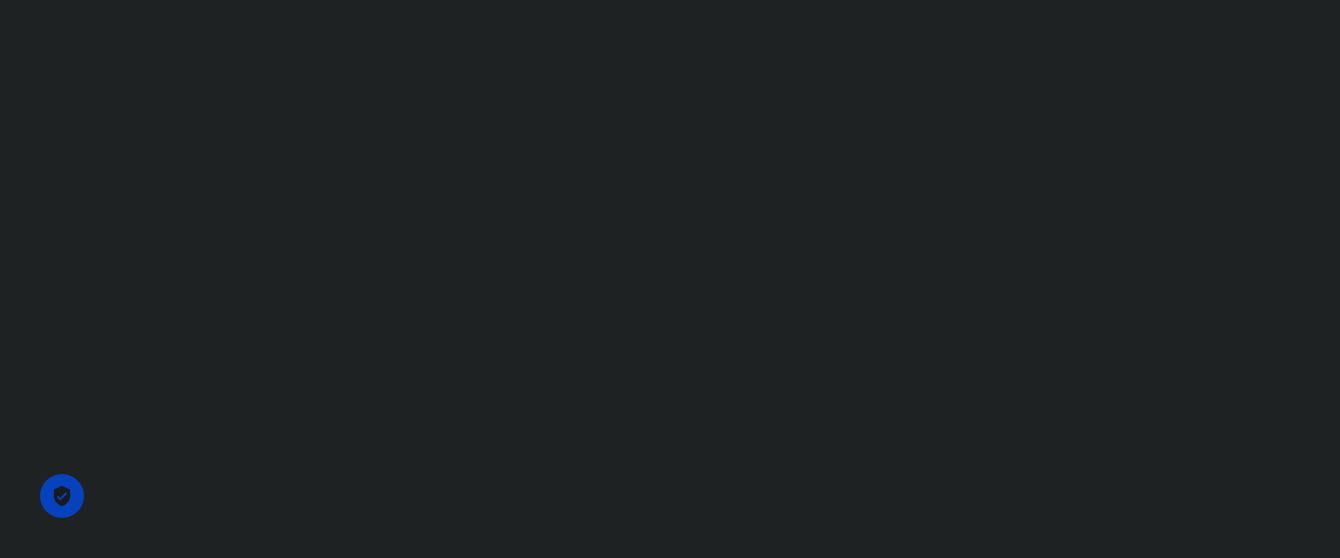 scroll, scrollTop: 0, scrollLeft: 0, axis: both 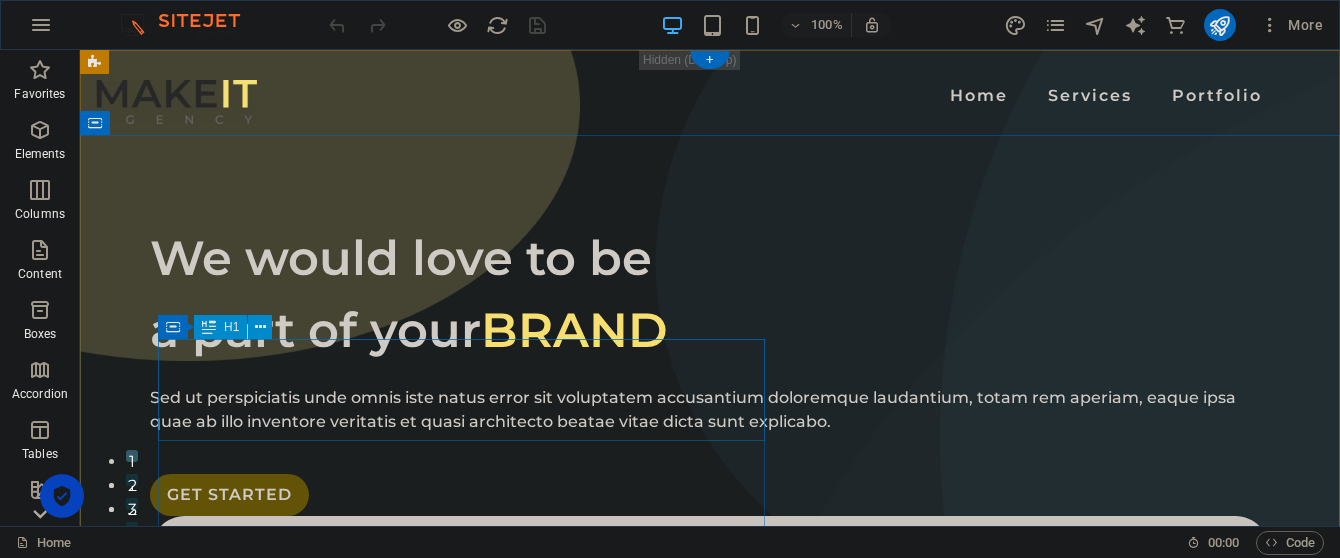 click on "We would love to be a part of your  BRAND" at bounding box center (710, 294) 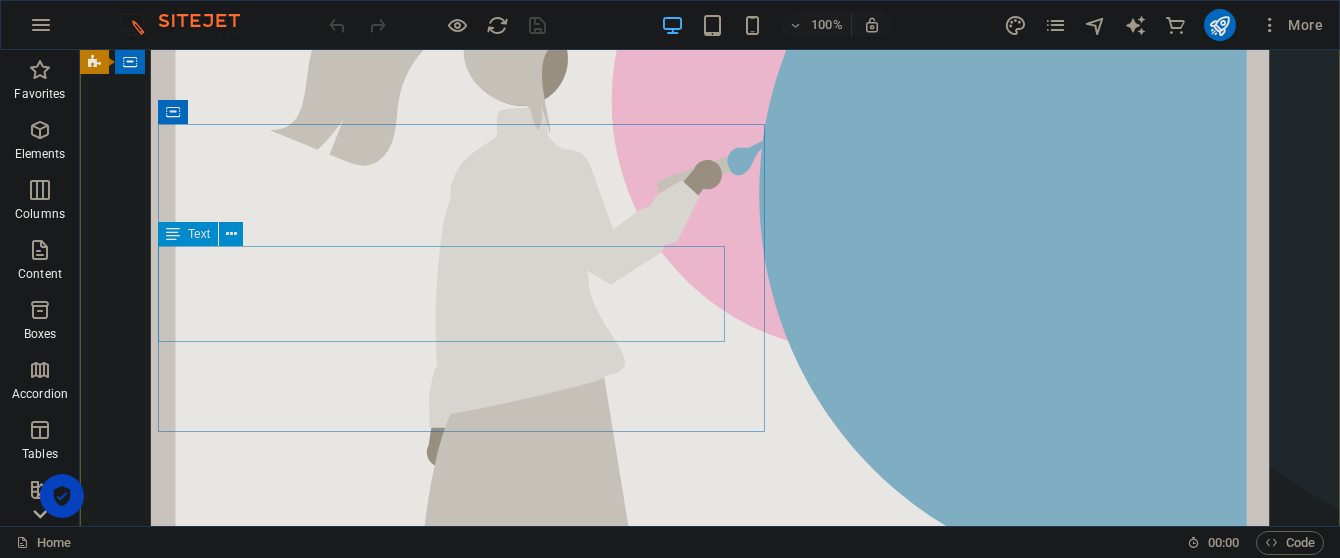 scroll, scrollTop: 0, scrollLeft: 0, axis: both 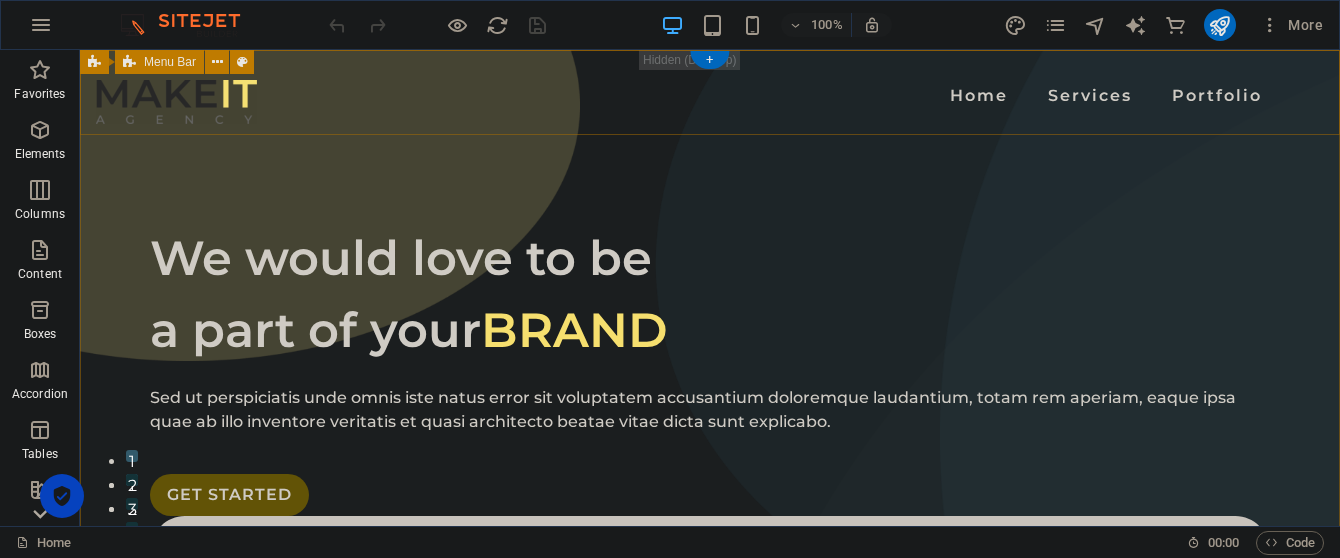click on "Home Services Portfolio" at bounding box center (710, 96) 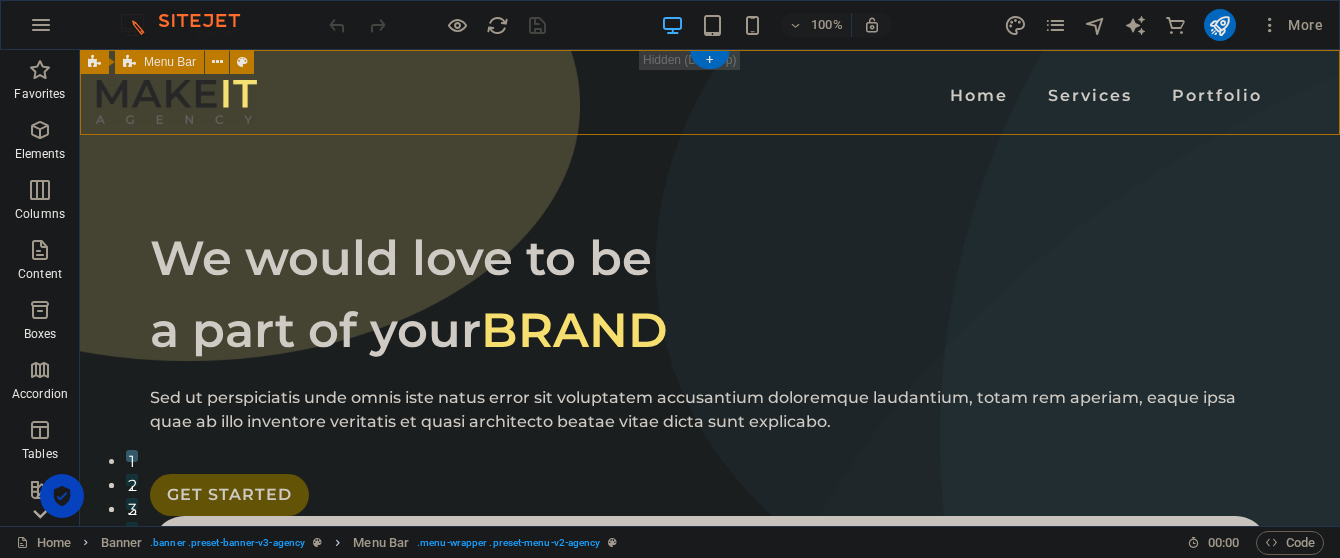 click on "Home Services Portfolio" at bounding box center [710, 96] 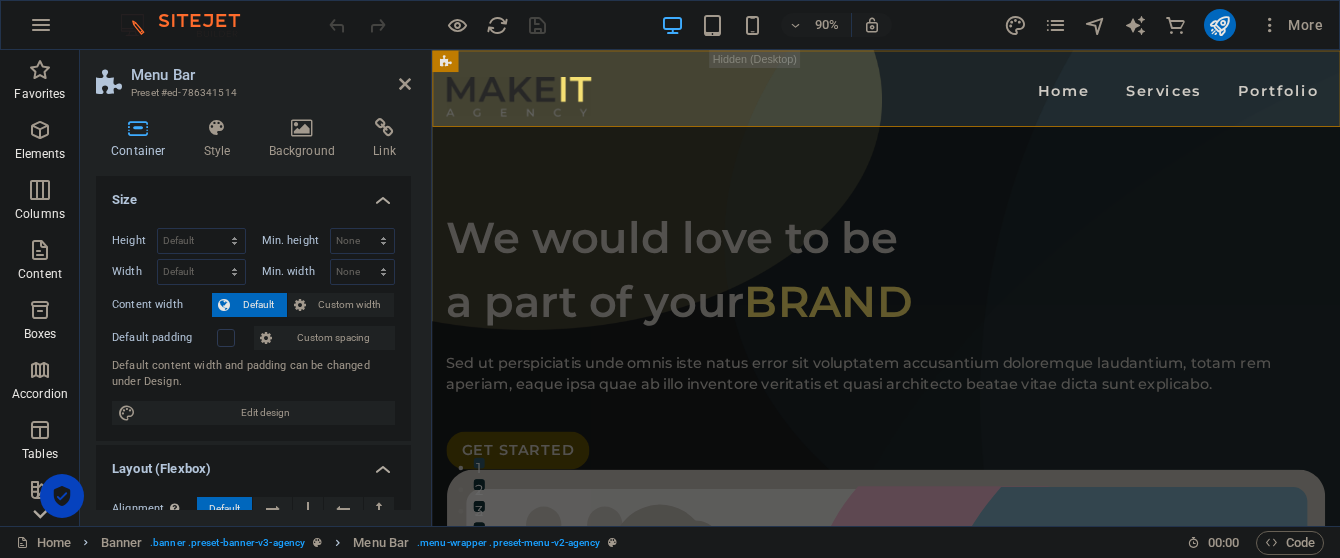 click on "Size" at bounding box center (253, 194) 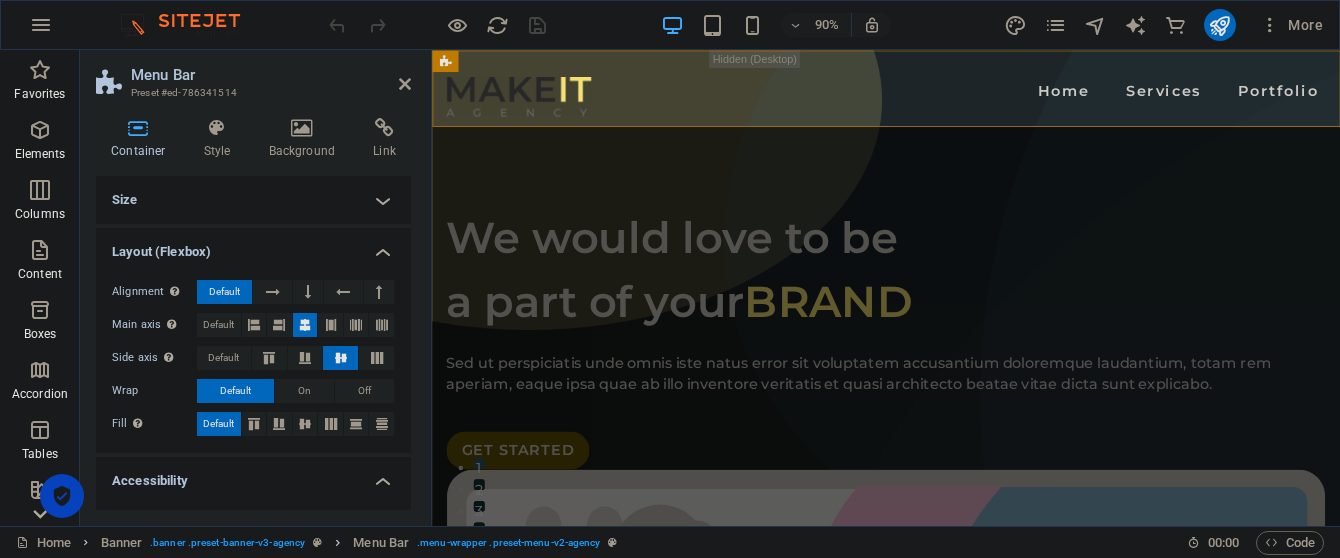 click on "Size" at bounding box center (253, 200) 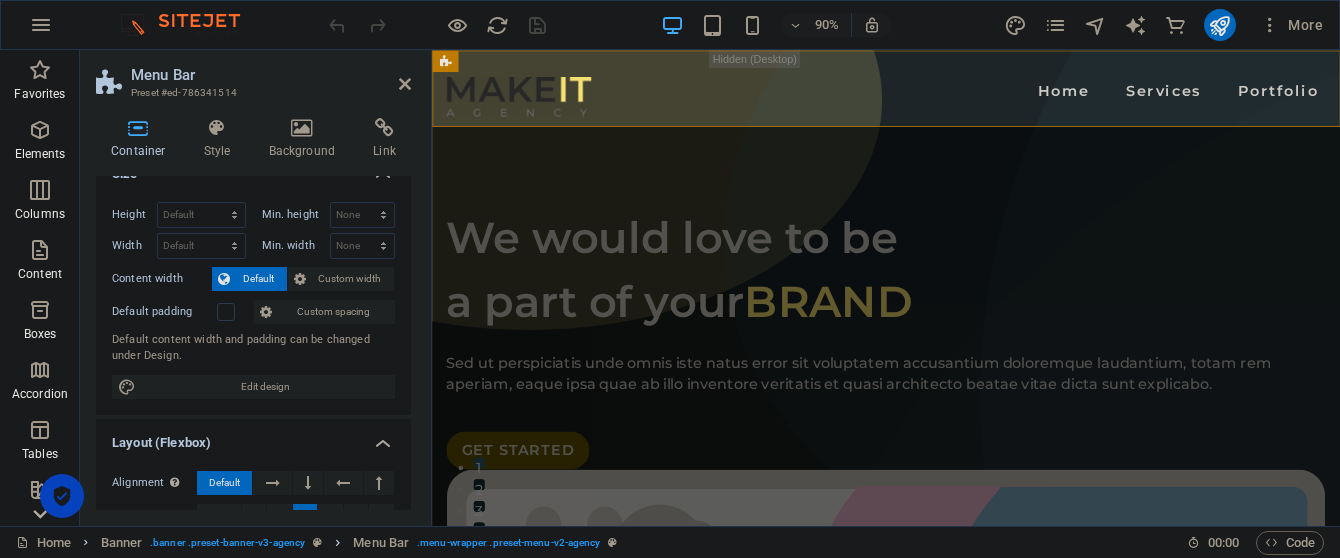 scroll, scrollTop: 0, scrollLeft: 0, axis: both 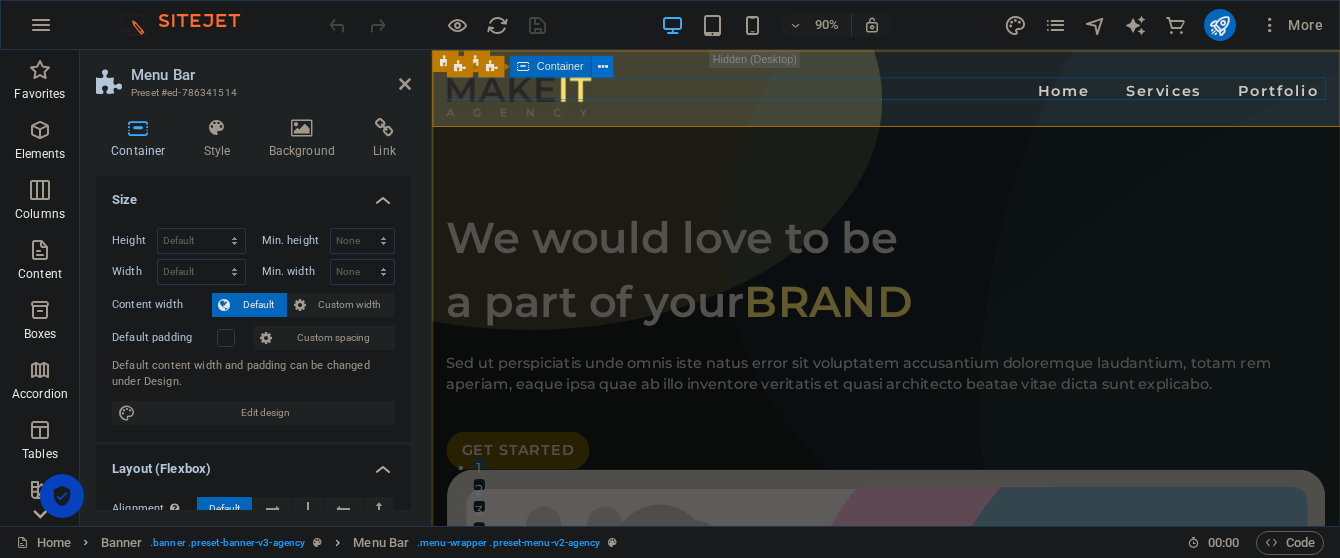 click at bounding box center [602, 66] 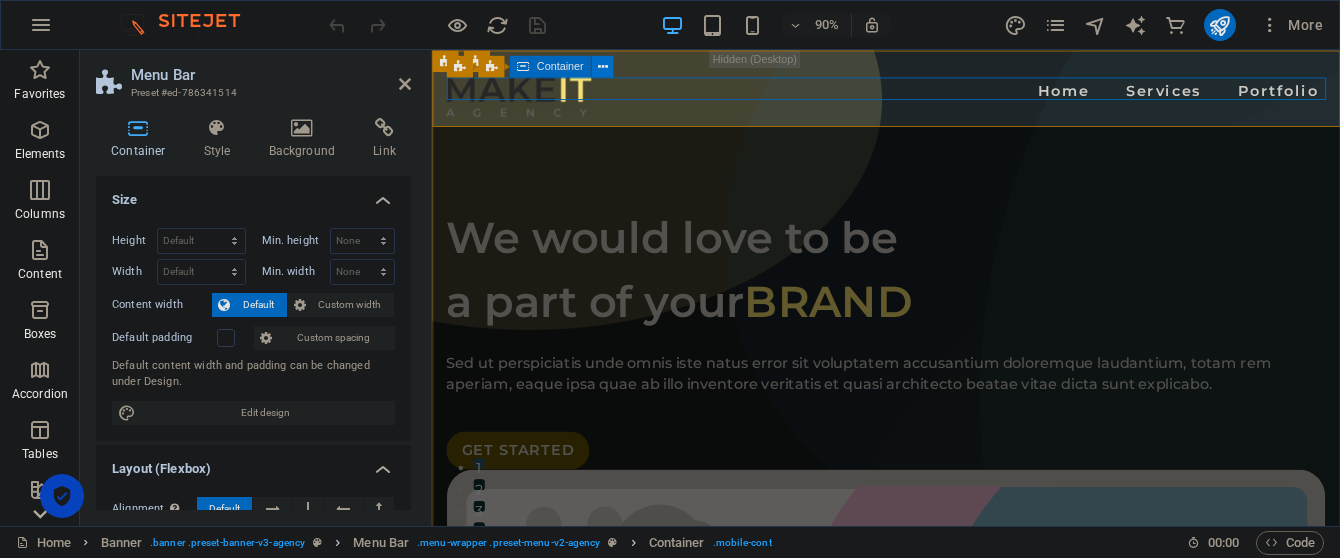 click at bounding box center (602, 66) 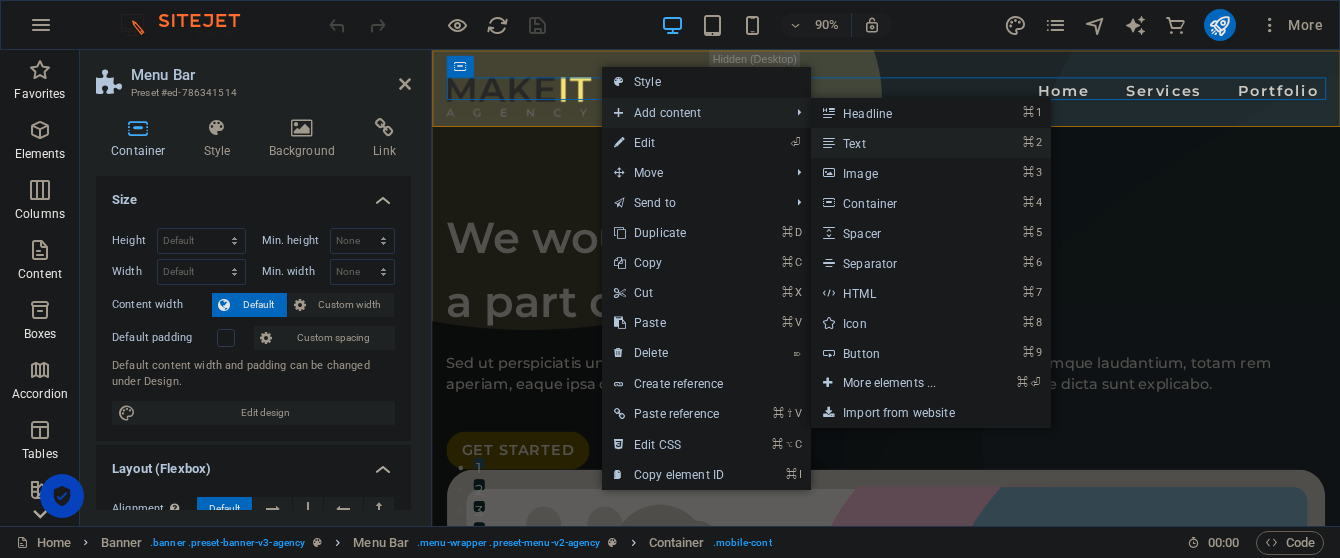 drag, startPoint x: 863, startPoint y: 142, endPoint x: 478, endPoint y: 102, distance: 387.07236 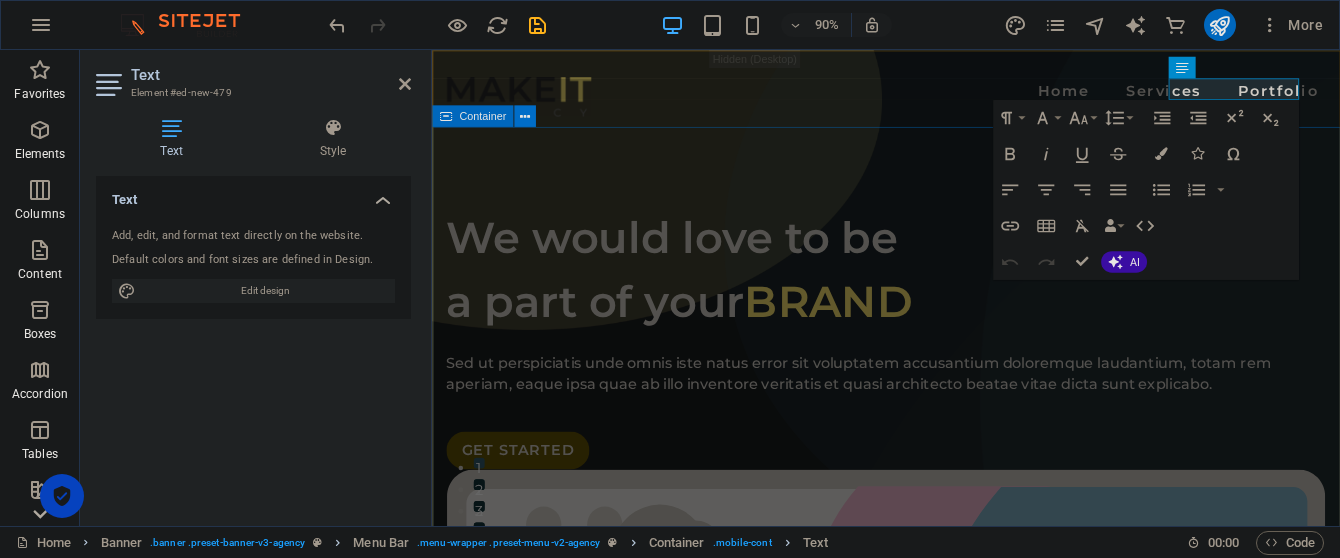 click at bounding box center [525, 115] 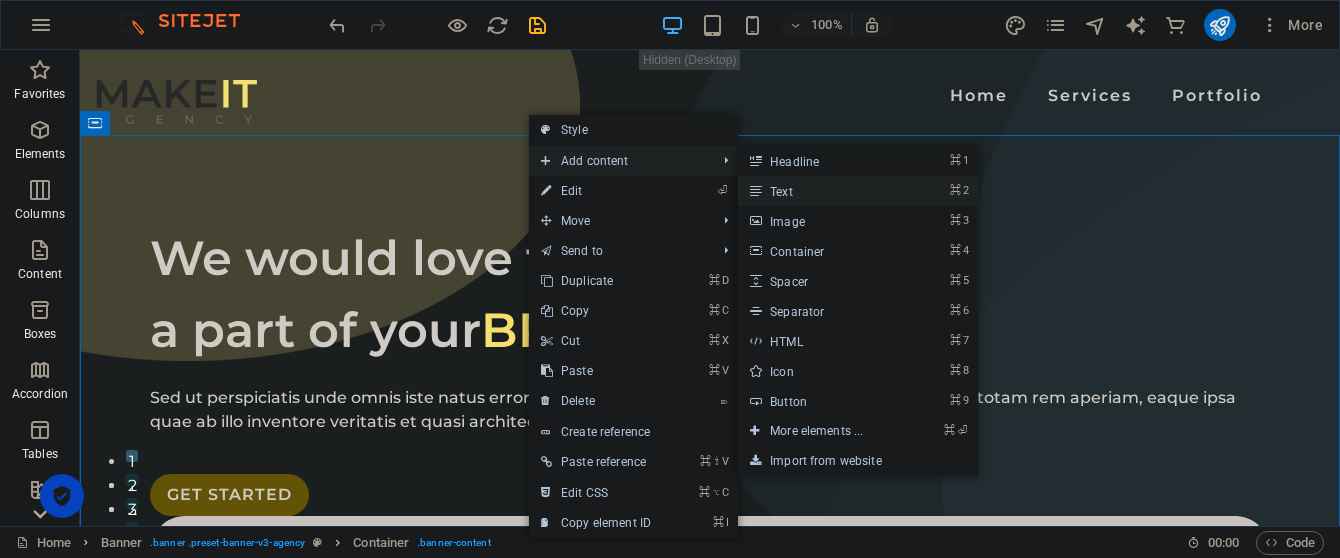 click on "⌘ 2  Text" at bounding box center (820, 191) 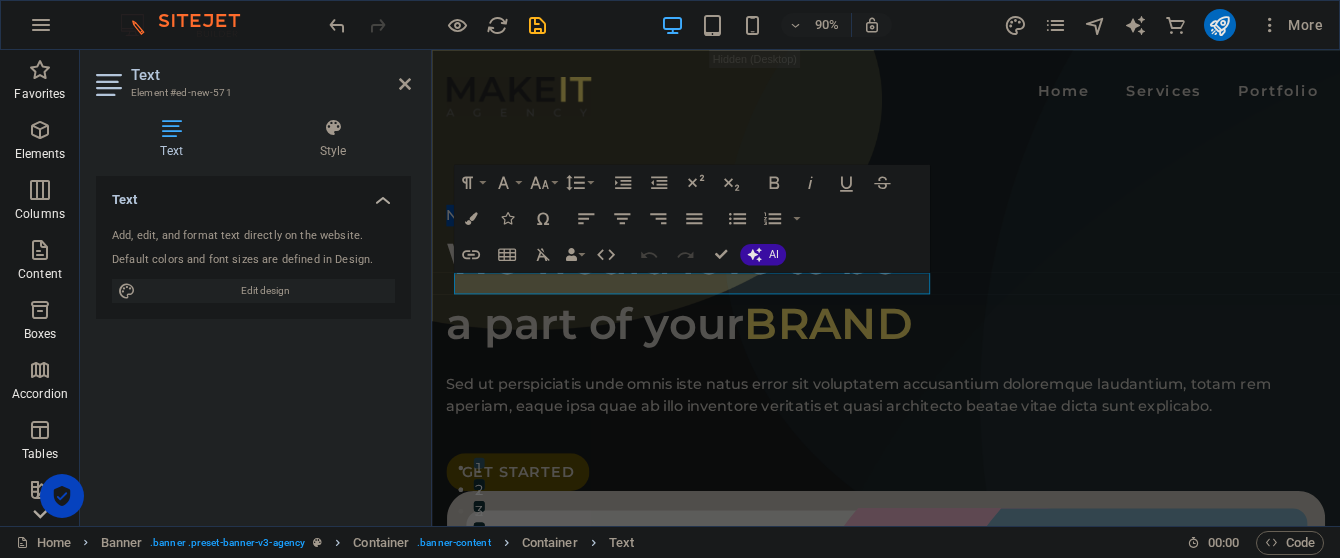 click on "Add, edit, and format text directly on the website." at bounding box center [253, 236] 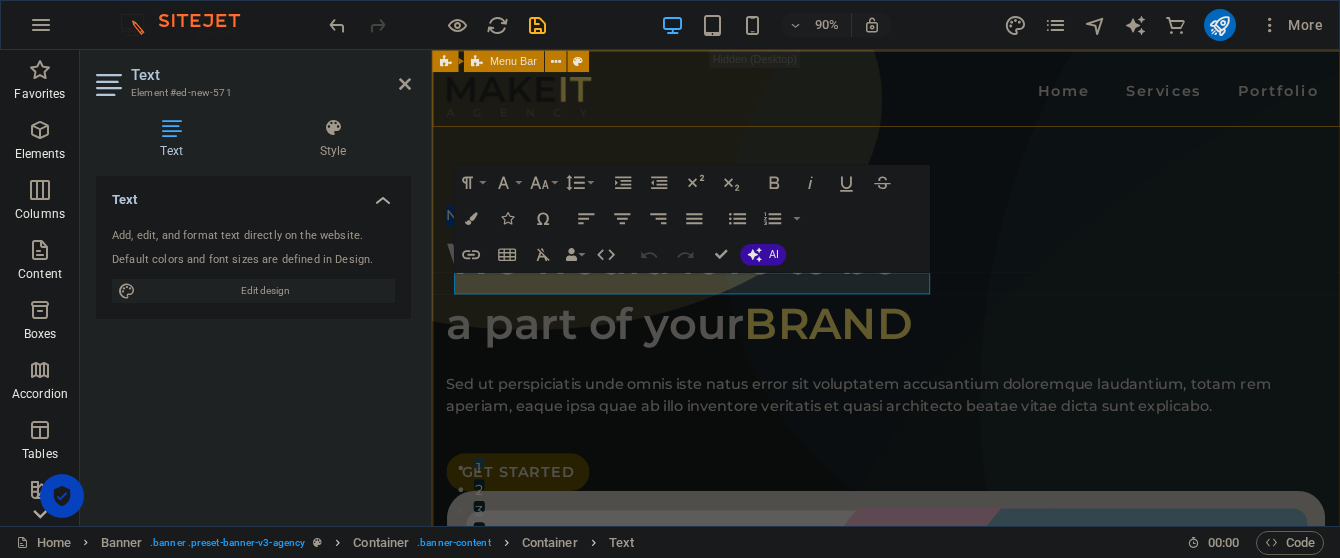 click on "Home Services Portfolio New text element" at bounding box center (936, 96) 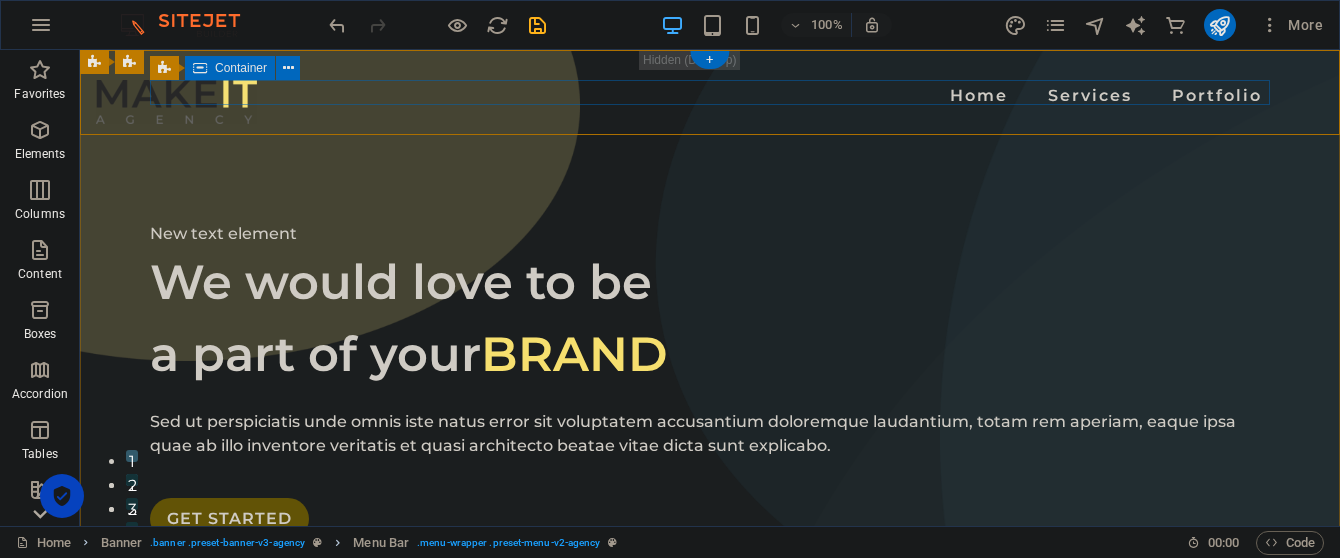 click on "New text element" at bounding box center (80, 50) 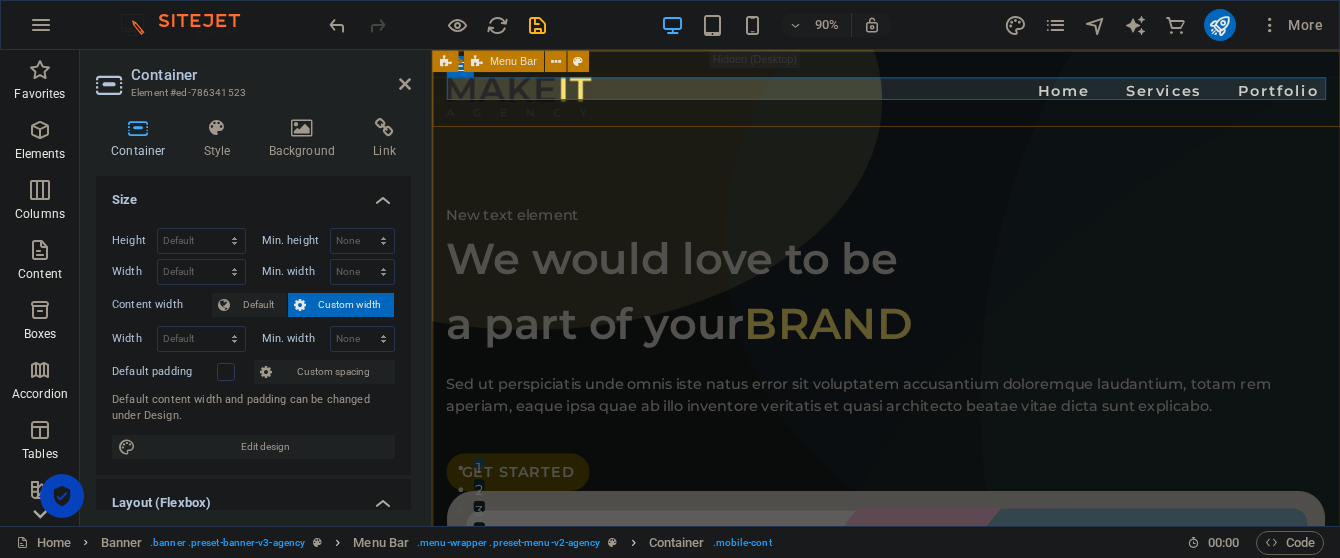 drag, startPoint x: 896, startPoint y: 121, endPoint x: 483, endPoint y: 105, distance: 413.3098 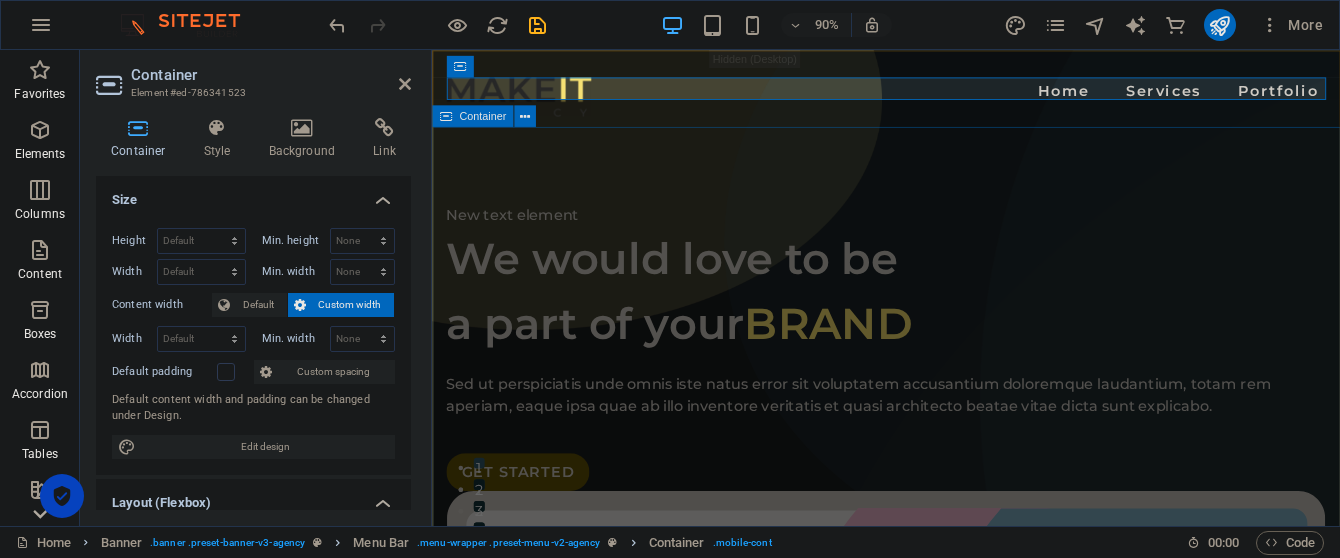 drag, startPoint x: 525, startPoint y: 104, endPoint x: 533, endPoint y: 141, distance: 37.85499 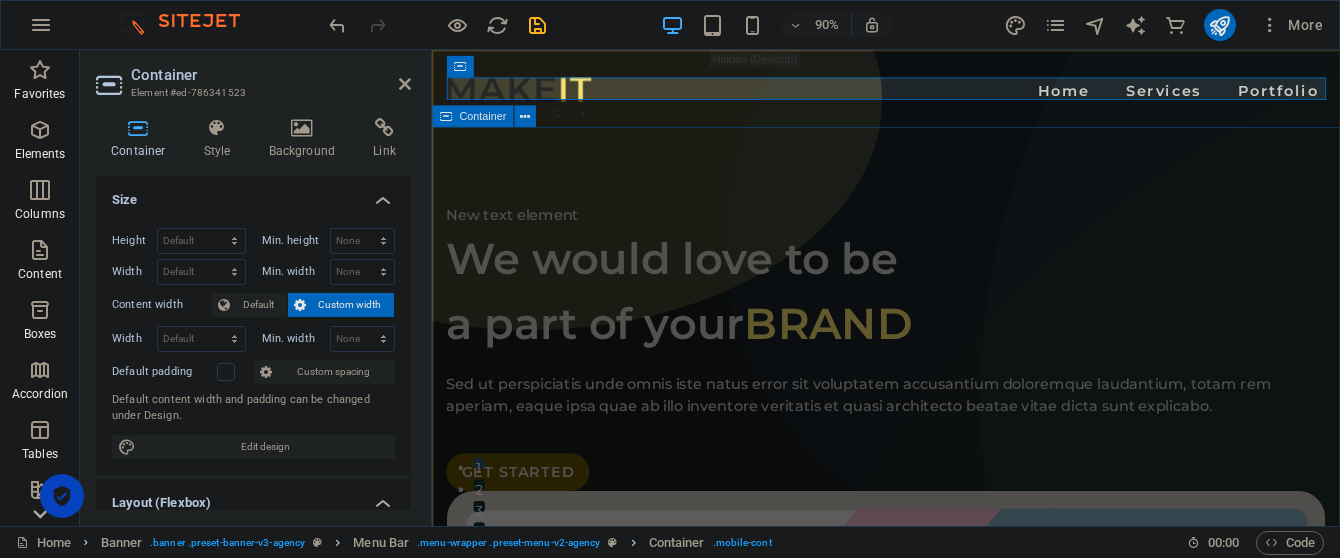 click on "Home Services Portfolio New text element New text element We would love to be a part of your  BRAND Sed ut perspiciatis unde omnis iste natus error sit voluptatem accusantium doloremque laudantium, totam rem aperiam, eaque ipsa quae ab illo inventore veritatis et quasi architecto beatae vitae dicta sunt explicabo.  GET STARTED" at bounding box center [936, 799] 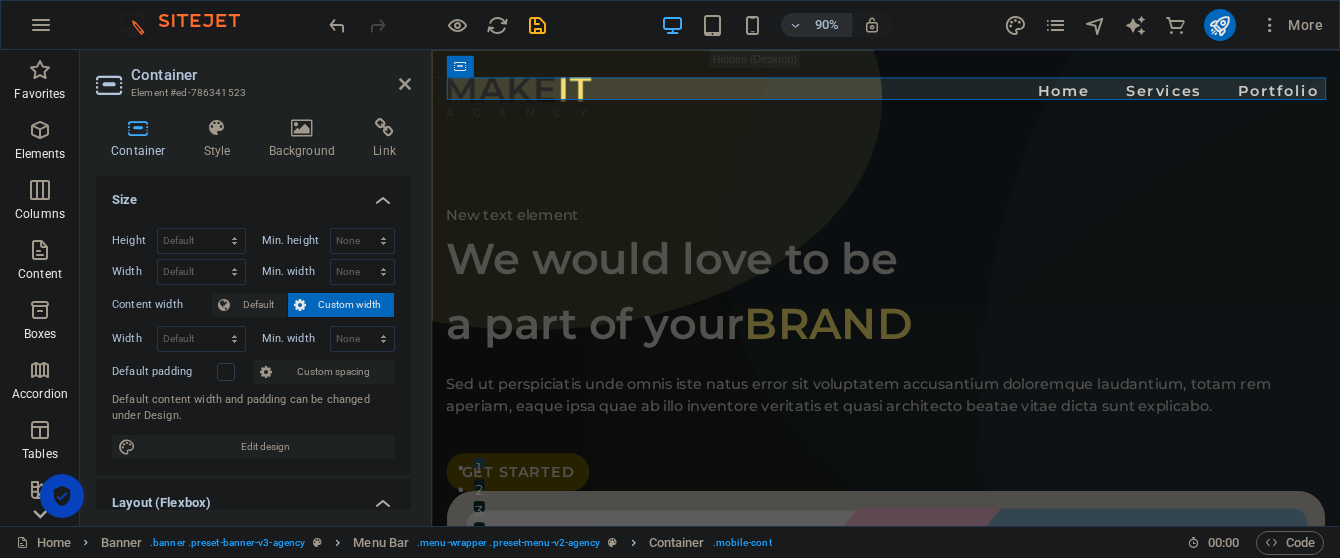 click at bounding box center (796, 25) 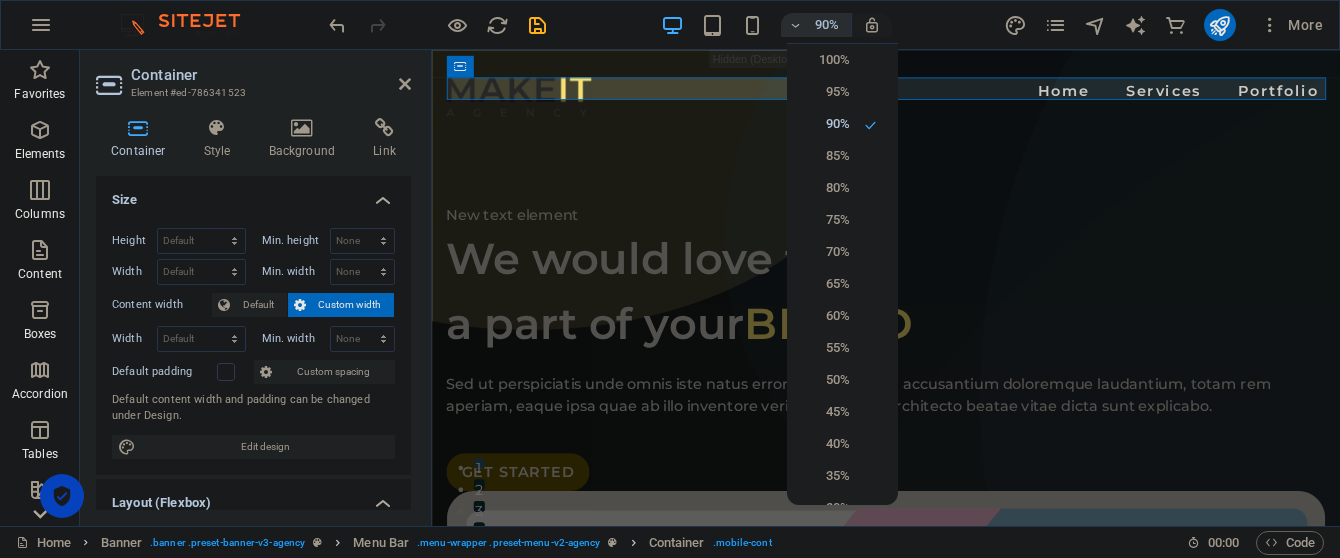 click at bounding box center (670, 279) 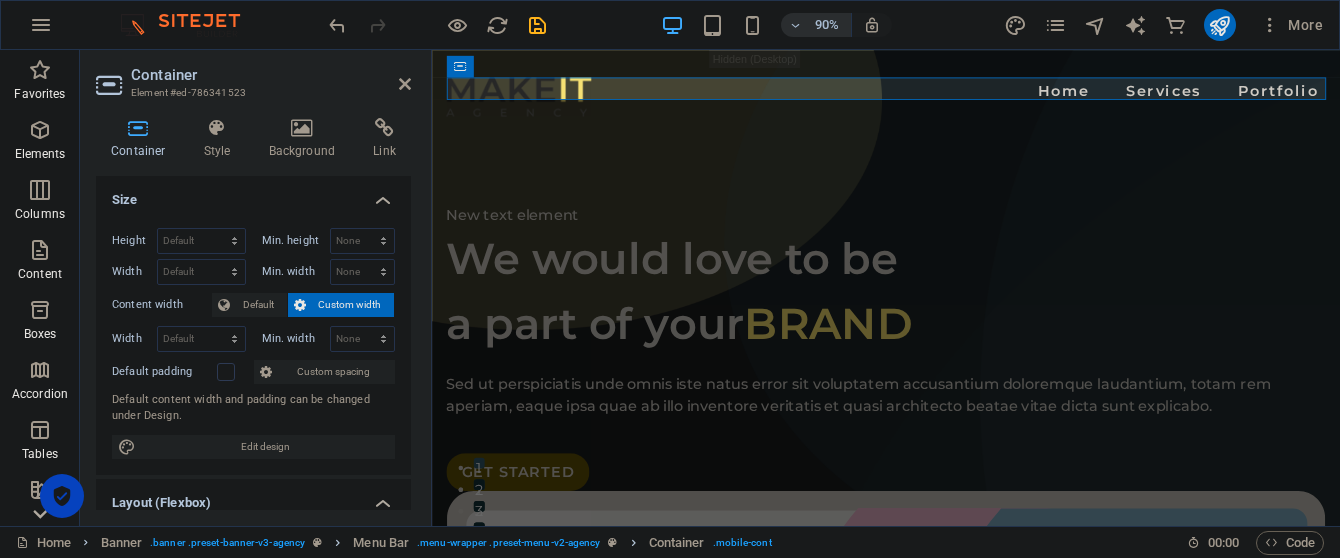 click at bounding box center [796, 25] 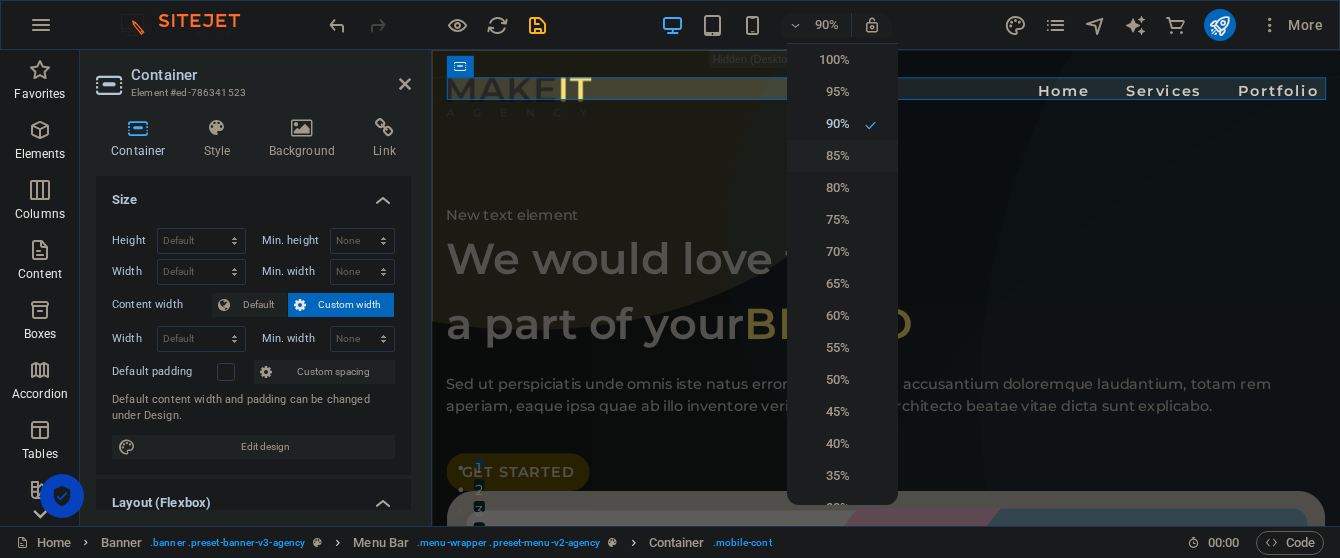 click on "85%" at bounding box center (824, 156) 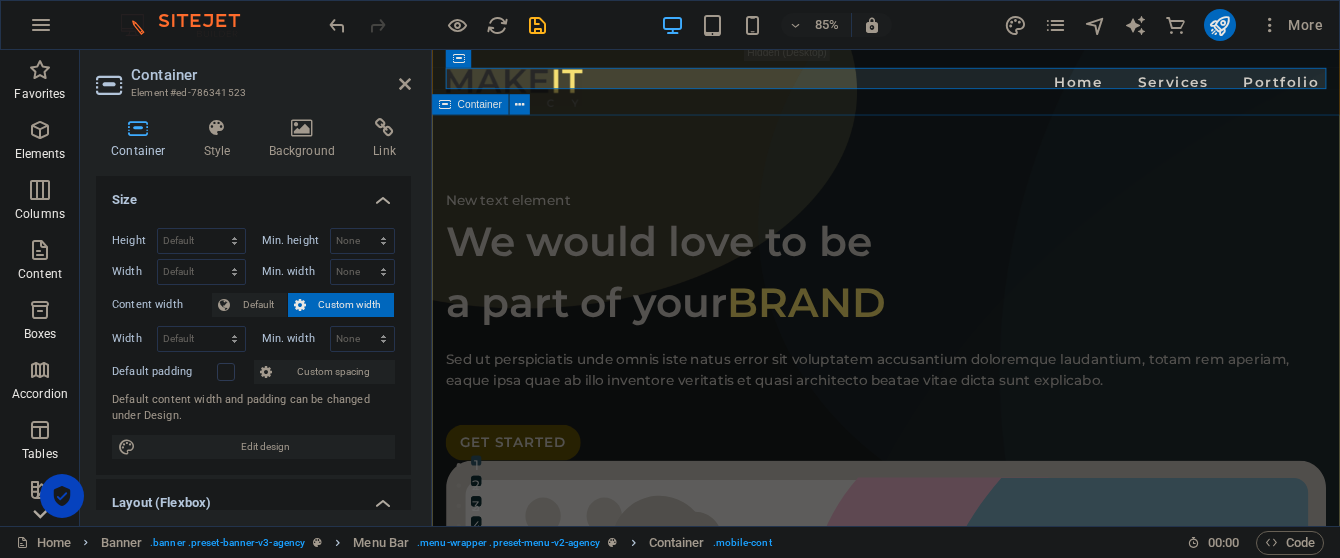 scroll, scrollTop: 22, scrollLeft: 0, axis: vertical 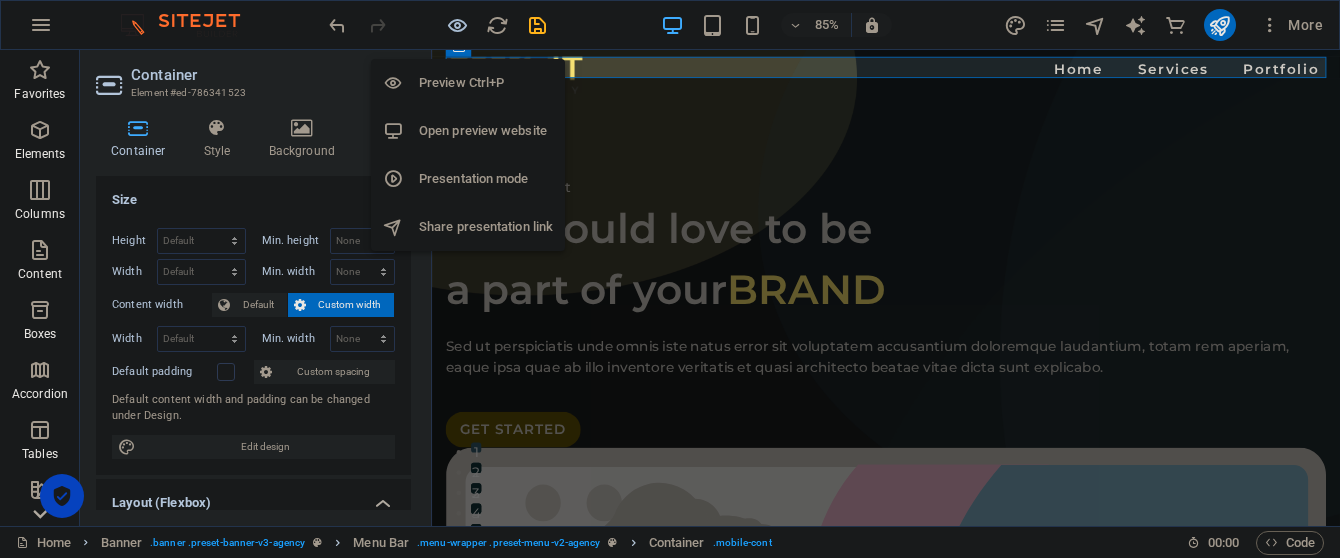 click at bounding box center [457, 25] 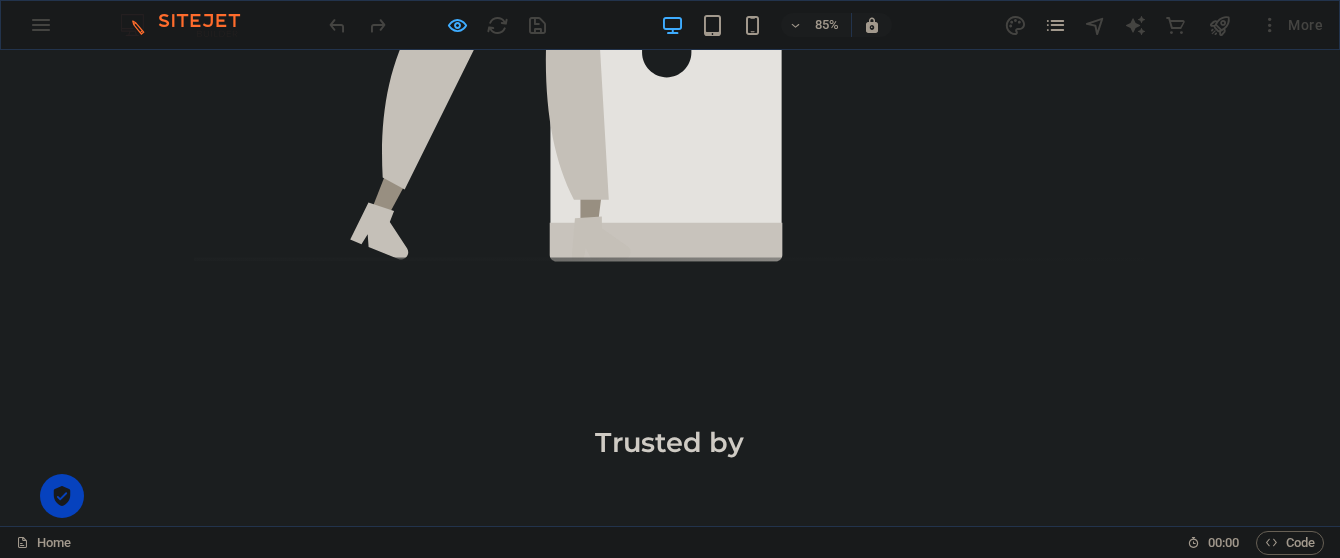 scroll, scrollTop: 1256, scrollLeft: 0, axis: vertical 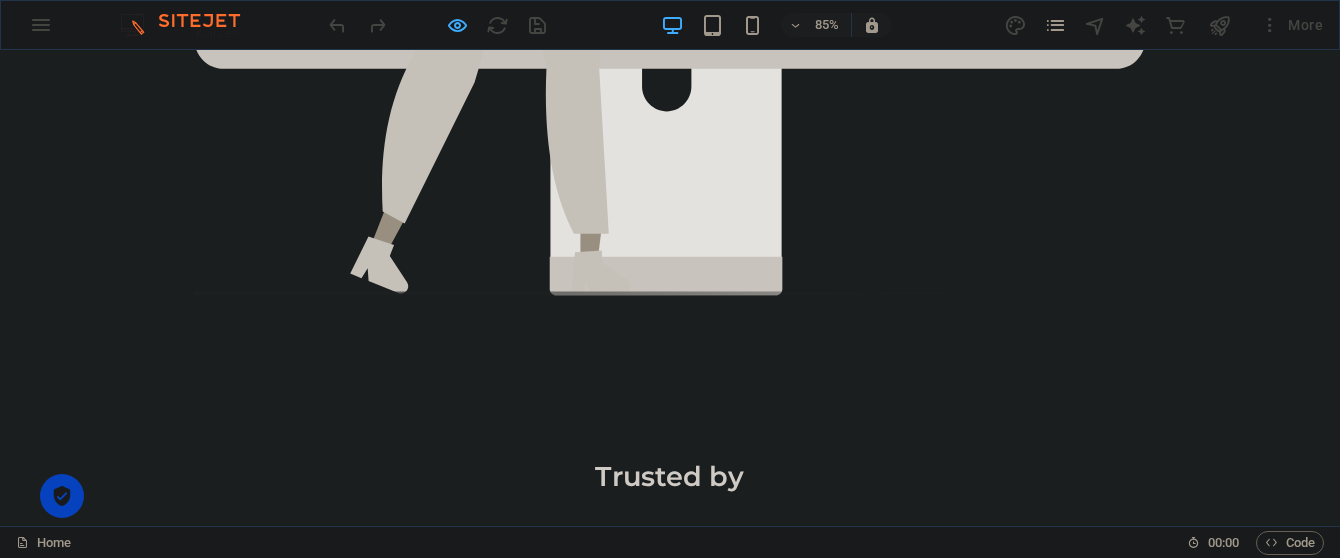 click on "Sed ut perspiciatis unde omnis iste natus error sit voluptatem accusantium doloremque laudantium, totam rem aperiam, eaque ipsa quae ab illo inventore veritatis et quasi architecto beatae vitae dicta sunt explicabo." at bounding box center (255, 1419) 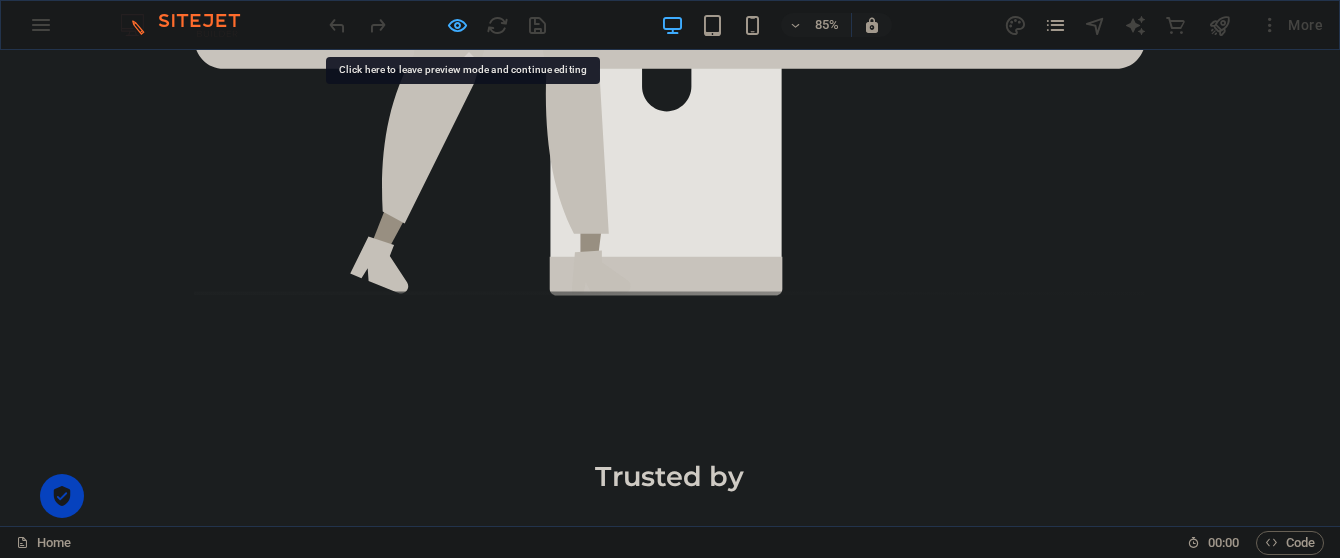 click on "Sed ut perspiciatis unde omnis iste natus error sit voluptatem accusantium doloremque laudantium, totam rem aperiam, eaque ipsa quae ab illo inventore veritatis et quasi architecto beatae vitae dicta sunt explicabo." at bounding box center (255, 1419) 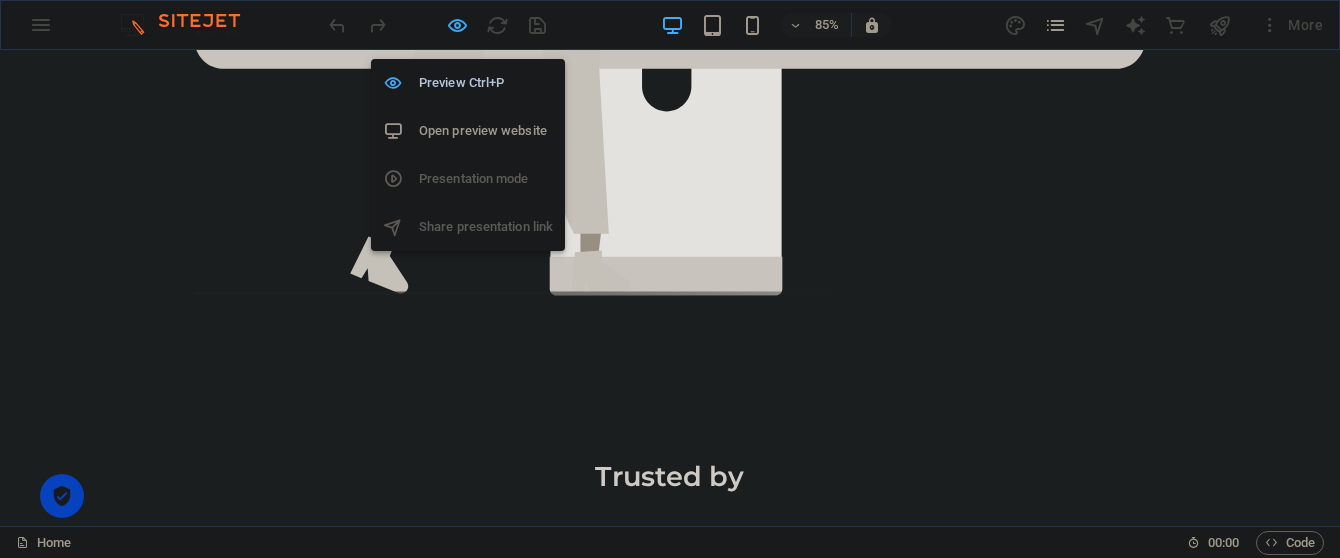 click at bounding box center (457, 25) 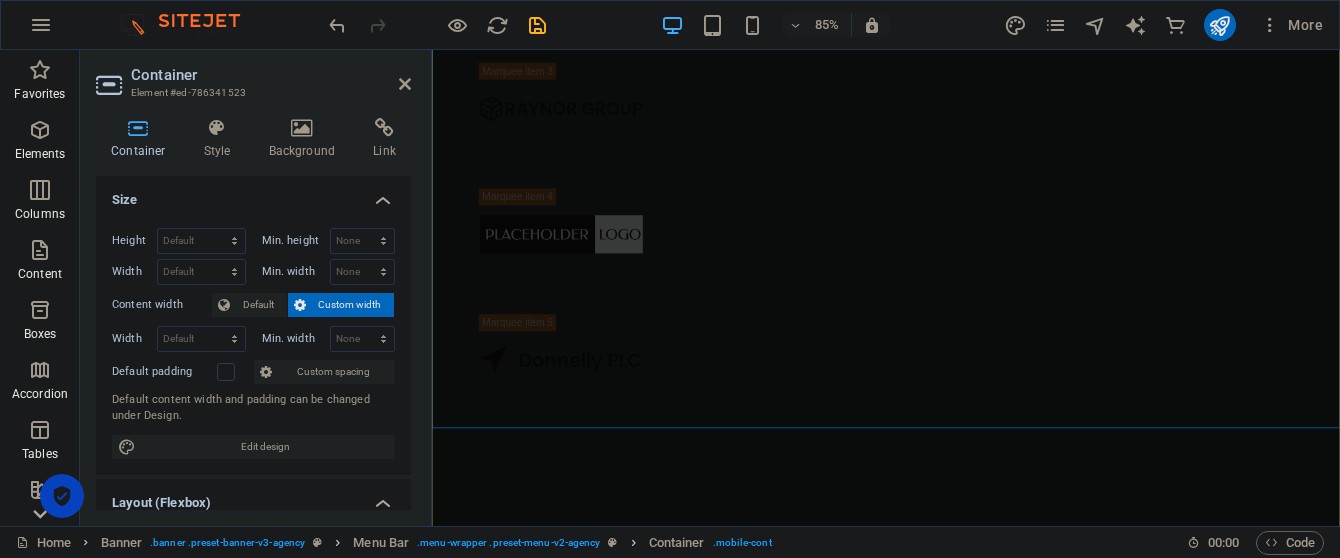 scroll, scrollTop: 2489, scrollLeft: 0, axis: vertical 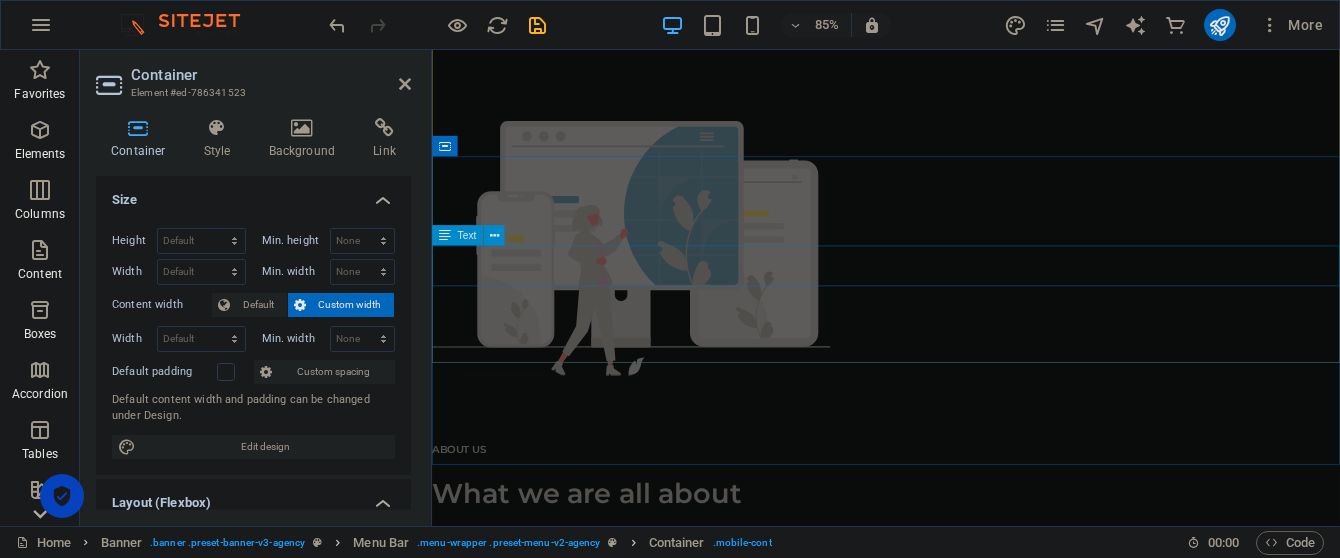 click on "Sed ut perspiciatis unde omnis iste natus error sit voluptatem accusantium doloremque laudantium, totam rem aperiam, eaque ipsa quae ab illo inventore veritatis et quasi architecto beatae vitae dicta sunt explicabo." at bounding box center (666, 680) 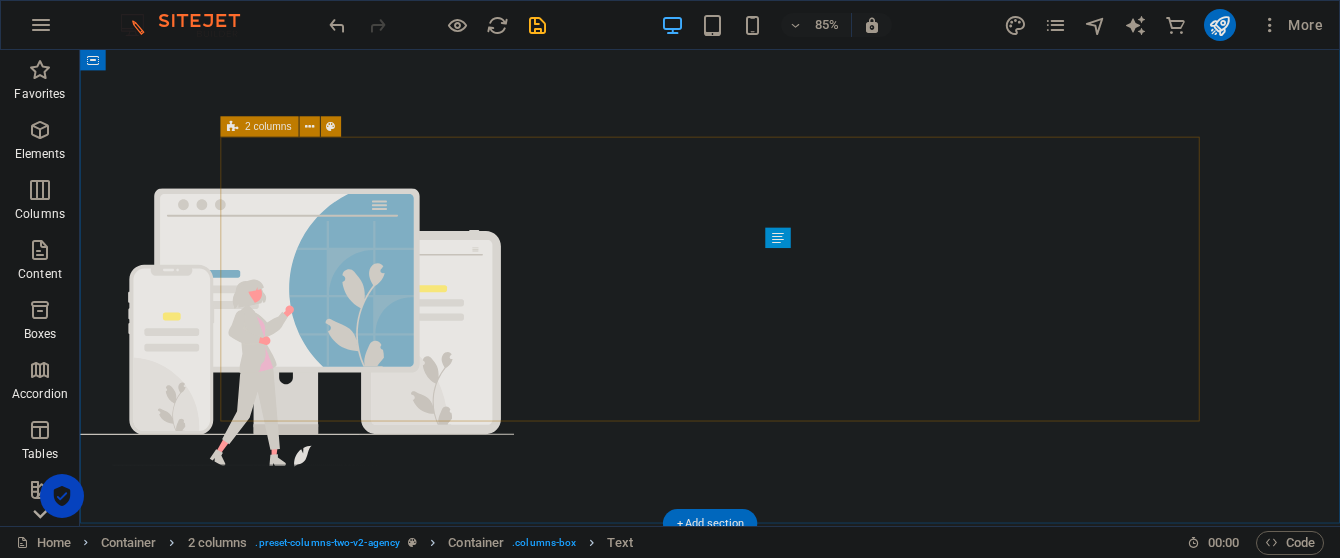click on "ABOUT US What we are all about Sed ut perspiciatis unde omnis iste natus error sit voluptatem accusantium doloremque laudantium, totam rem aperiam, eaque ipsa quae ab illo inventore veritatis et quasi architecto beatae vitae dicta sunt explicabo.  LEARN MORE" at bounding box center (656, 558) 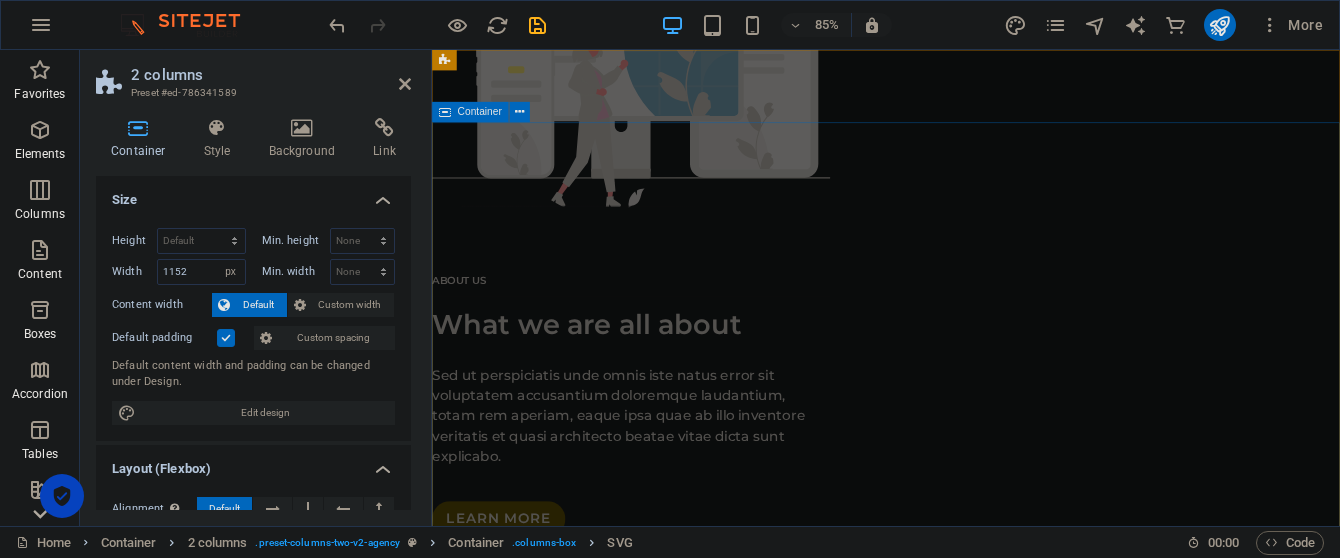 scroll, scrollTop: 0, scrollLeft: 0, axis: both 